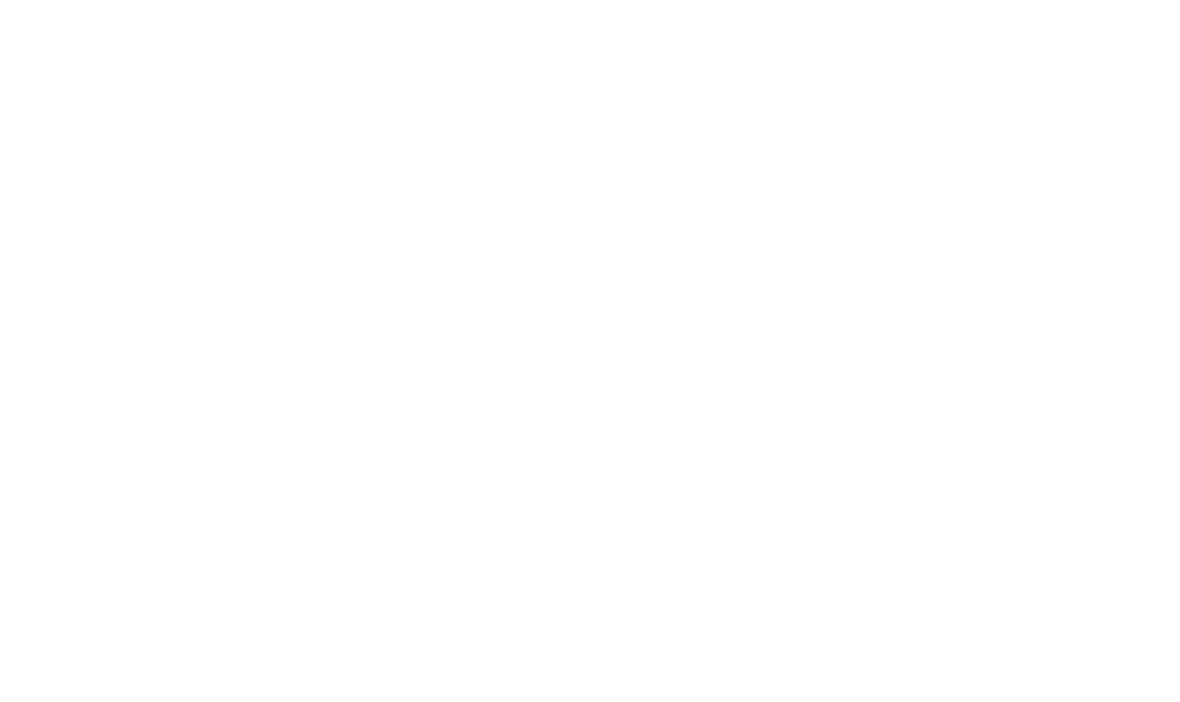 scroll, scrollTop: 0, scrollLeft: 0, axis: both 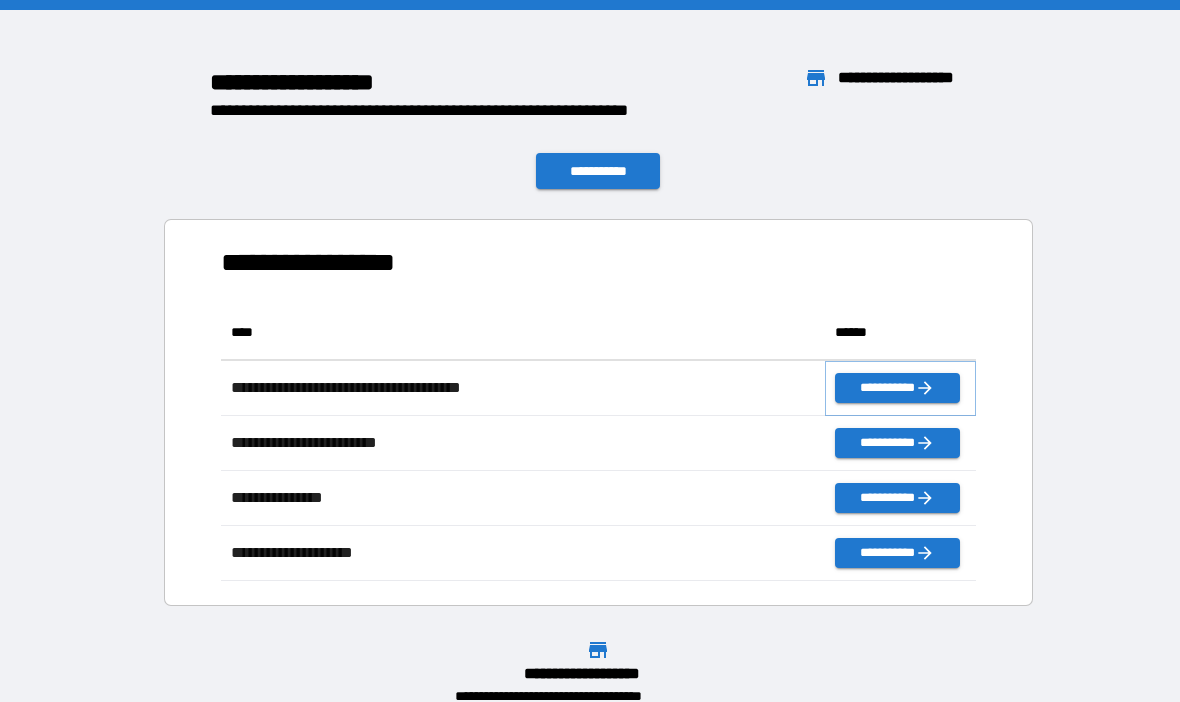 click on "**********" at bounding box center [897, 388] 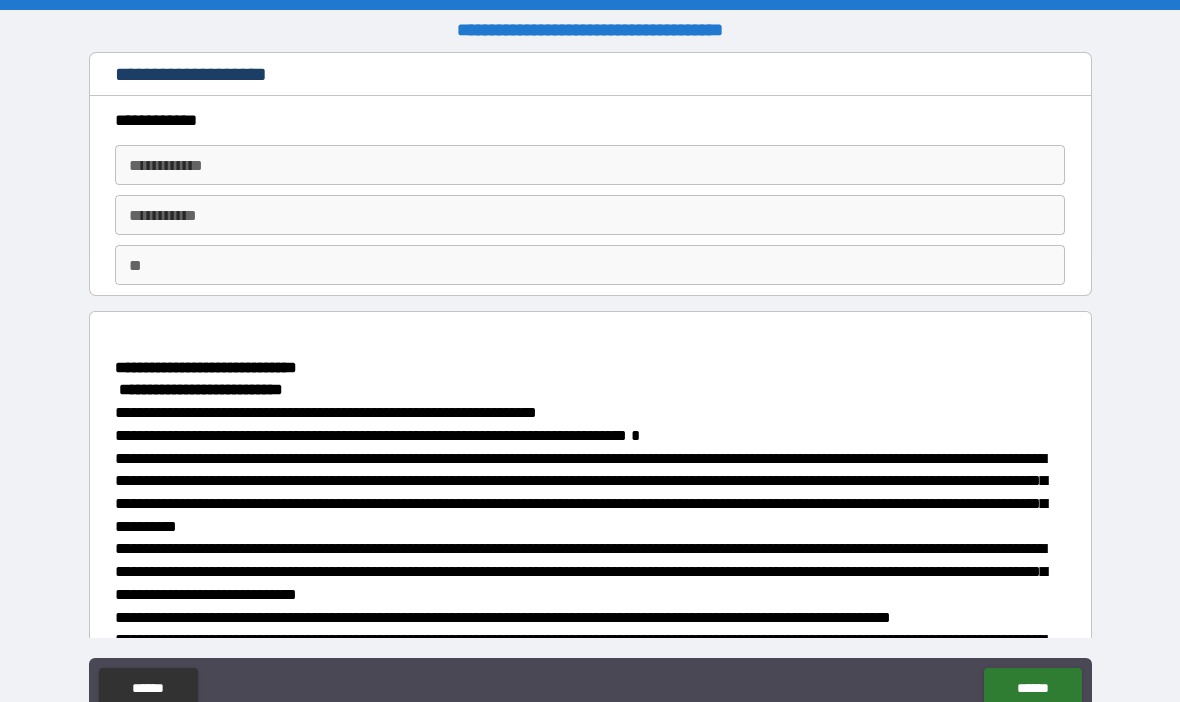 click on "**********" at bounding box center (590, 165) 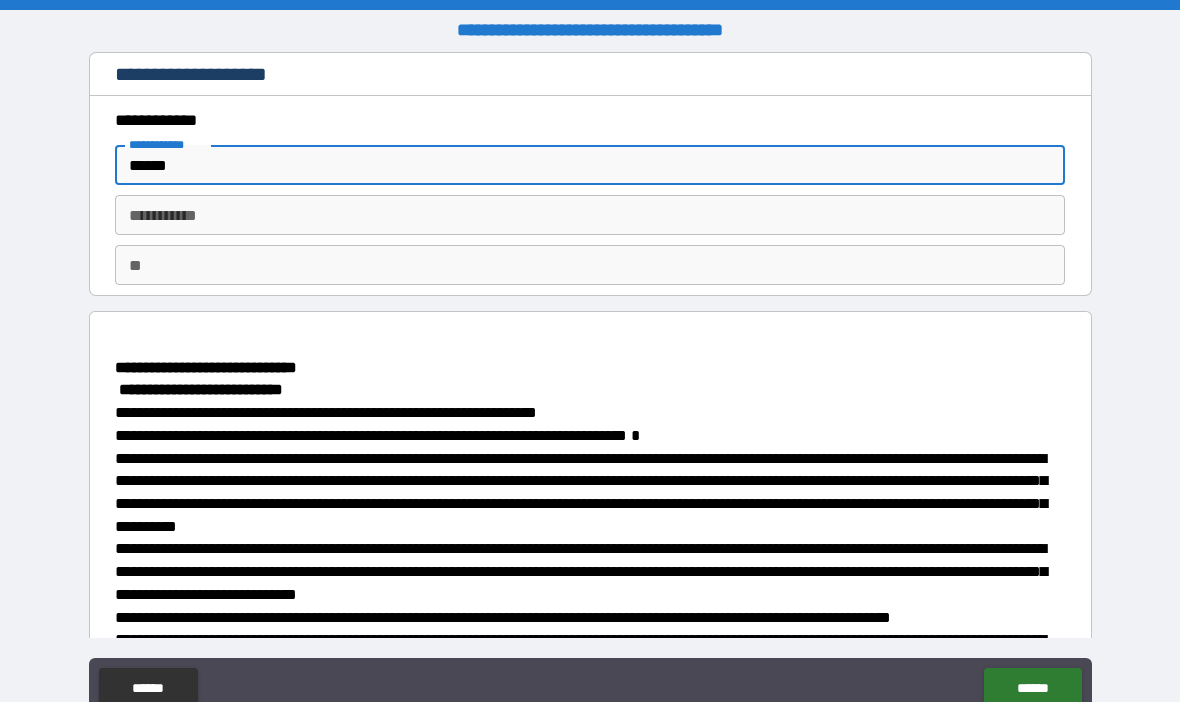 type on "******" 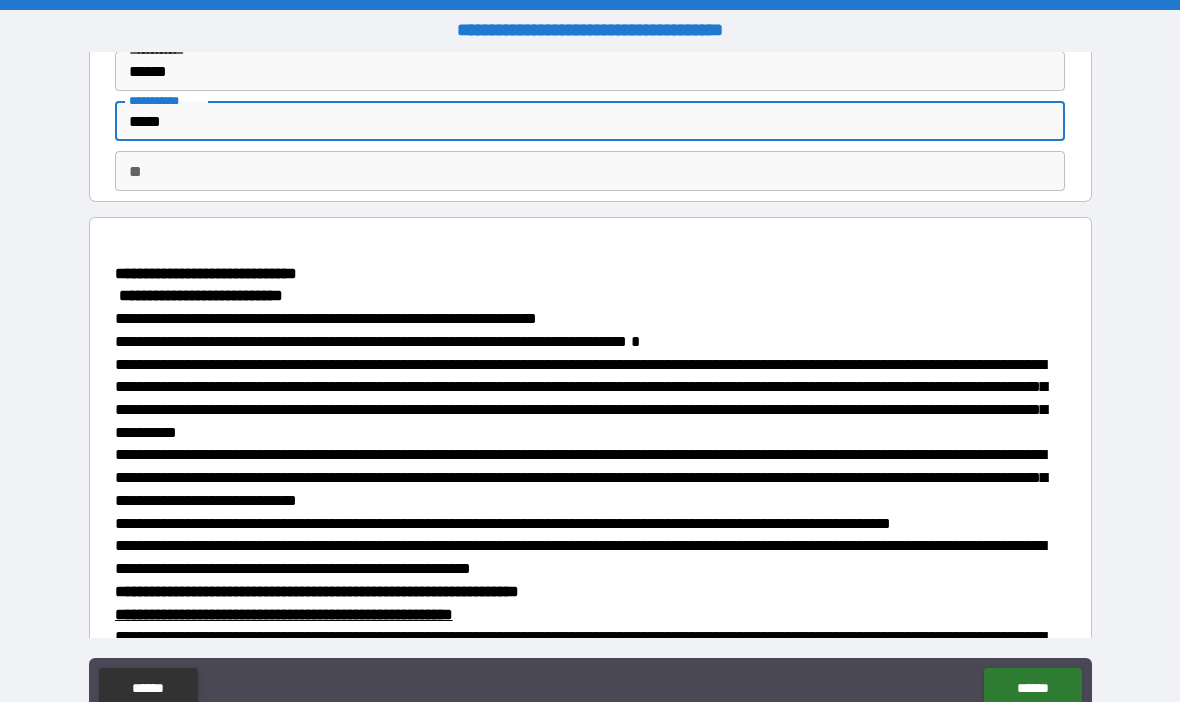 scroll, scrollTop: 104, scrollLeft: 0, axis: vertical 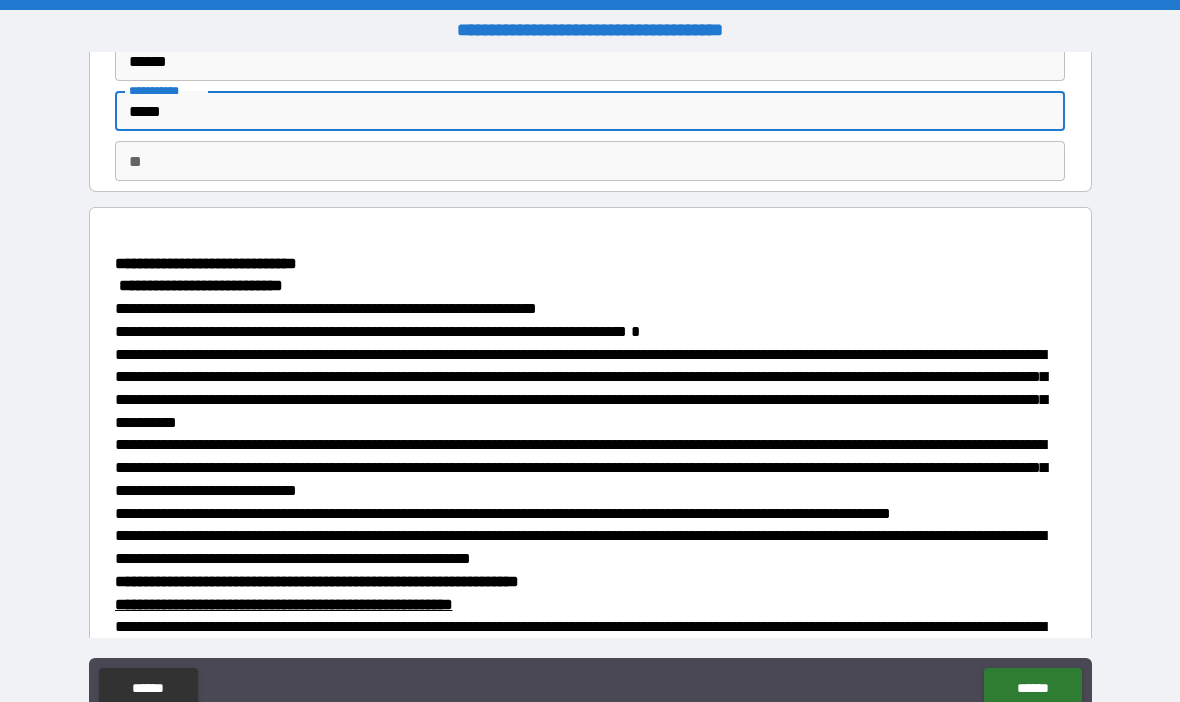 type on "*****" 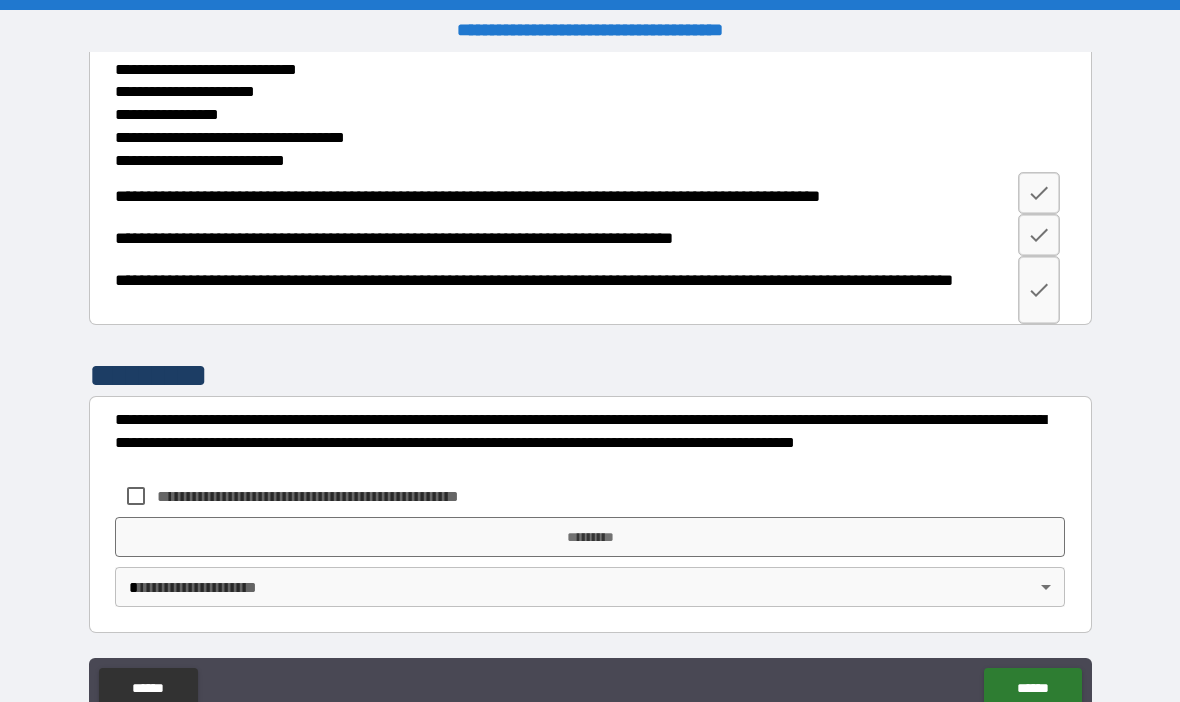 scroll, scrollTop: 2802, scrollLeft: 0, axis: vertical 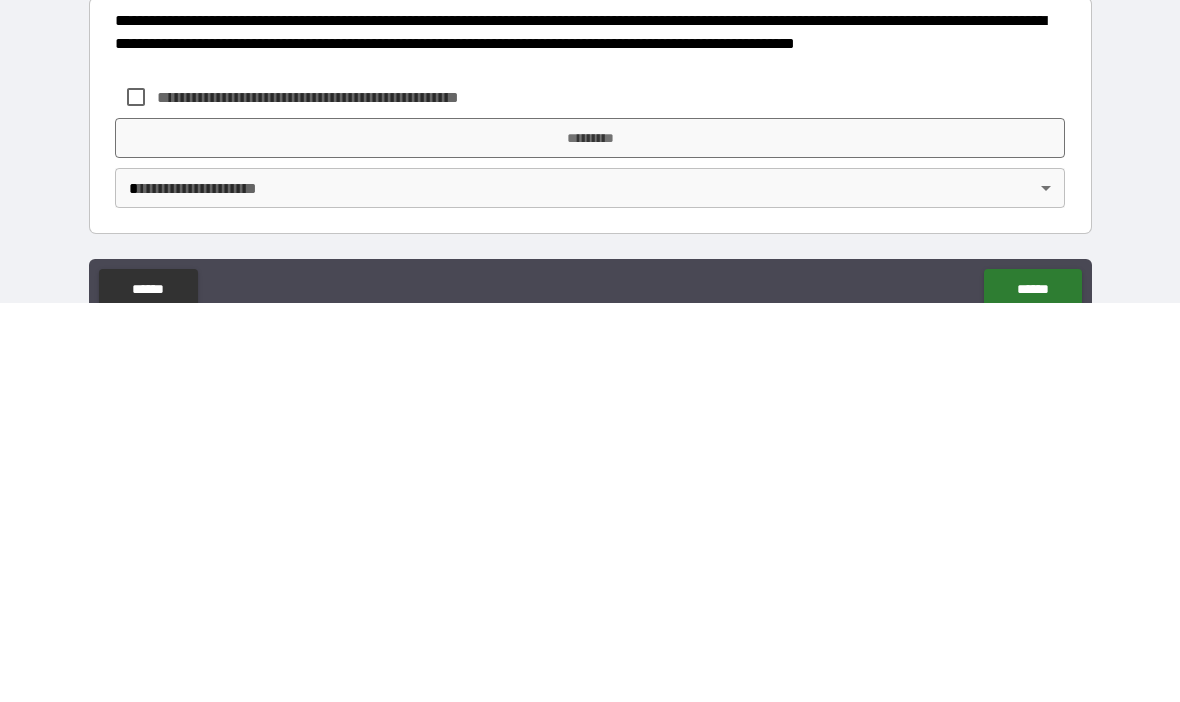type on "*" 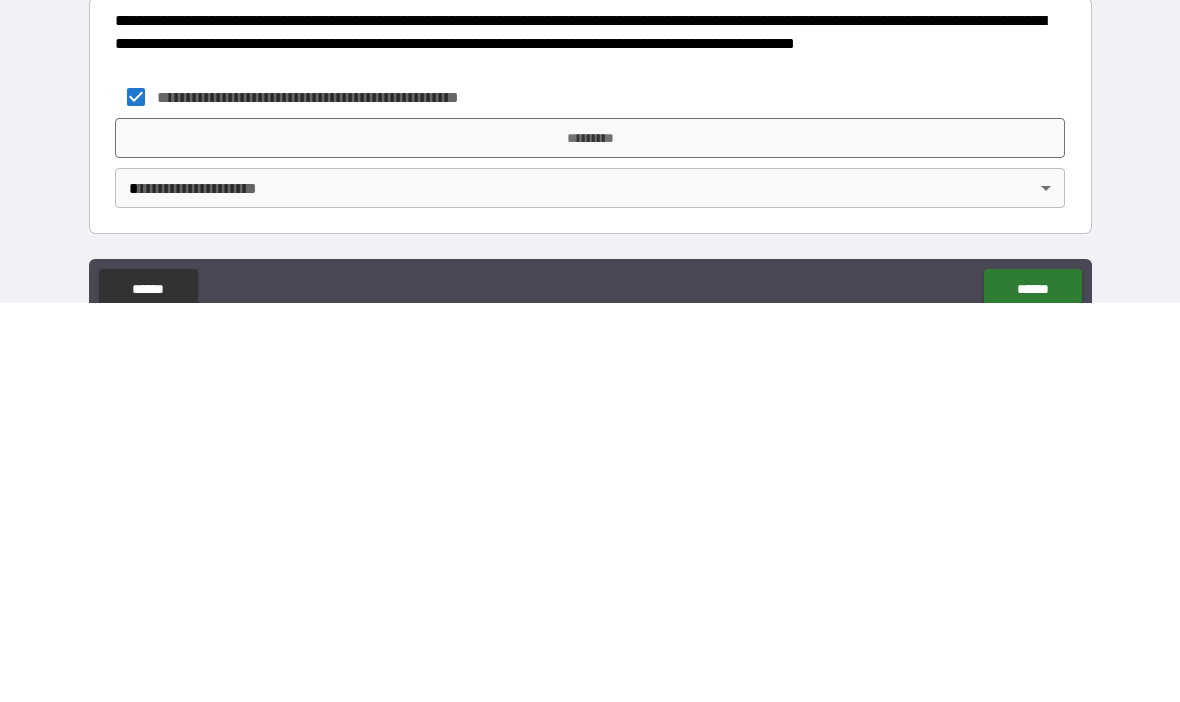 scroll, scrollTop: 69, scrollLeft: 0, axis: vertical 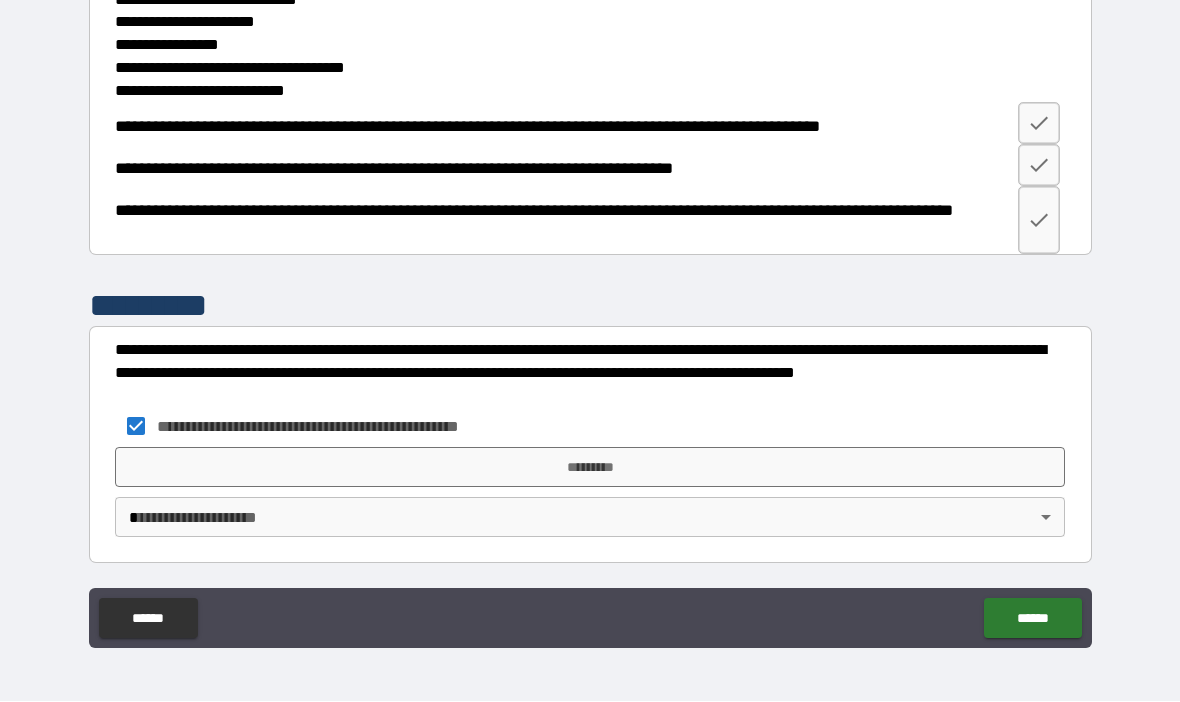 click on "*********" at bounding box center [590, 468] 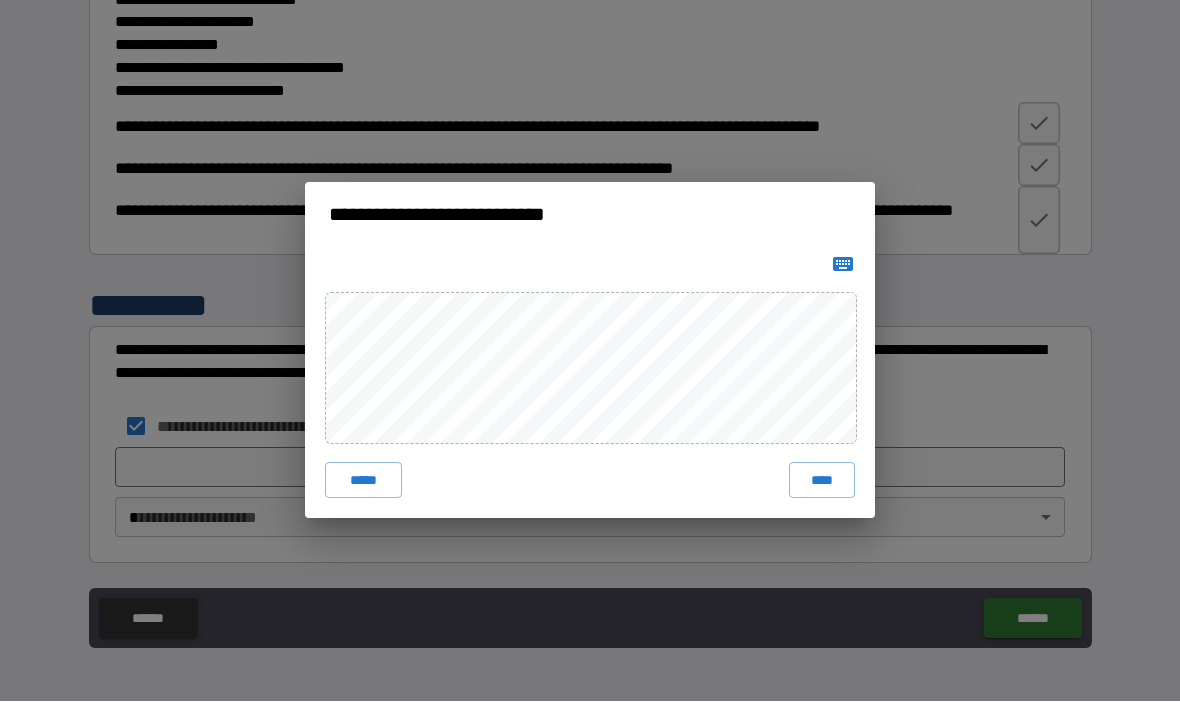 click on "****" at bounding box center [822, 481] 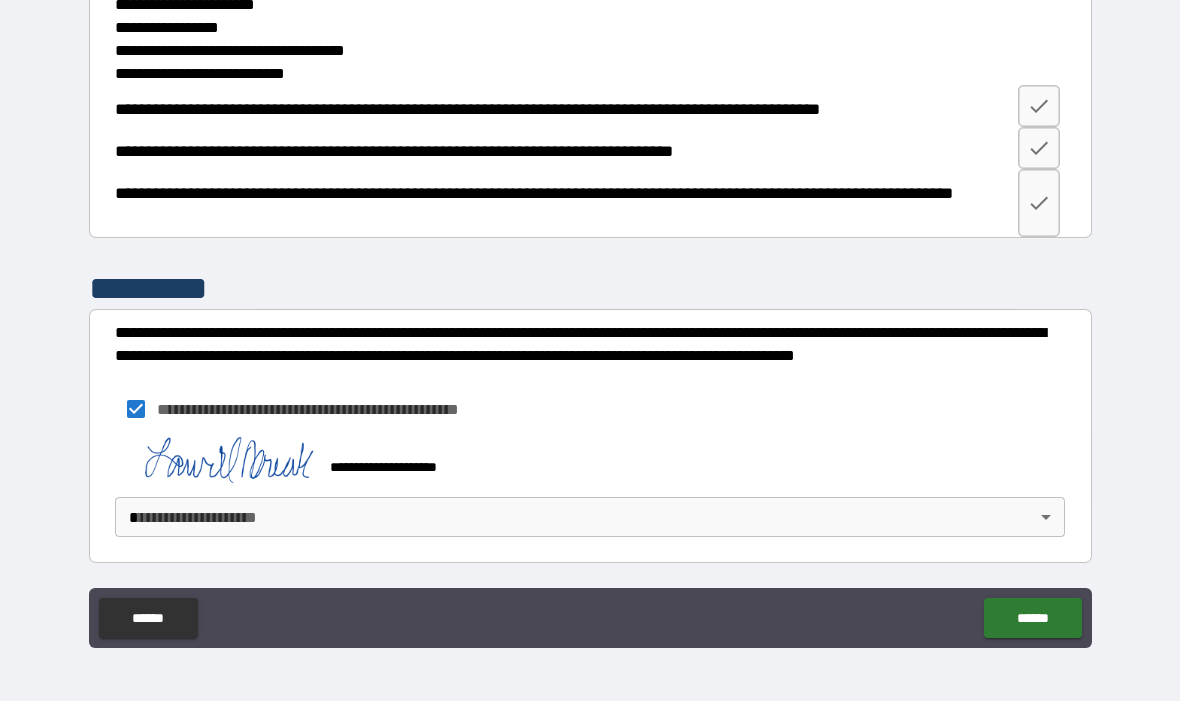 scroll, scrollTop: 2792, scrollLeft: 0, axis: vertical 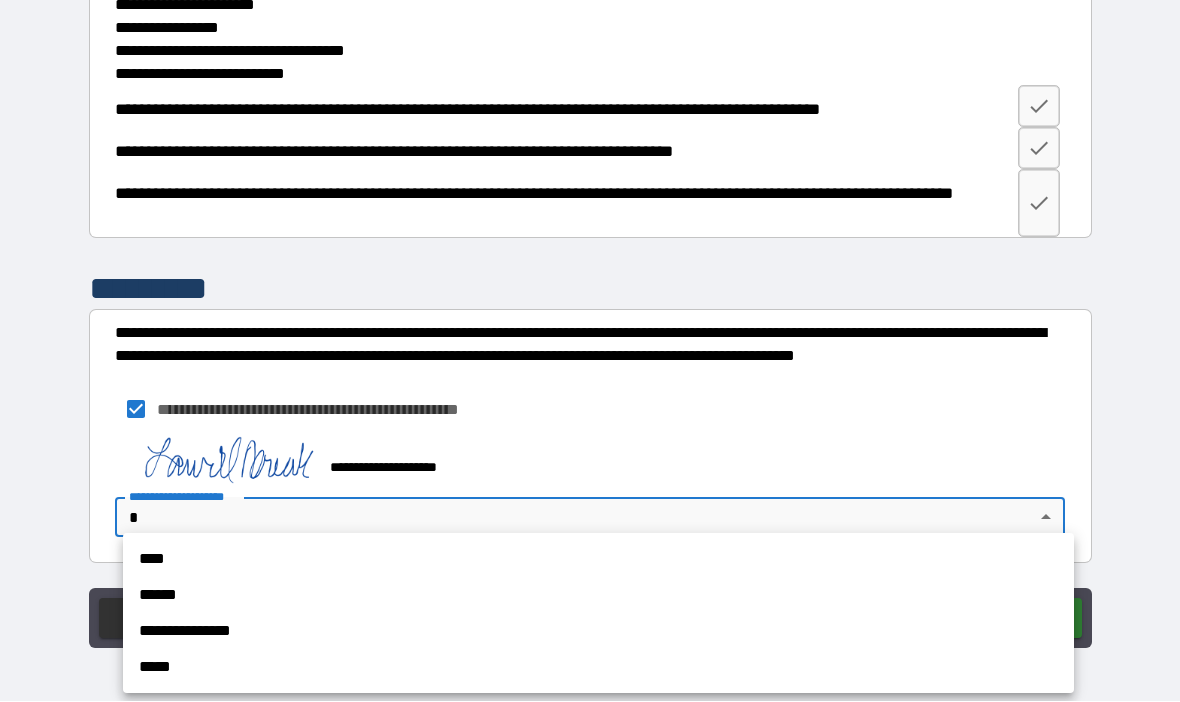 click on "****" at bounding box center [598, 560] 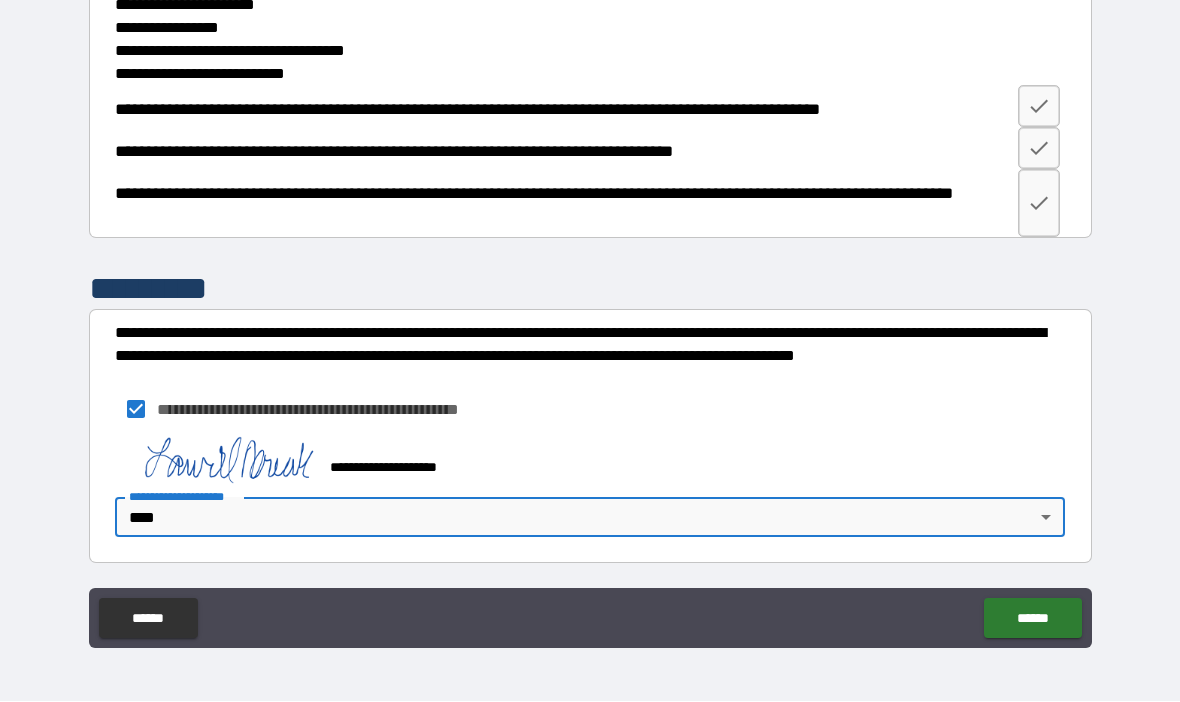 click on "******" at bounding box center [1032, 619] 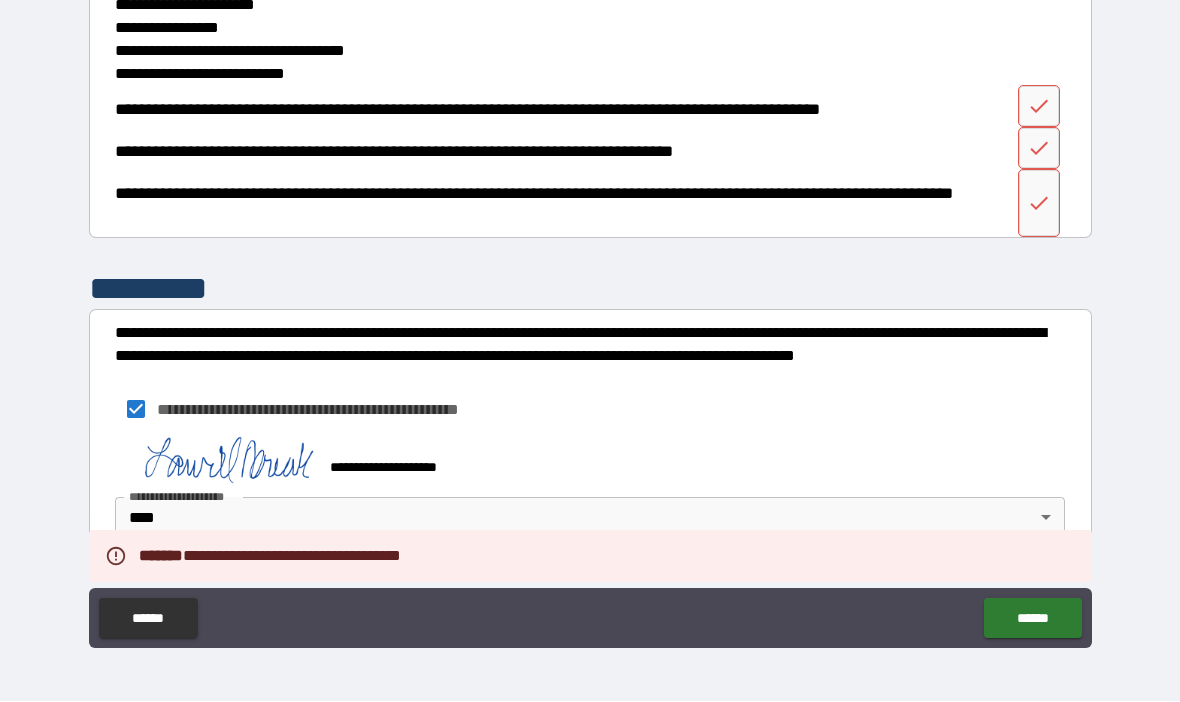 click on "******" at bounding box center [1032, 619] 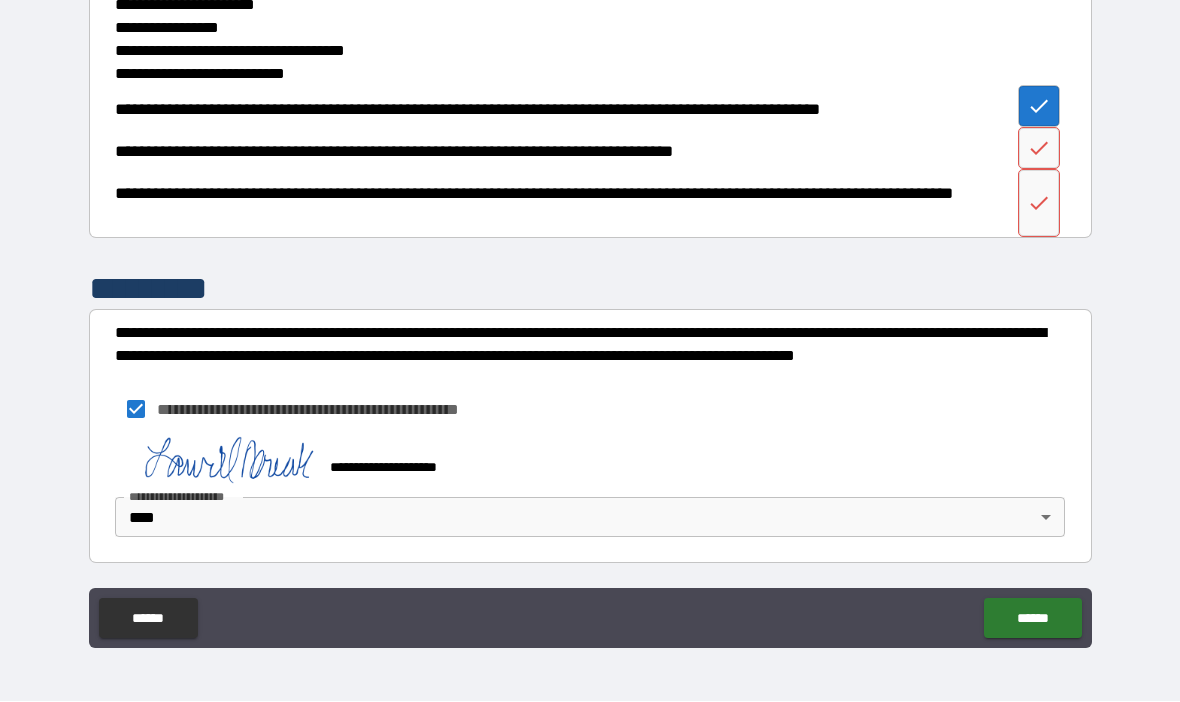 click 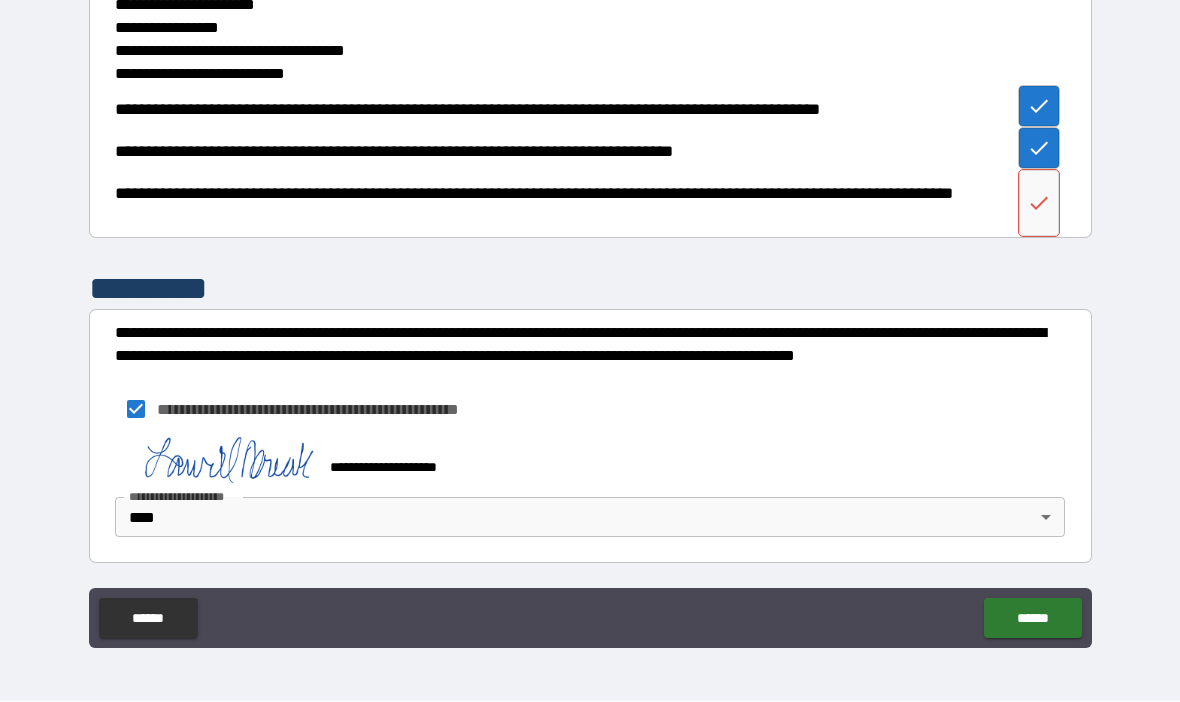 click 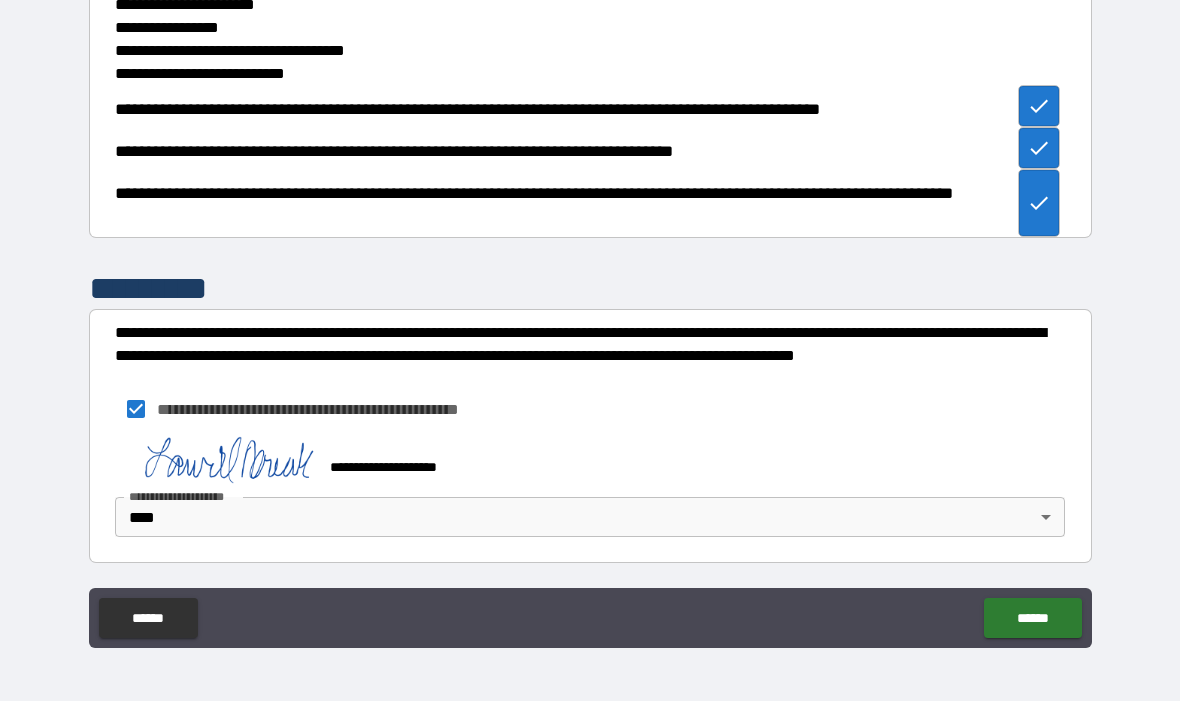 click on "******" at bounding box center [1032, 619] 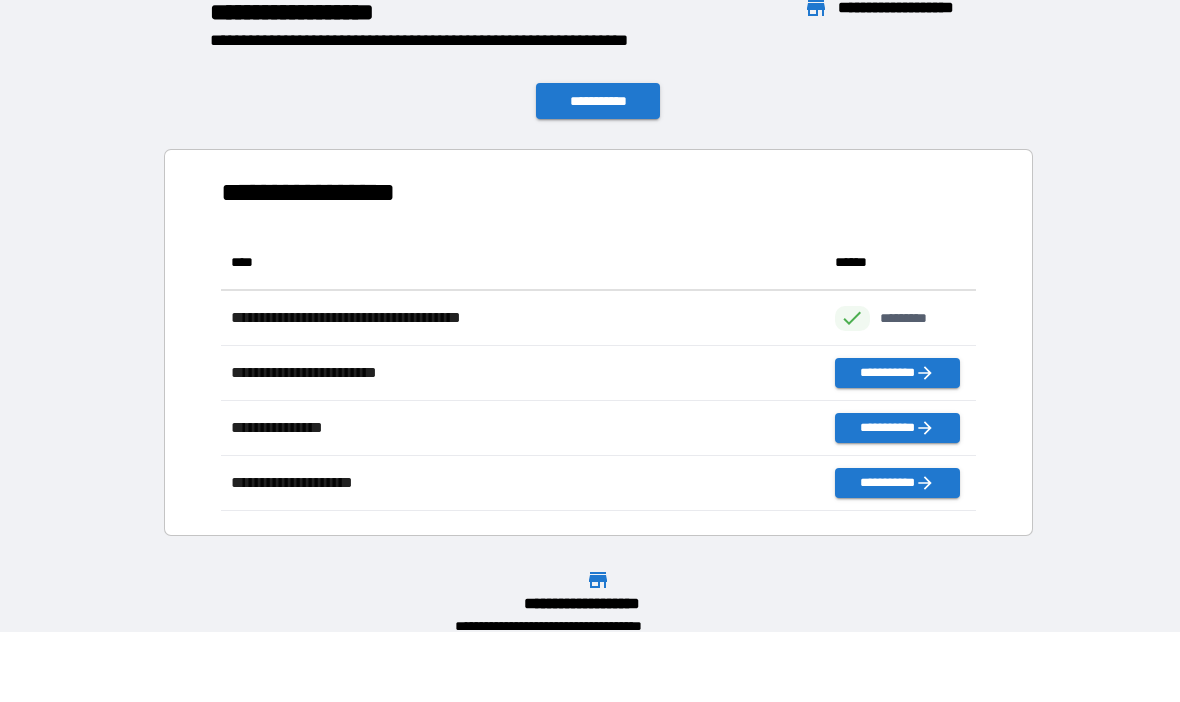 scroll, scrollTop: 1, scrollLeft: 1, axis: both 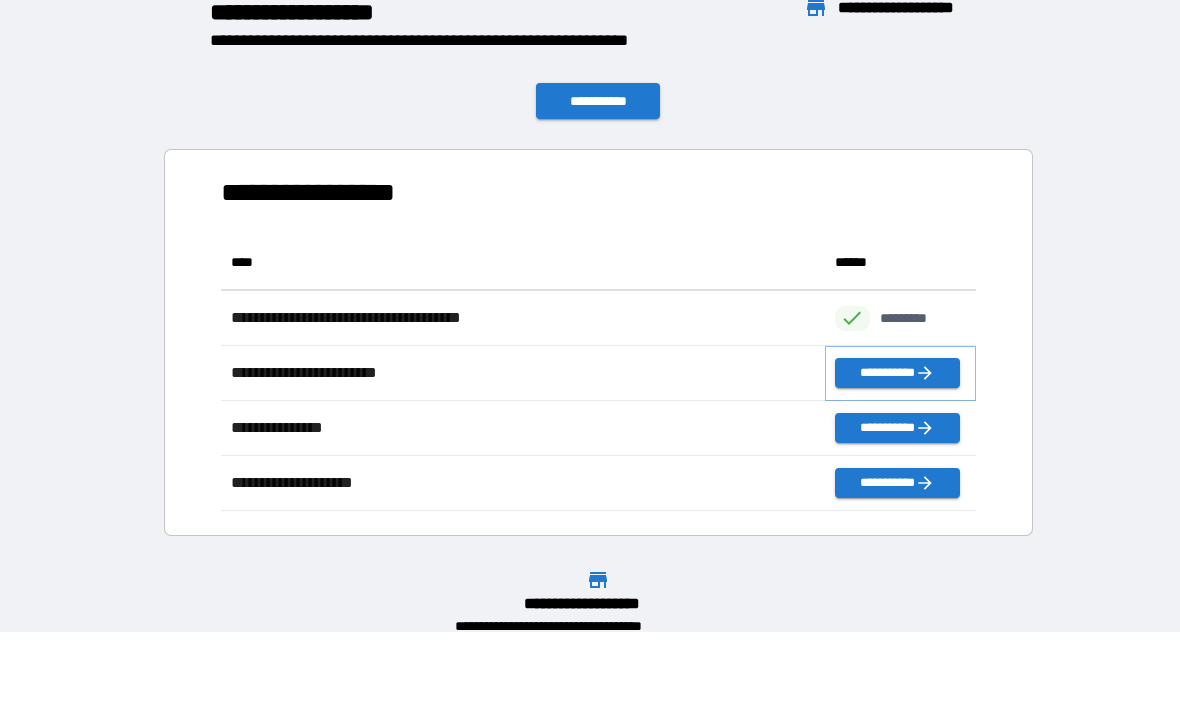 click on "**********" at bounding box center [897, 374] 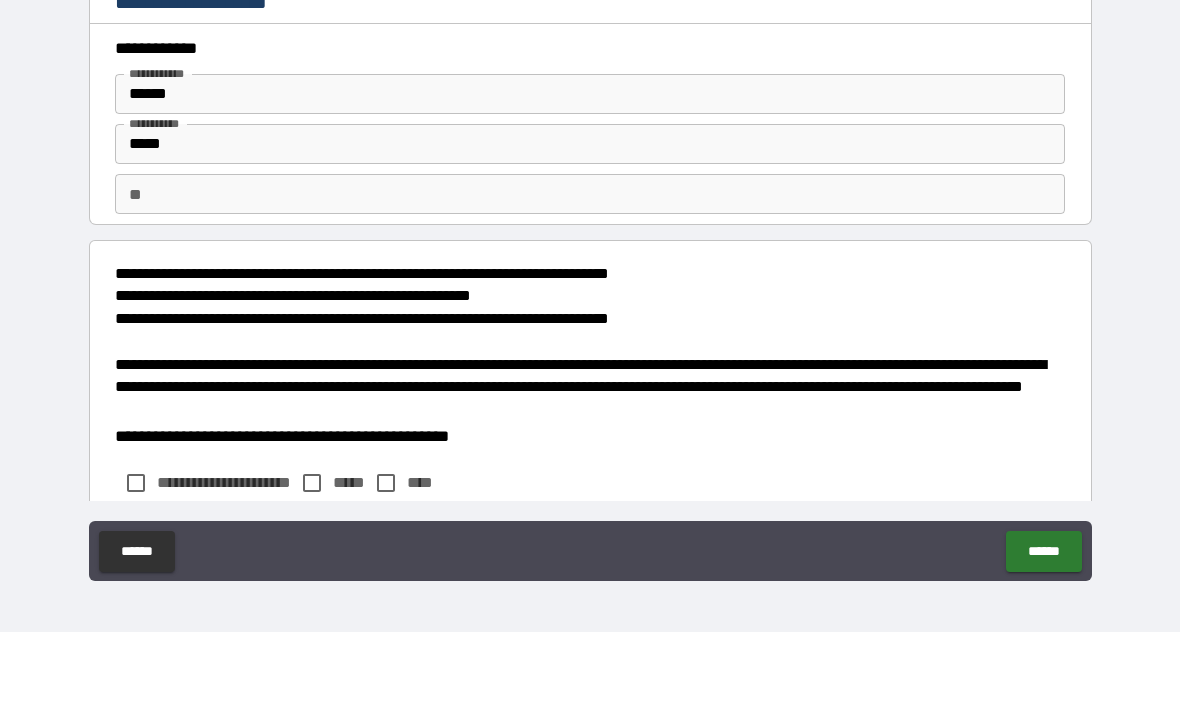 type on "*" 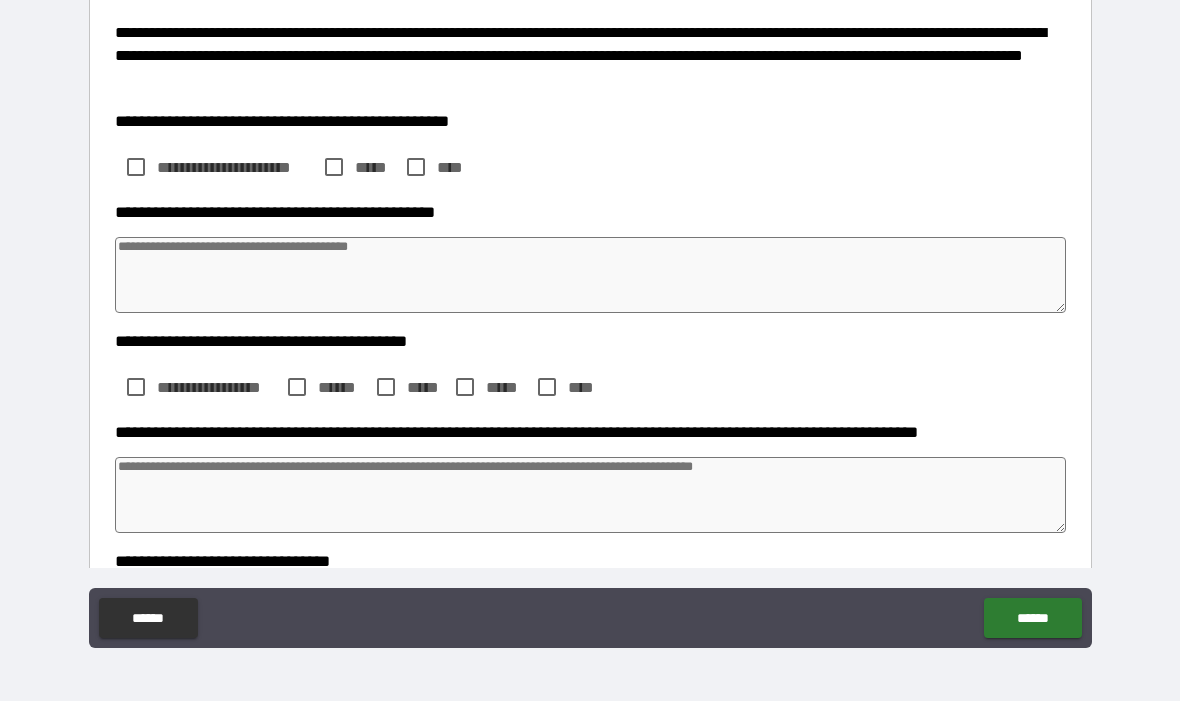 scroll, scrollTop: 334, scrollLeft: 0, axis: vertical 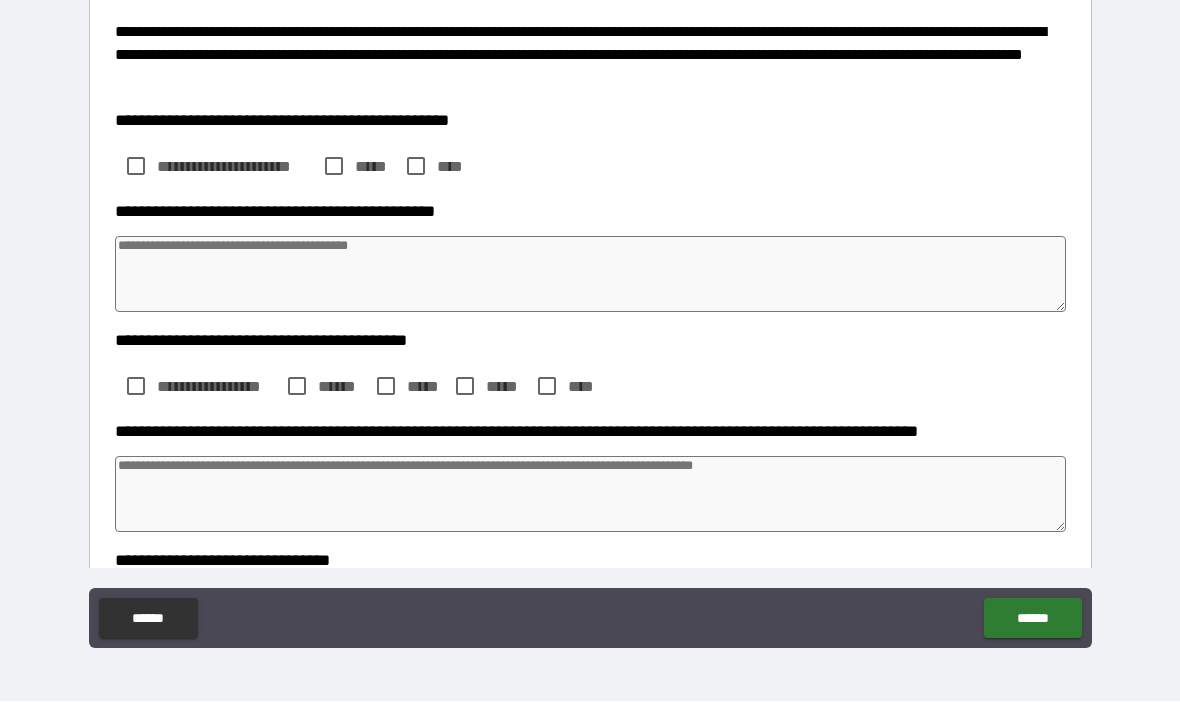 type on "*" 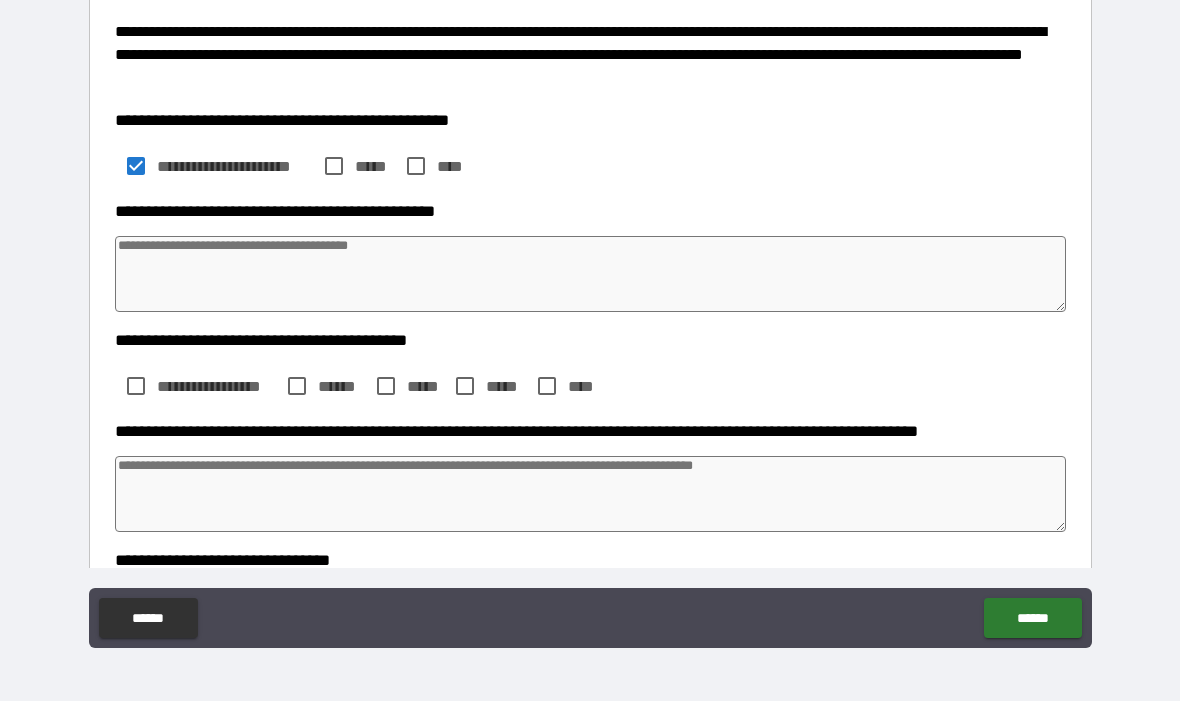 type on "*" 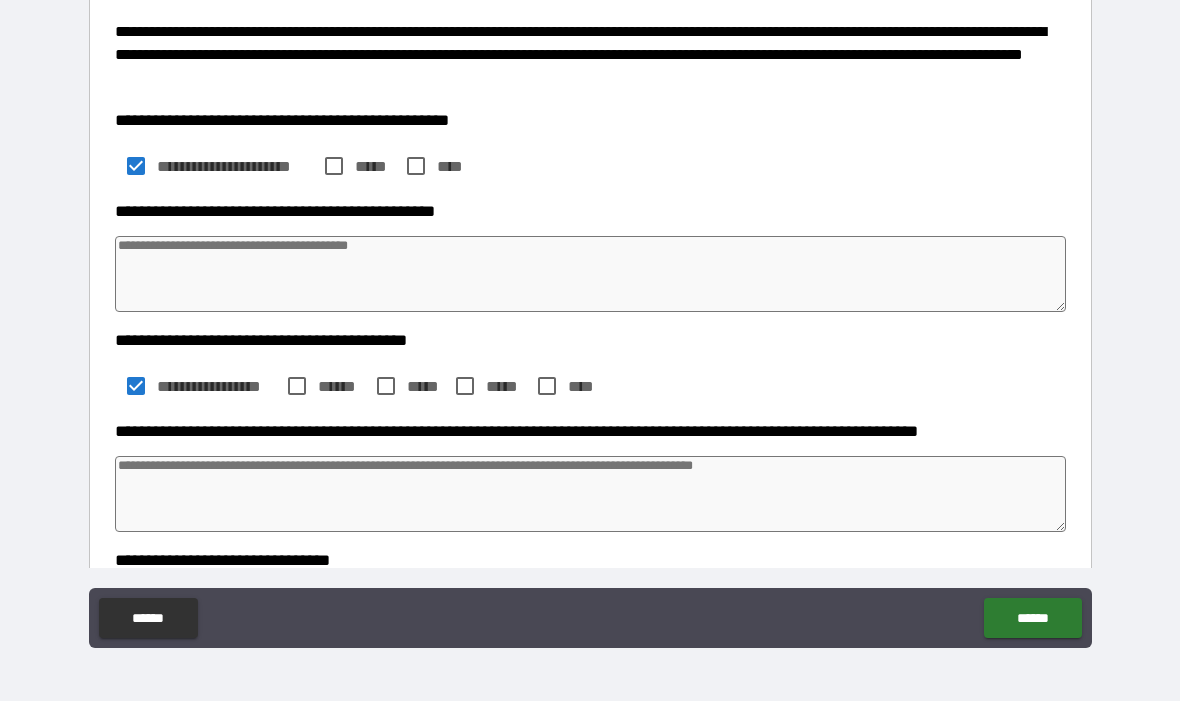 type on "*" 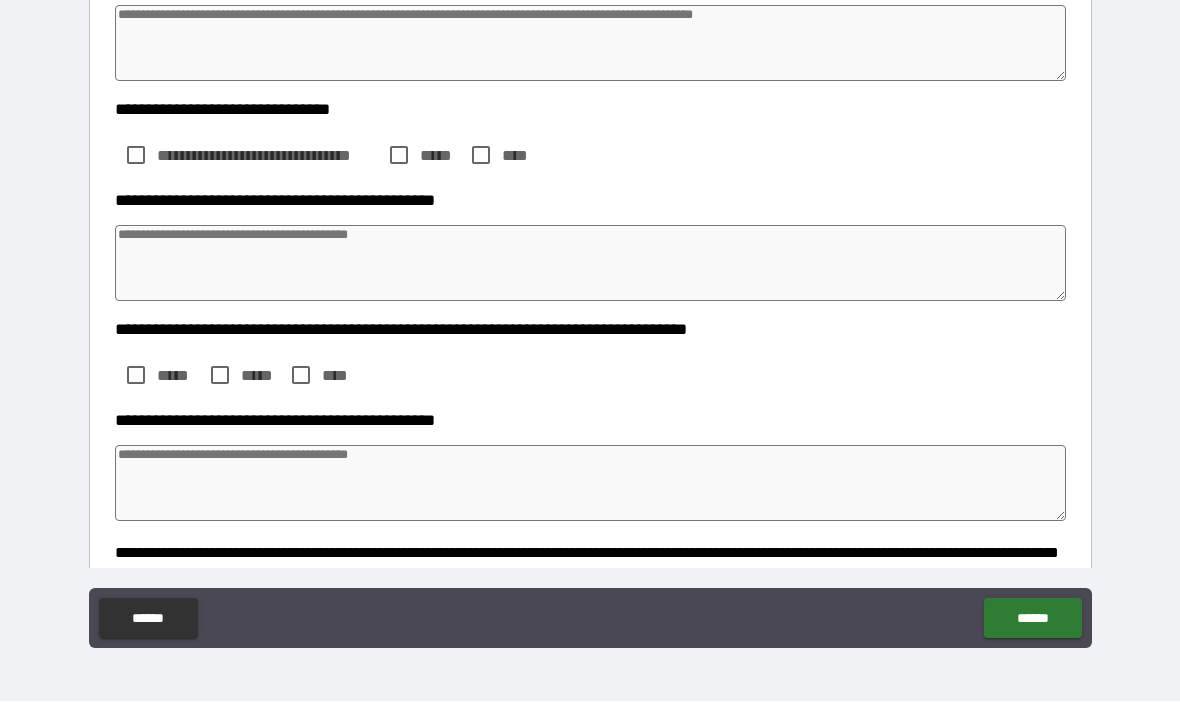 scroll, scrollTop: 786, scrollLeft: 0, axis: vertical 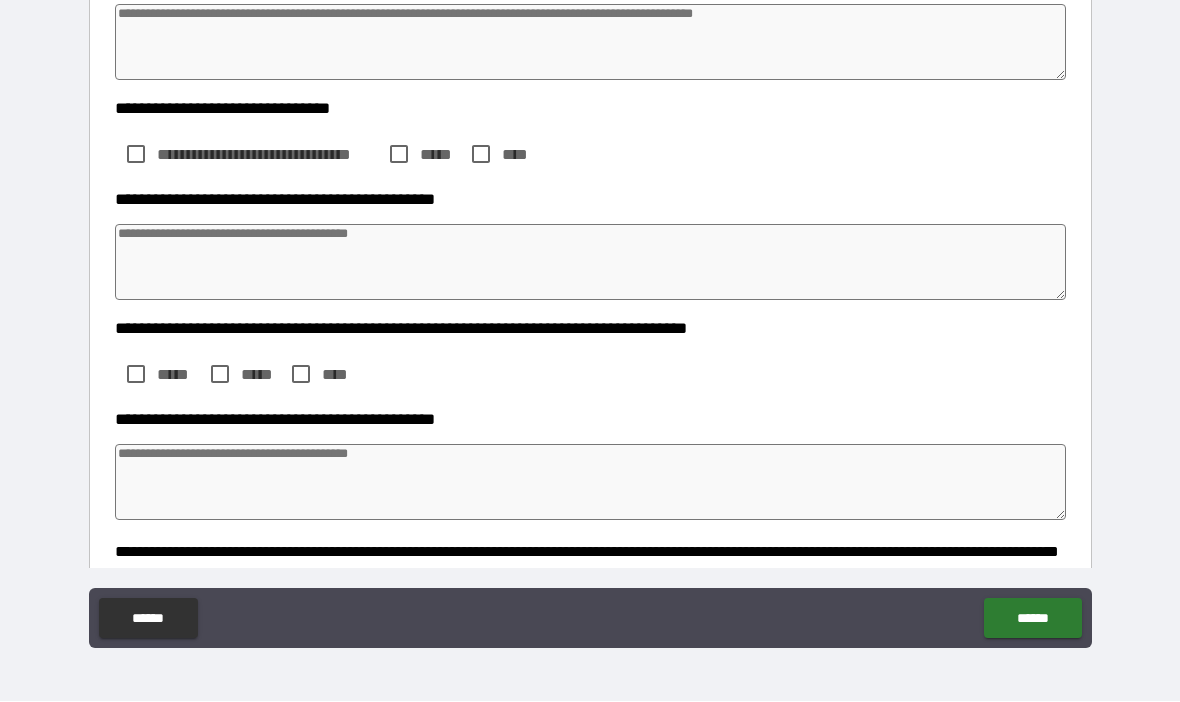 type on "*" 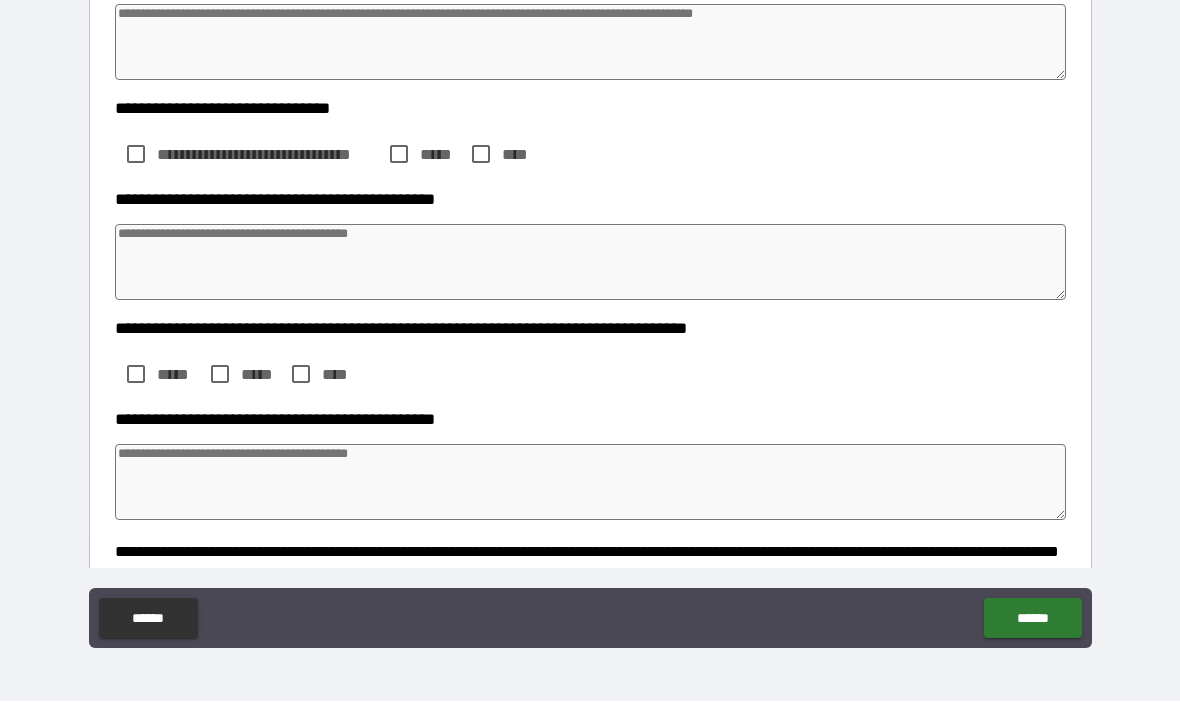 type on "*" 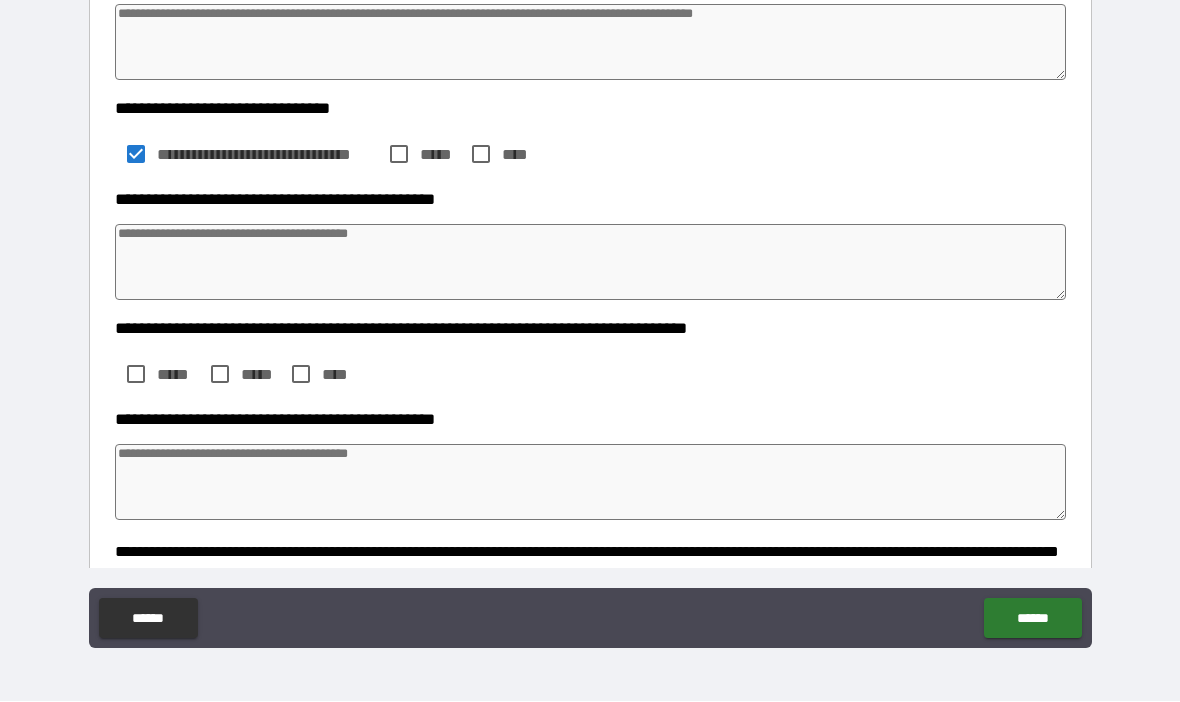 type on "*" 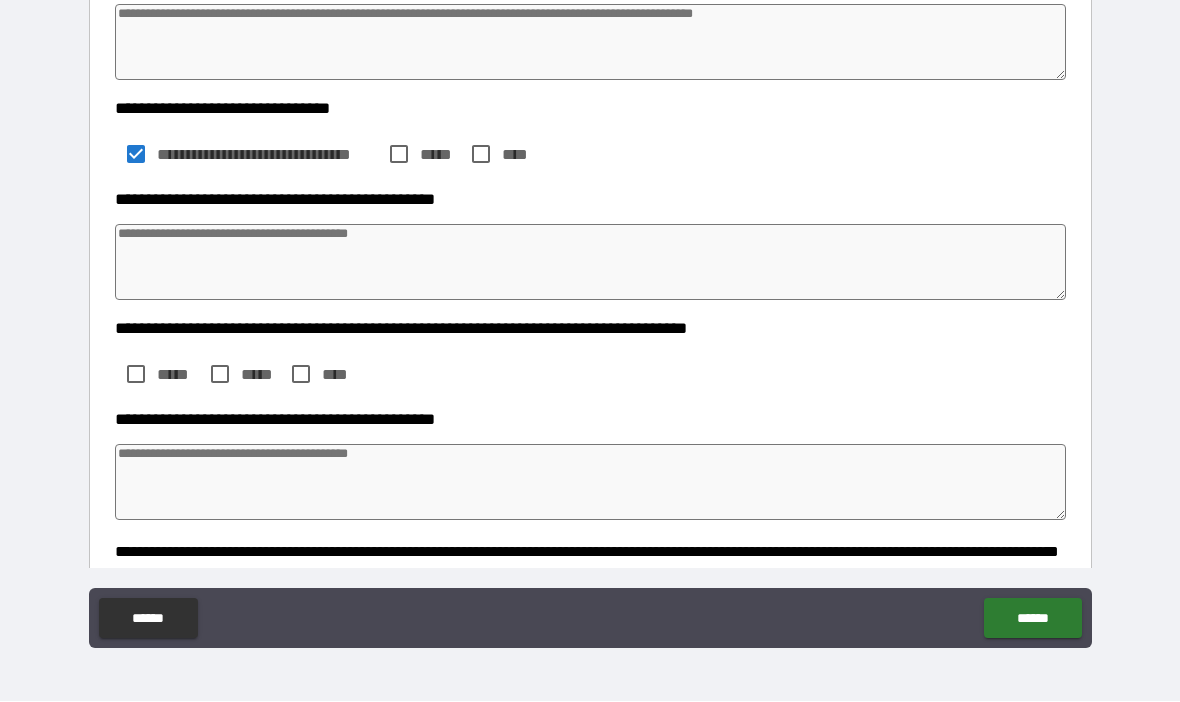 type on "*" 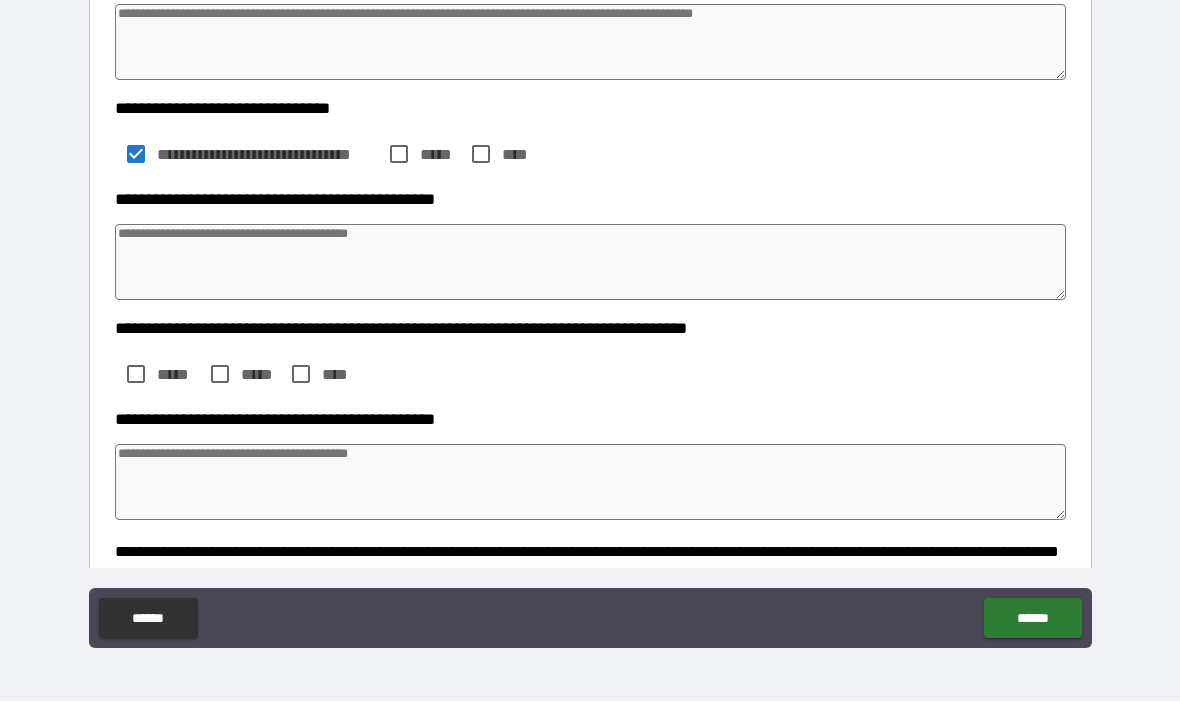 type on "*" 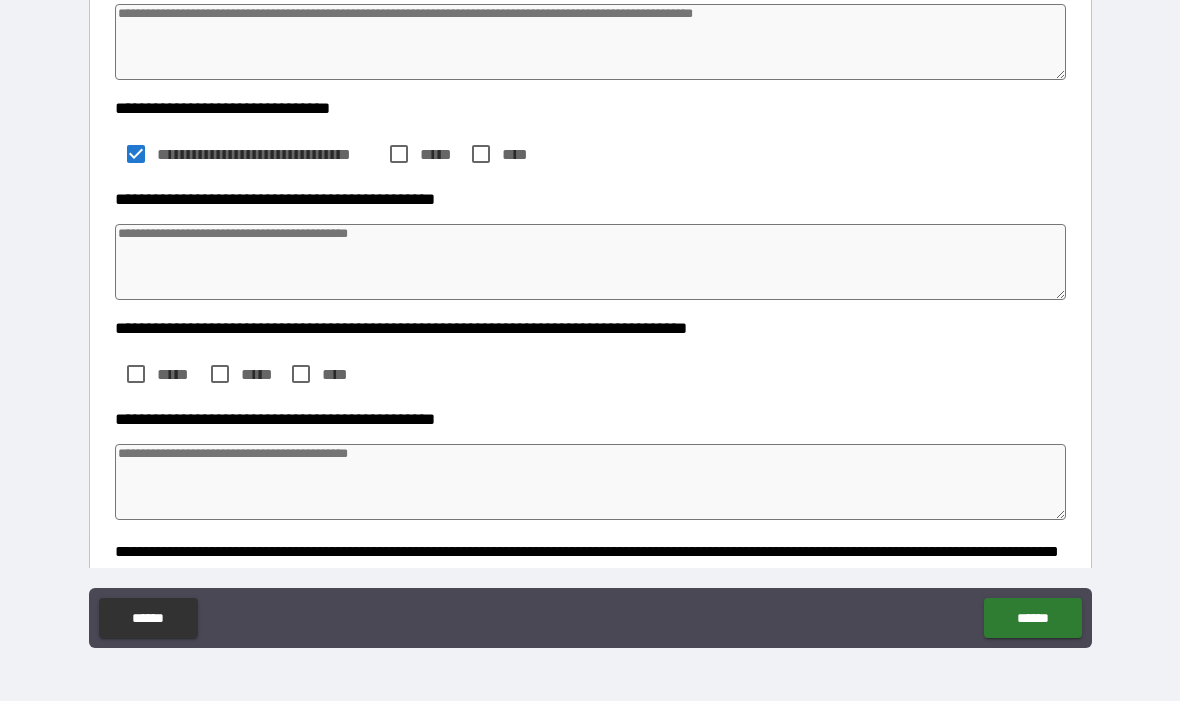 type on "*" 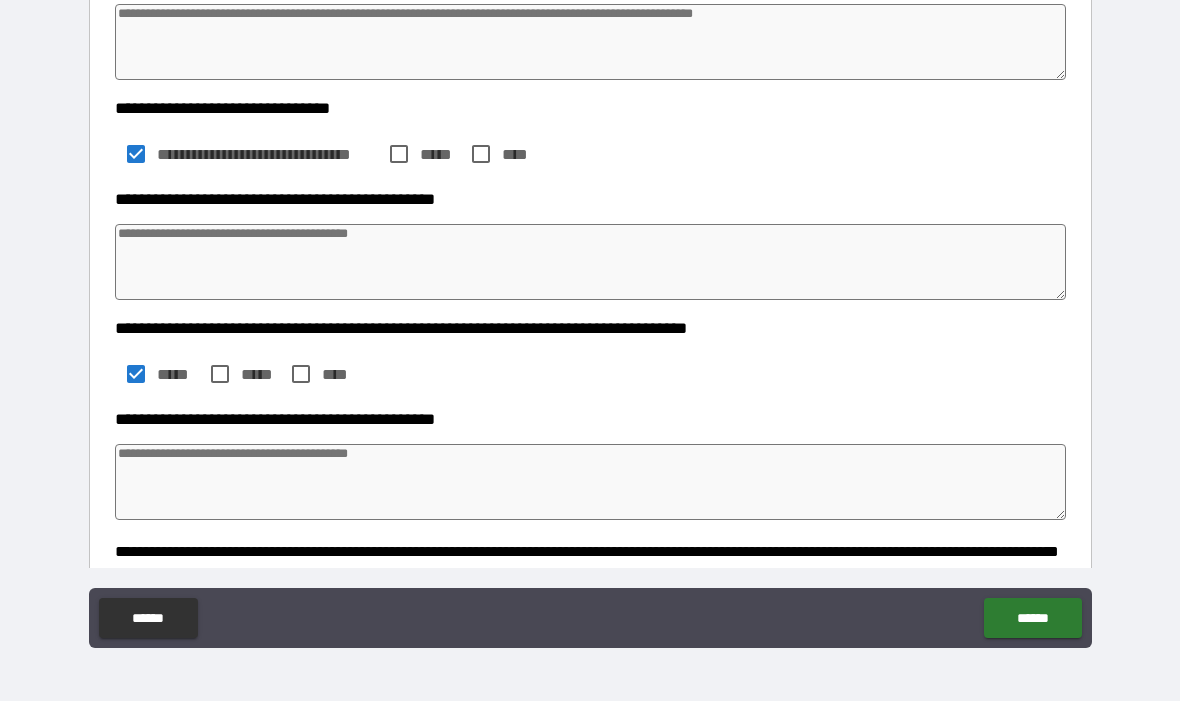 type on "*" 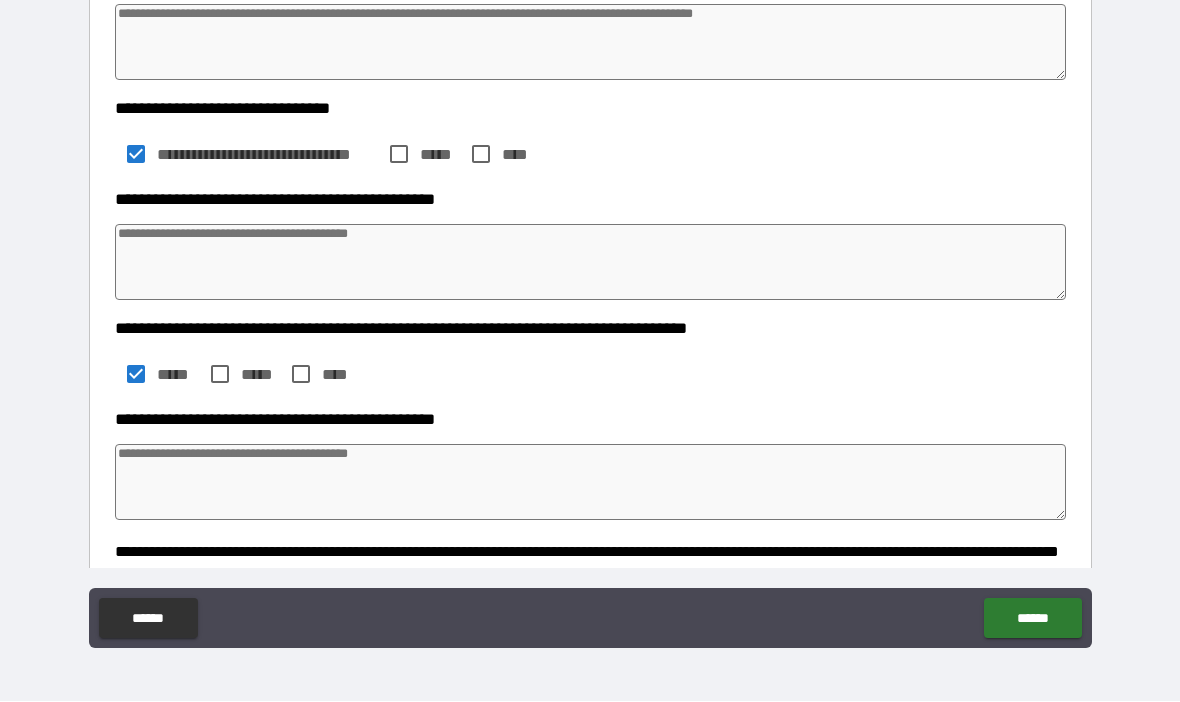 type on "*" 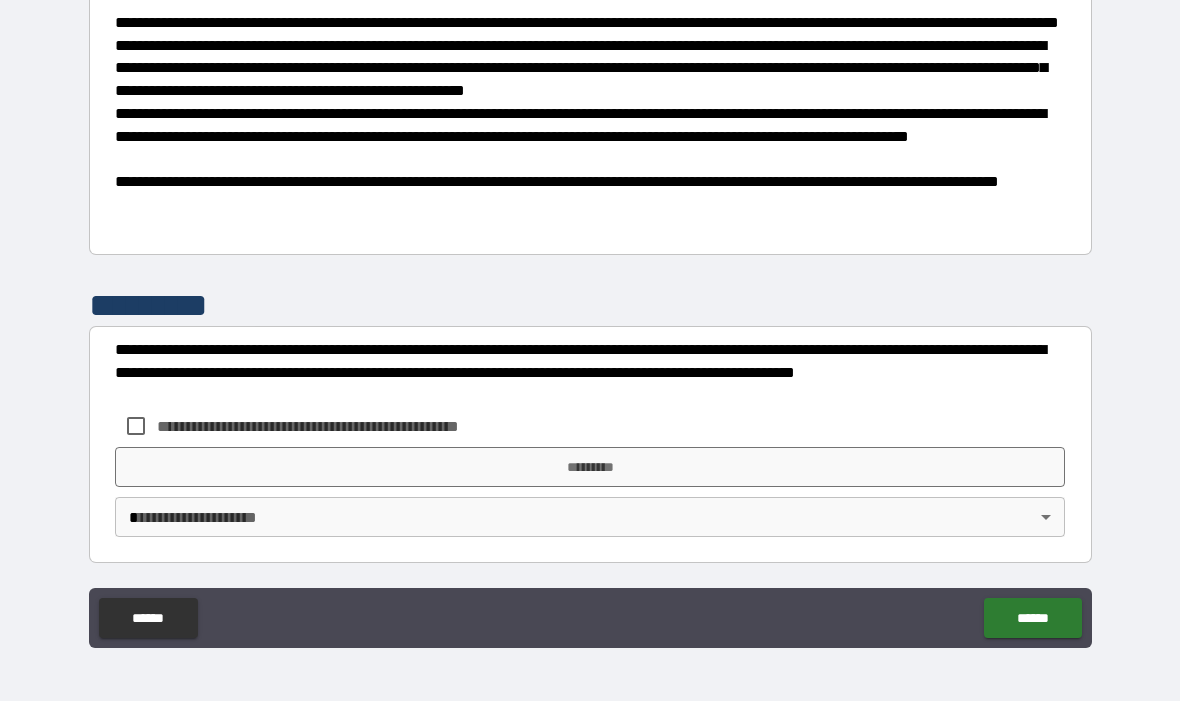 scroll, scrollTop: 1315, scrollLeft: 0, axis: vertical 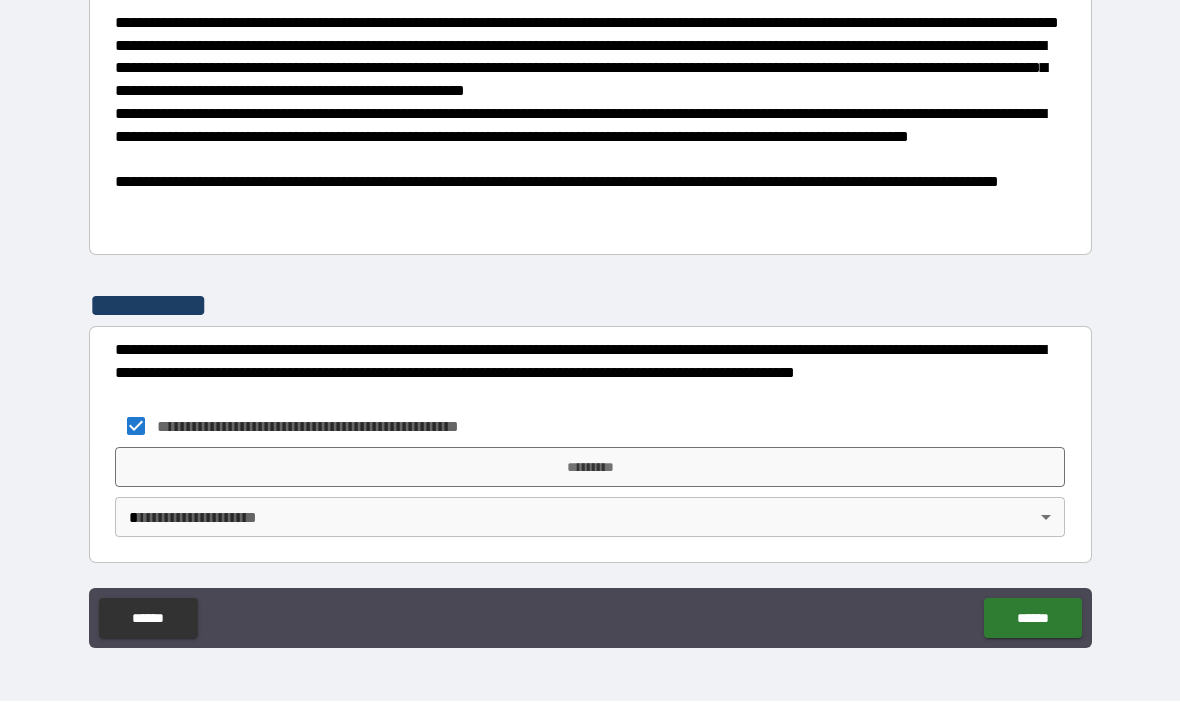 type on "*" 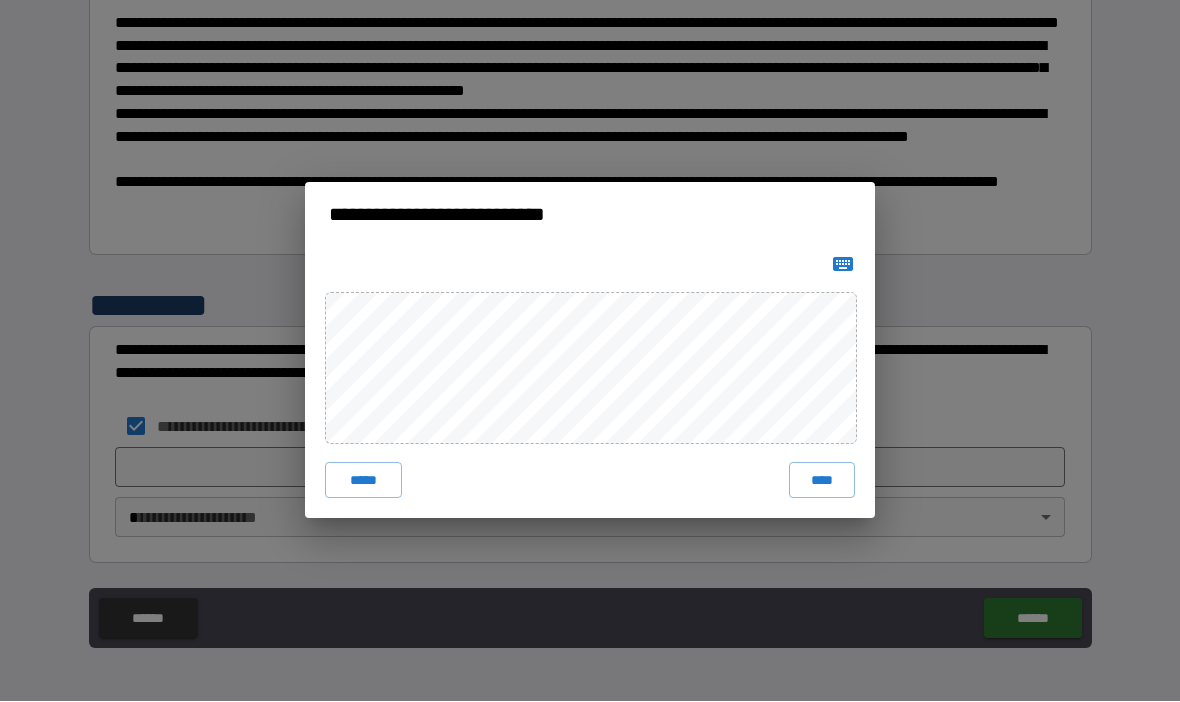 click on "****" at bounding box center (822, 481) 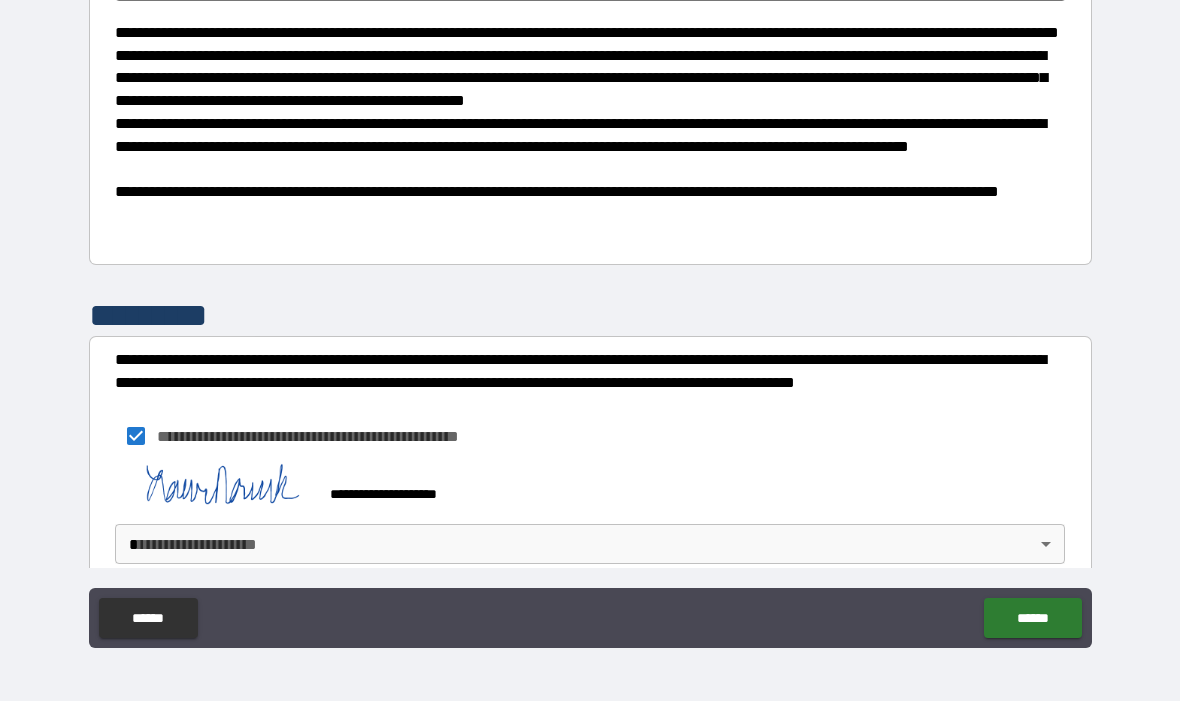 type on "*" 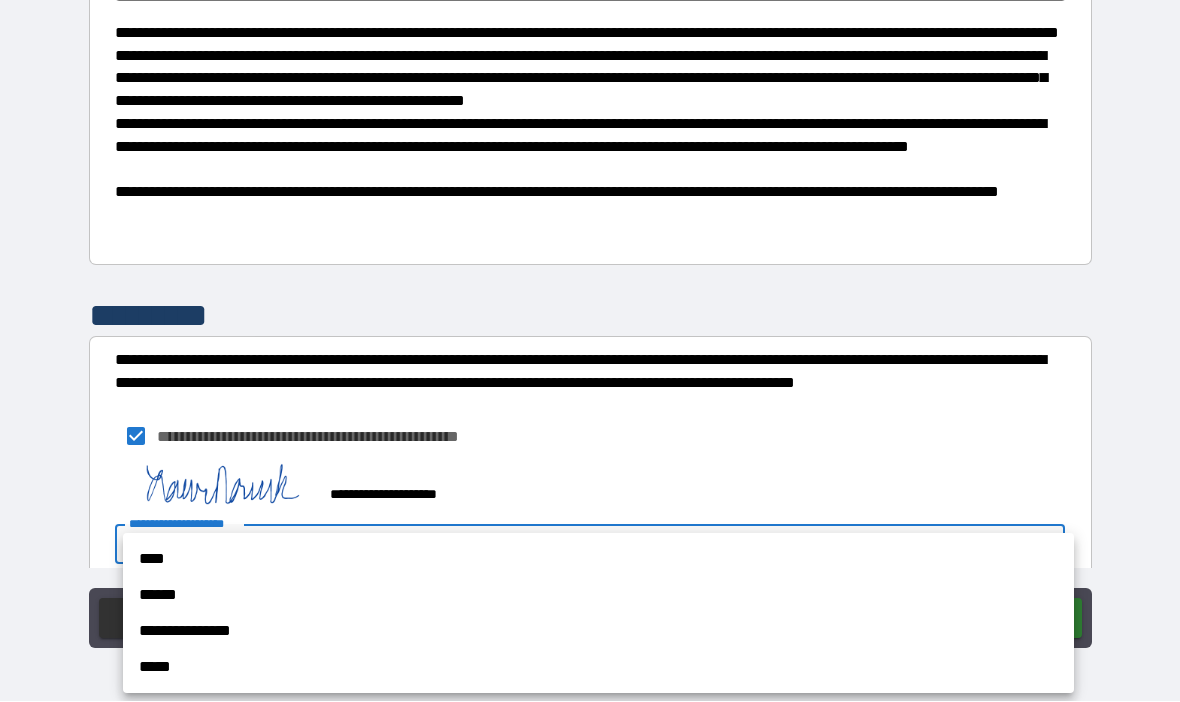 click on "****" at bounding box center [598, 560] 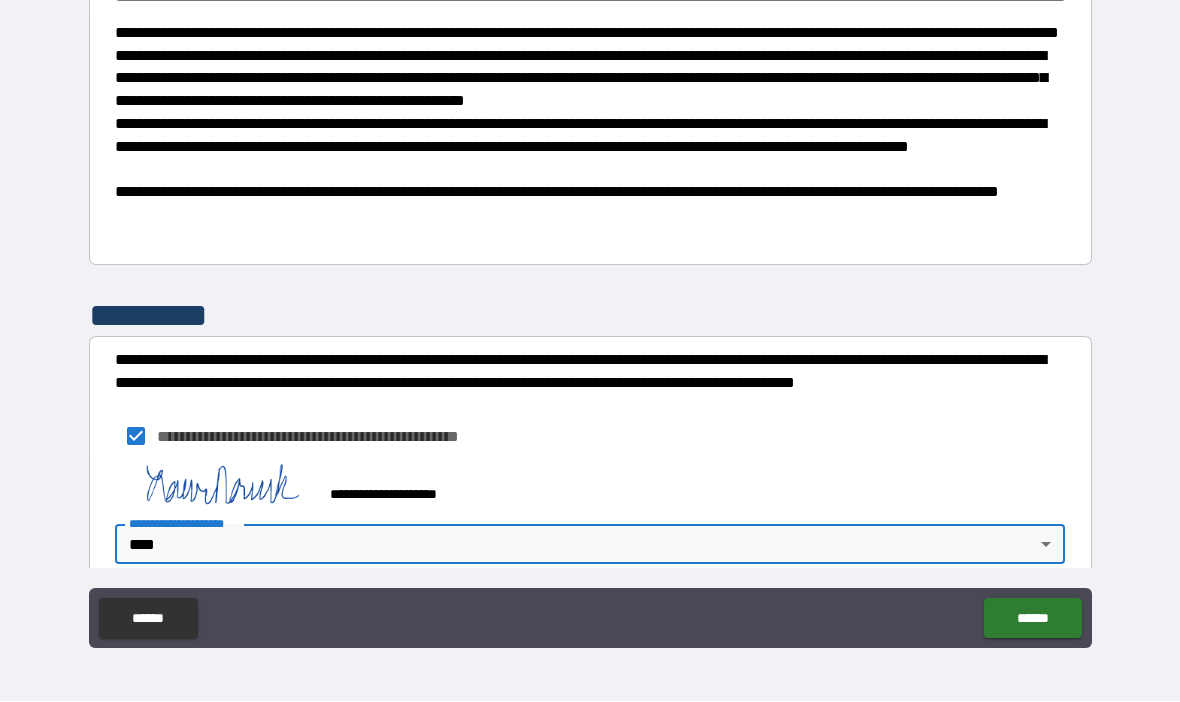type on "*" 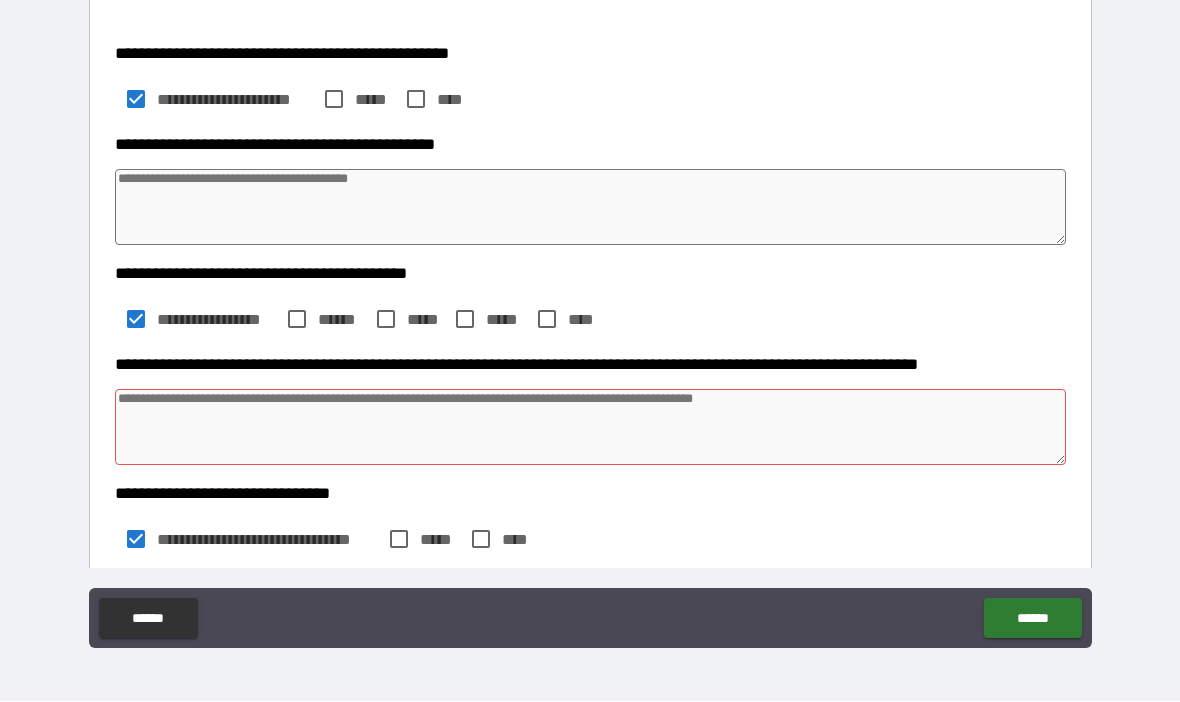 scroll, scrollTop: 405, scrollLeft: 0, axis: vertical 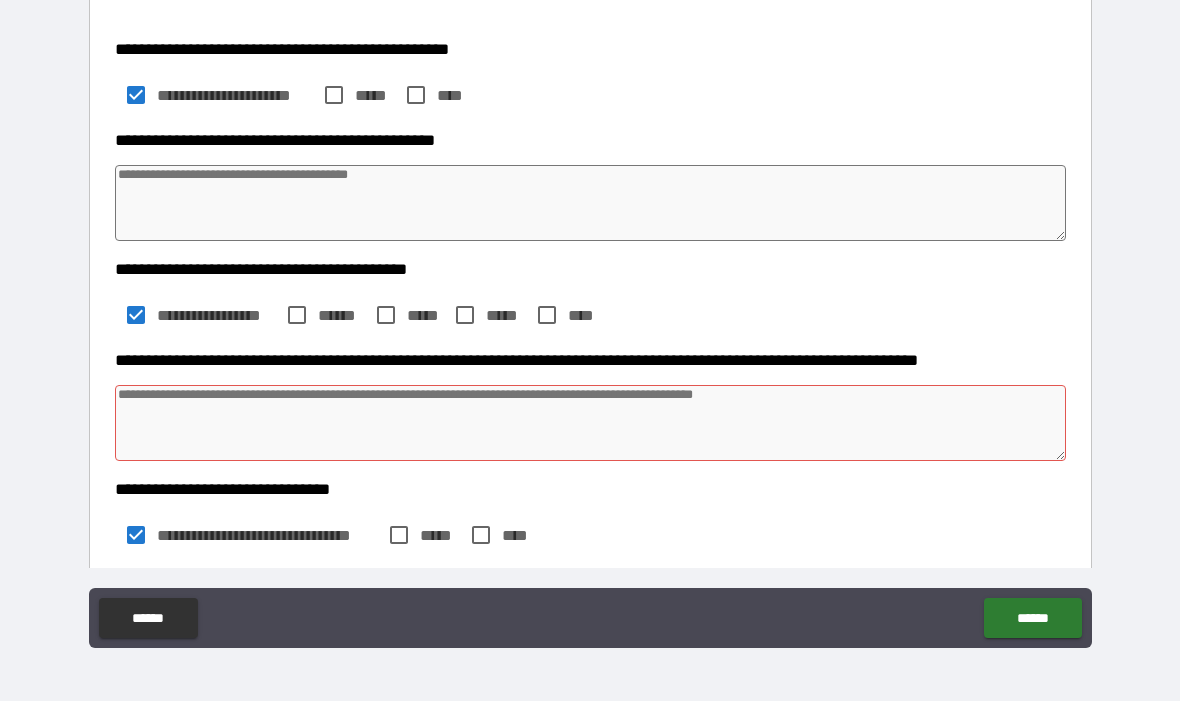 click at bounding box center (591, 424) 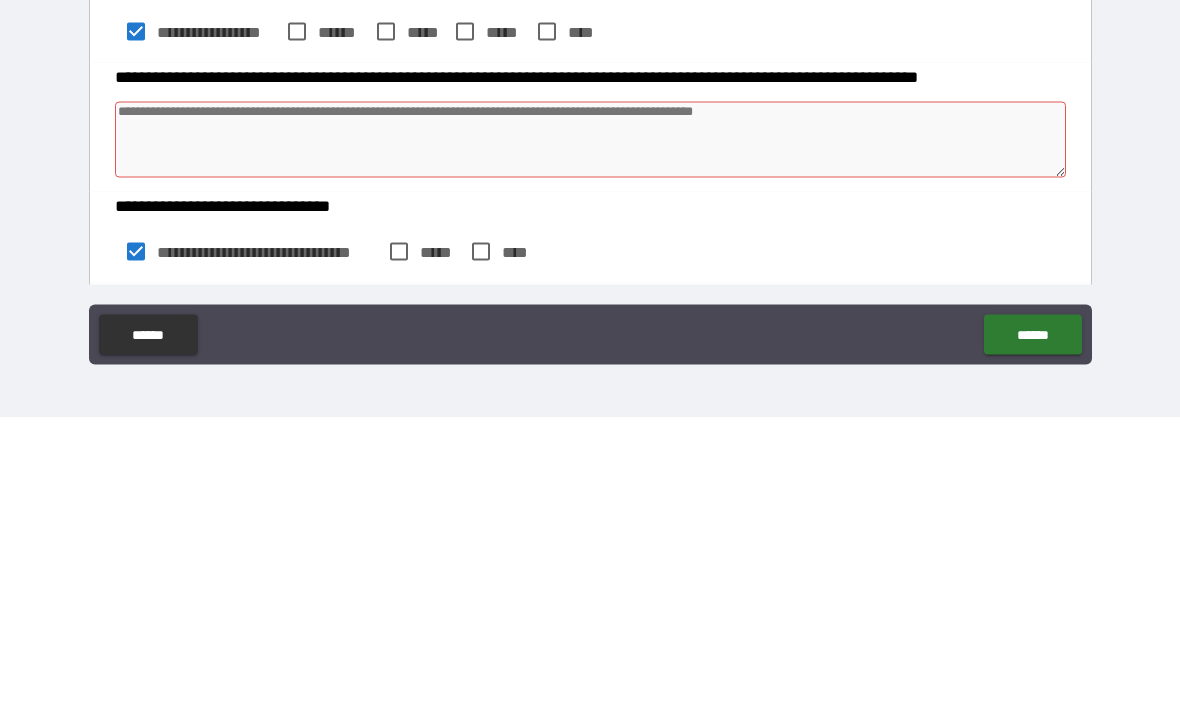 type on "*" 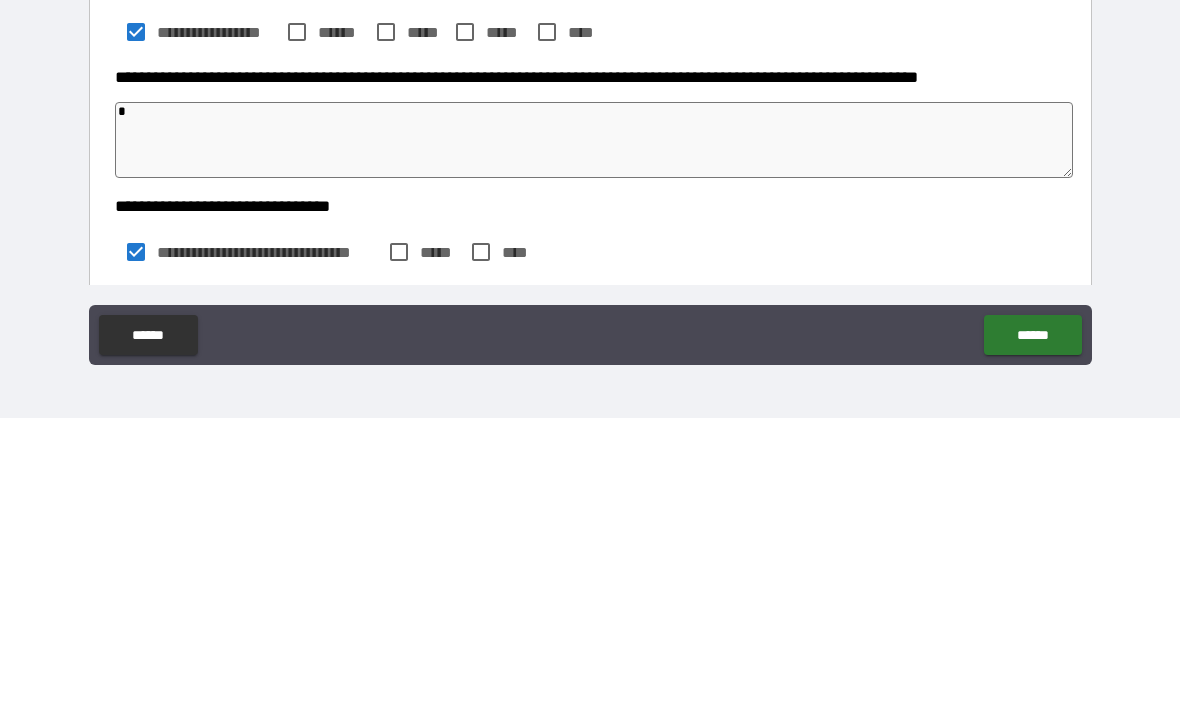 type on "*" 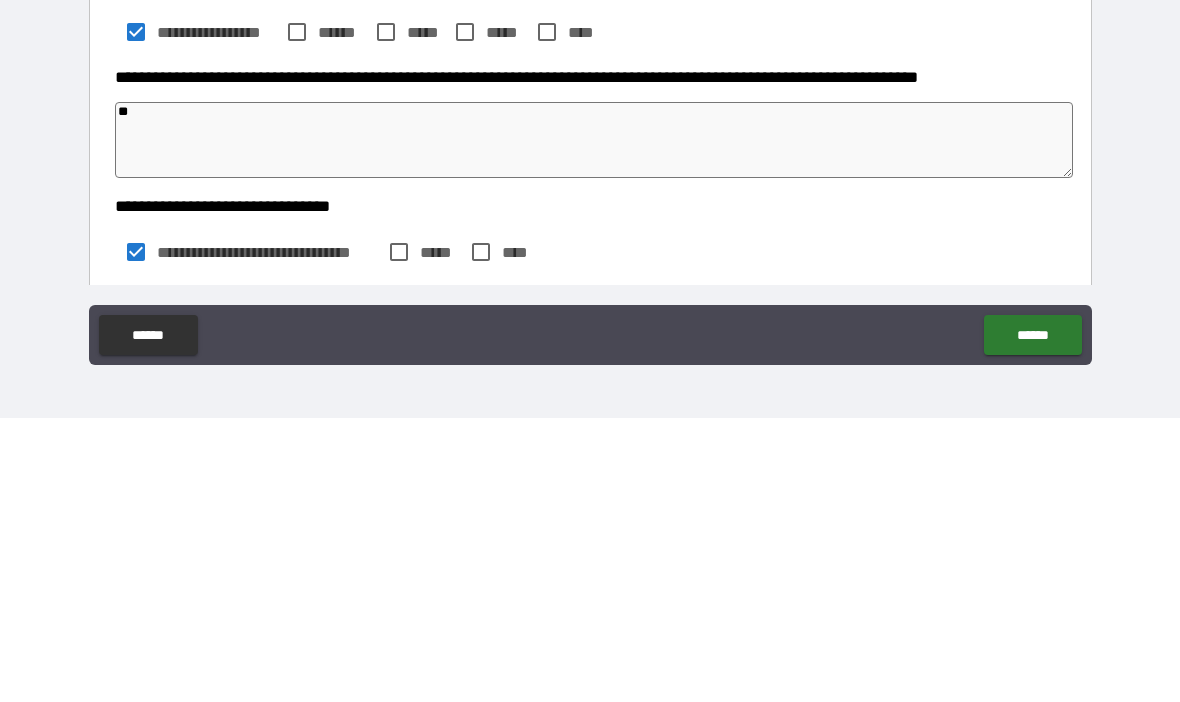 type on "*" 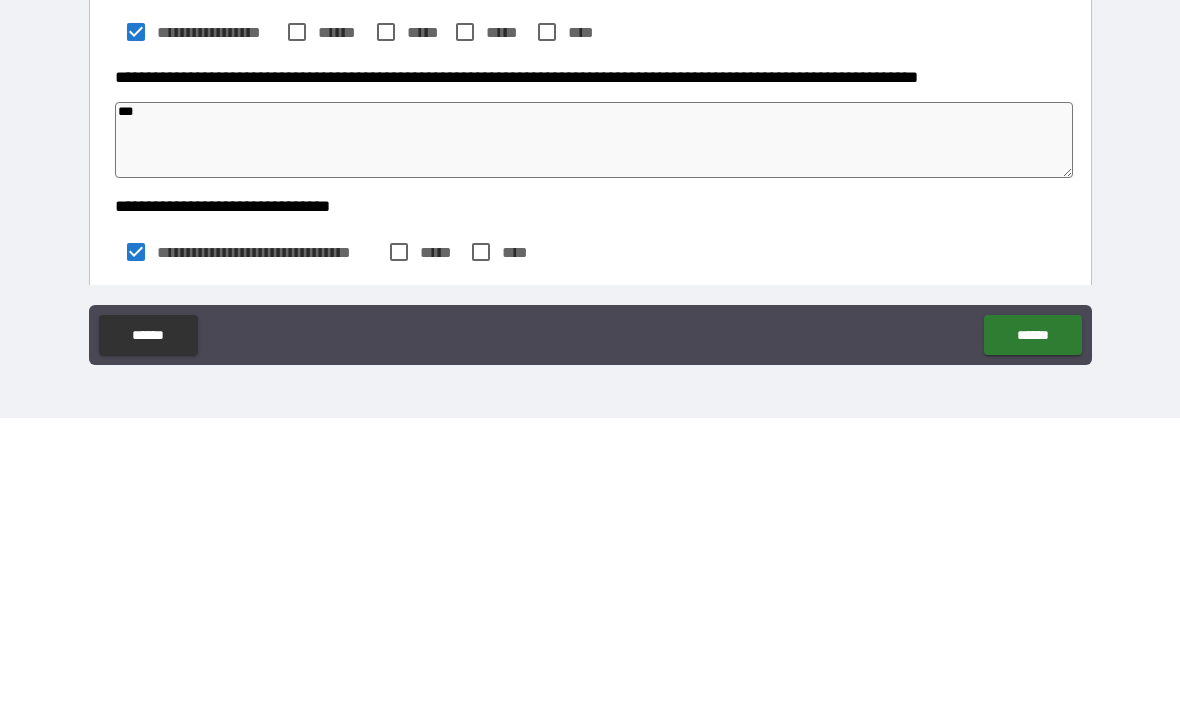 type on "*" 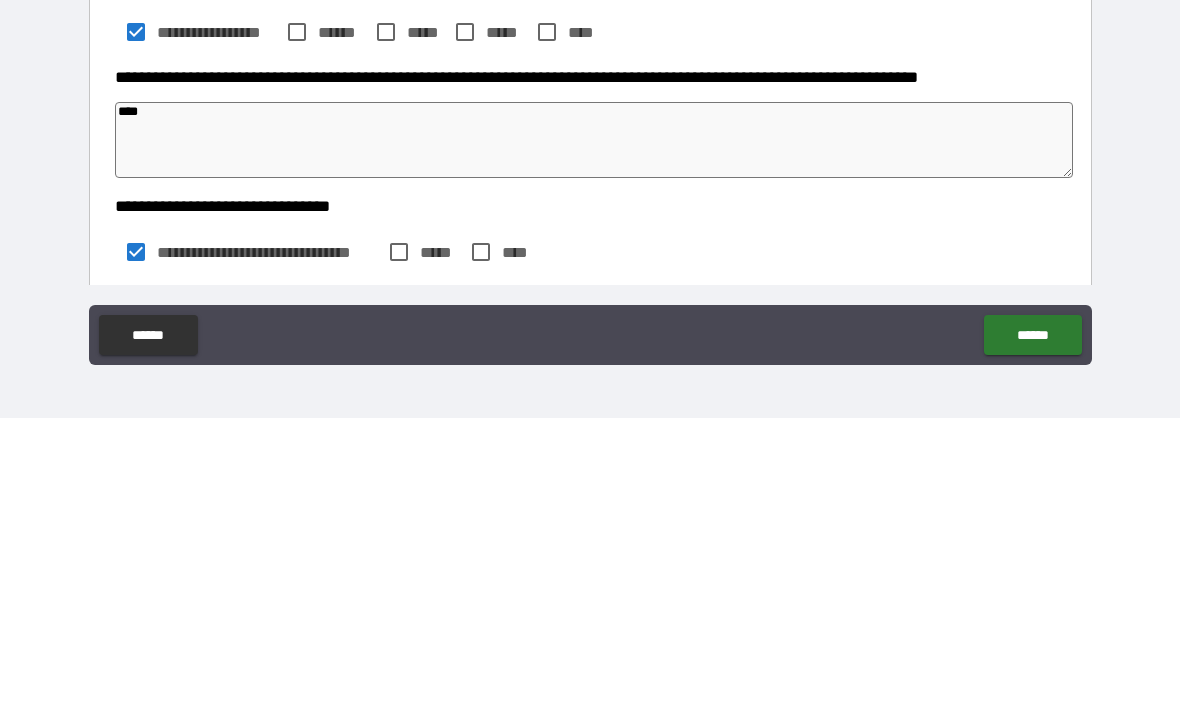 type on "*" 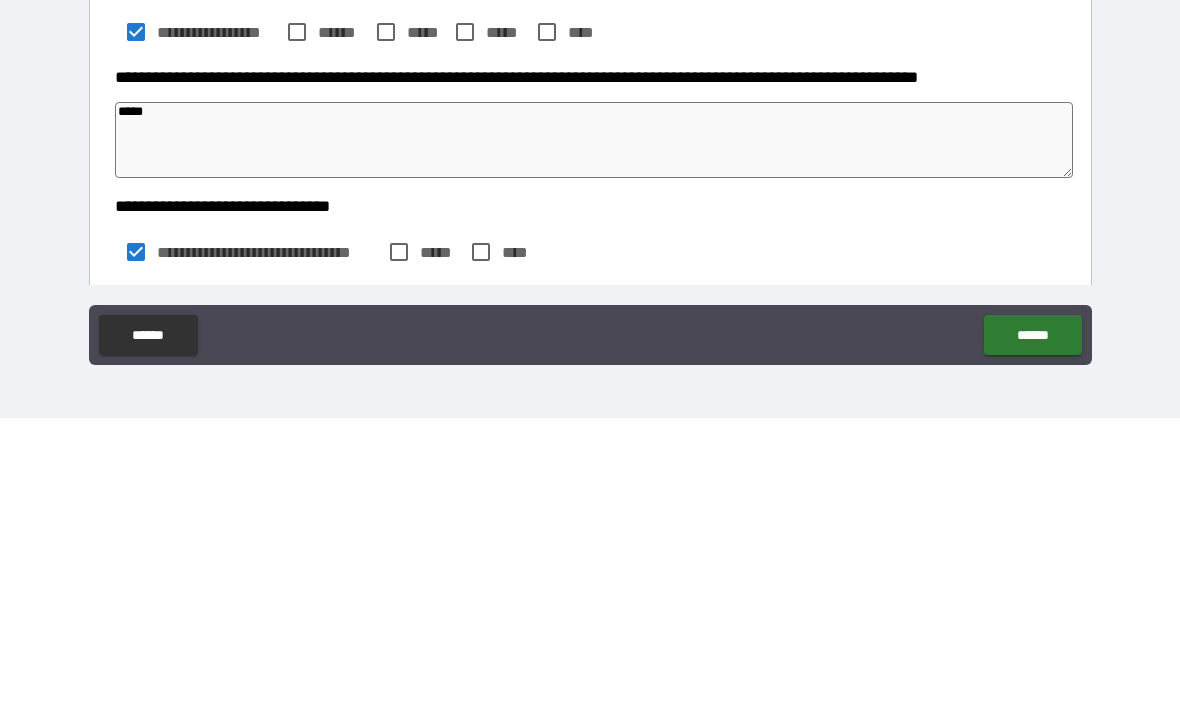 type on "*" 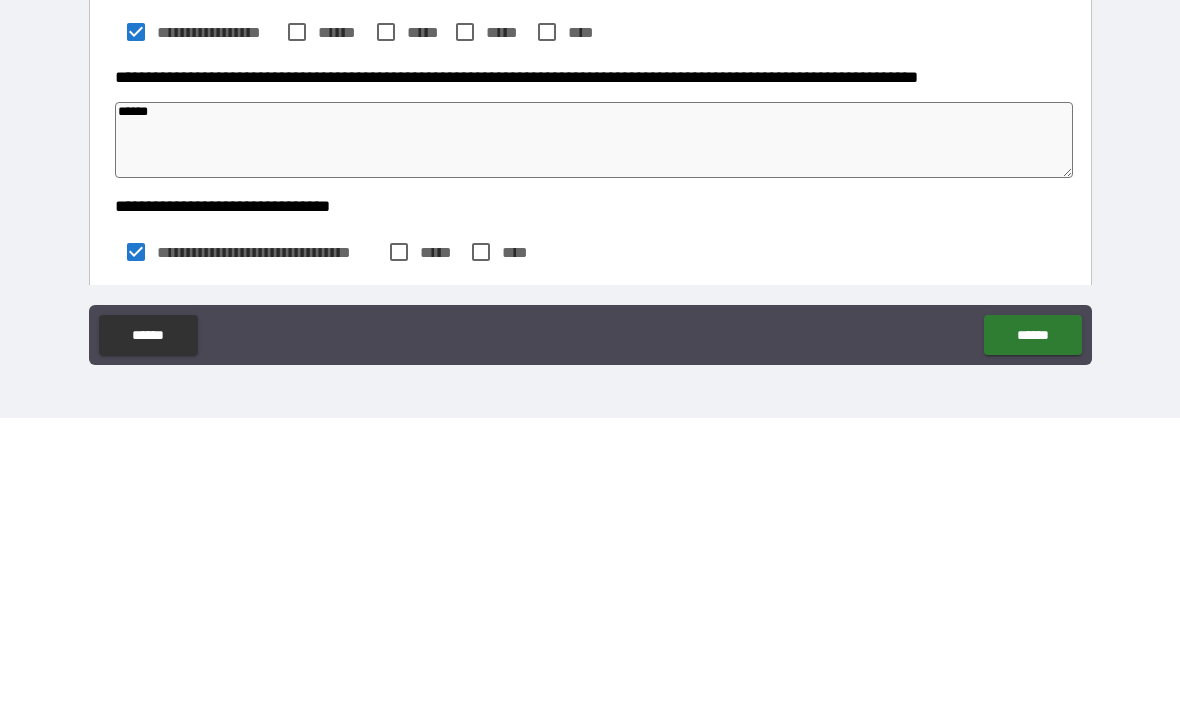 type on "*" 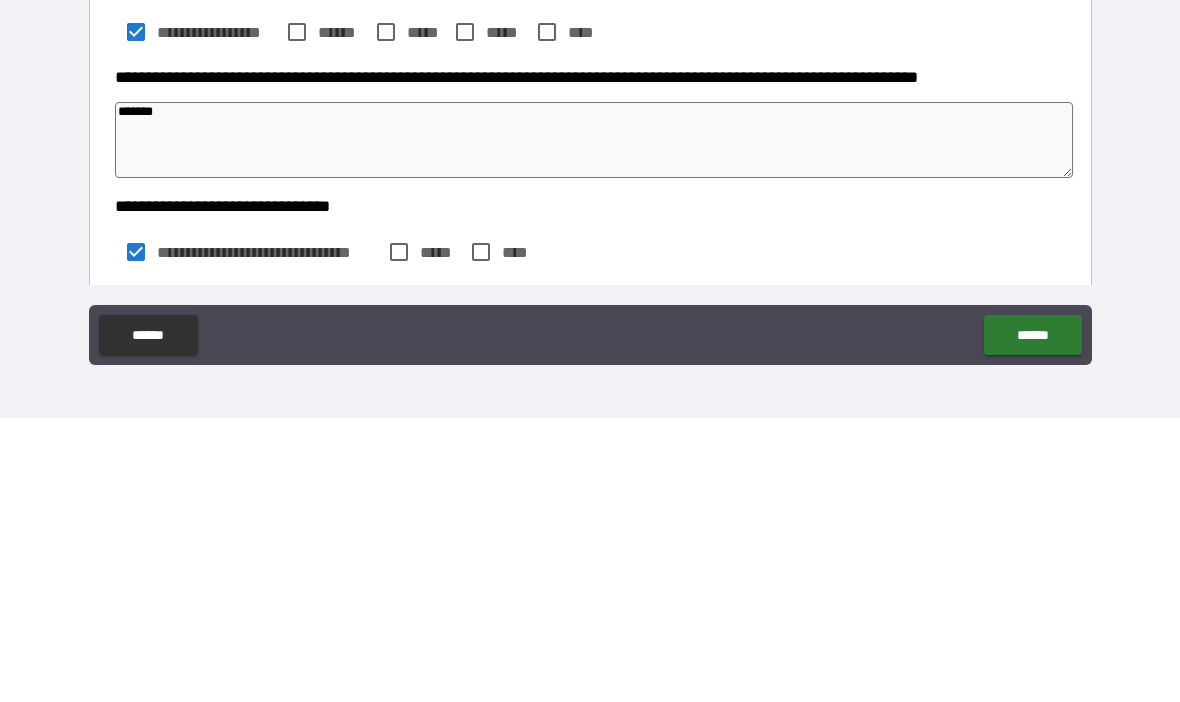 type on "*" 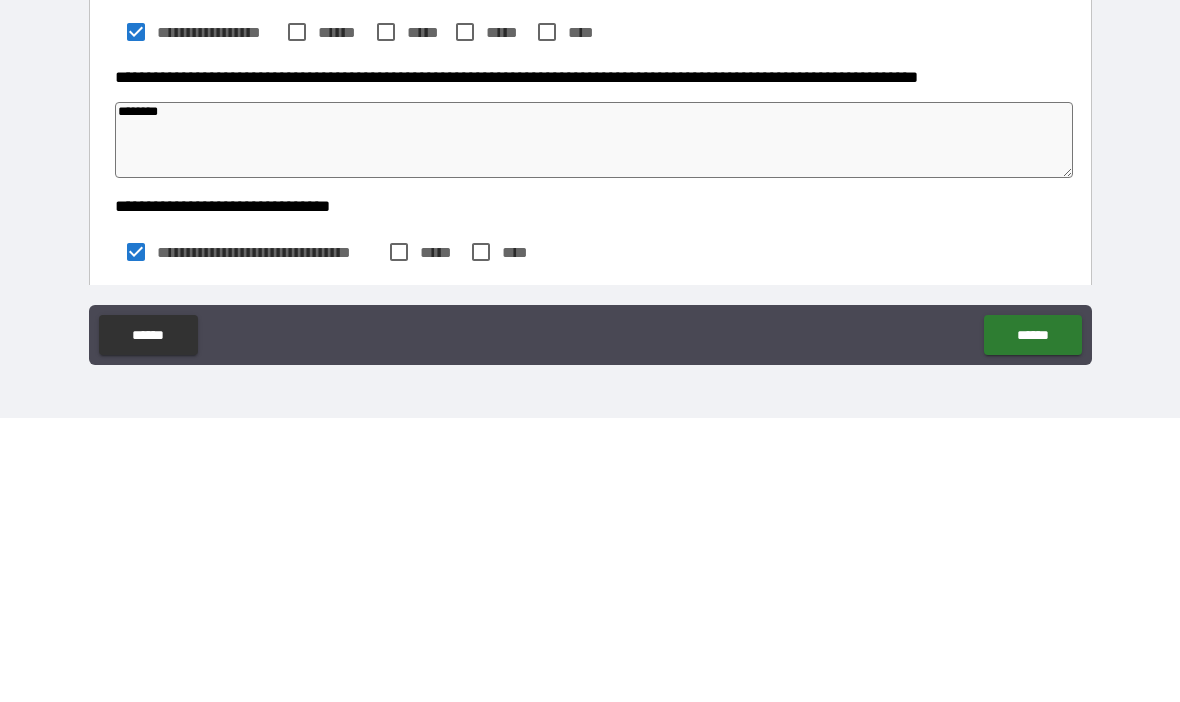 type on "*" 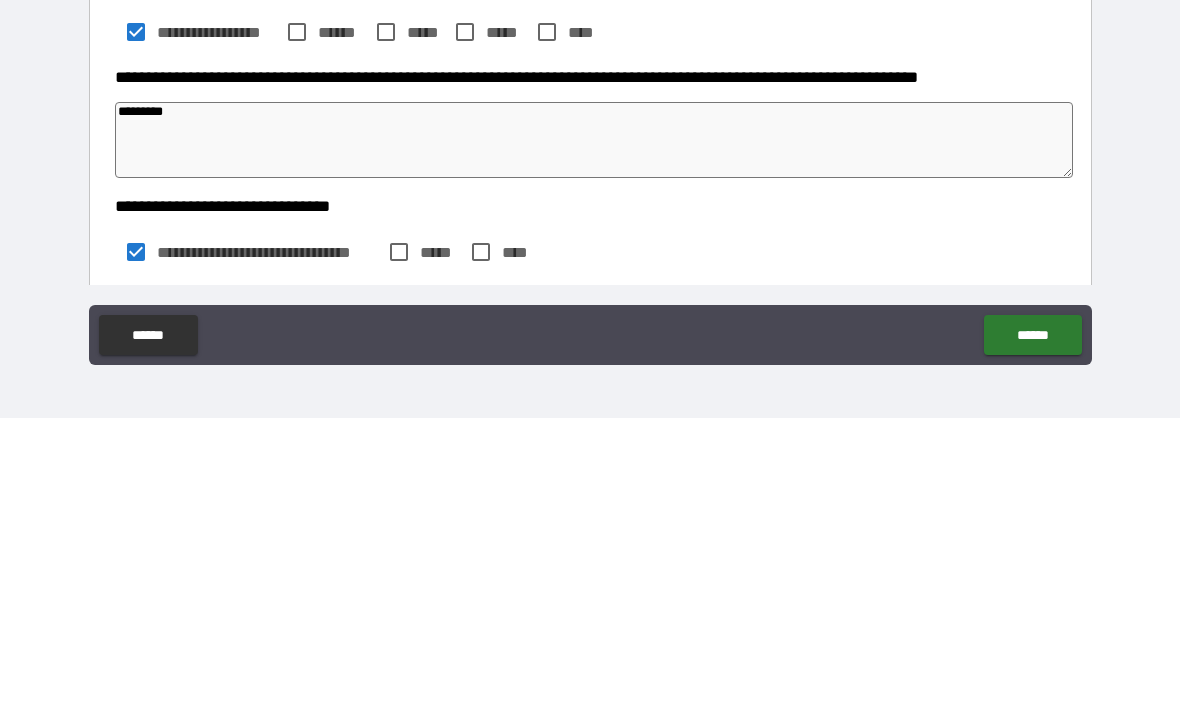 type on "*" 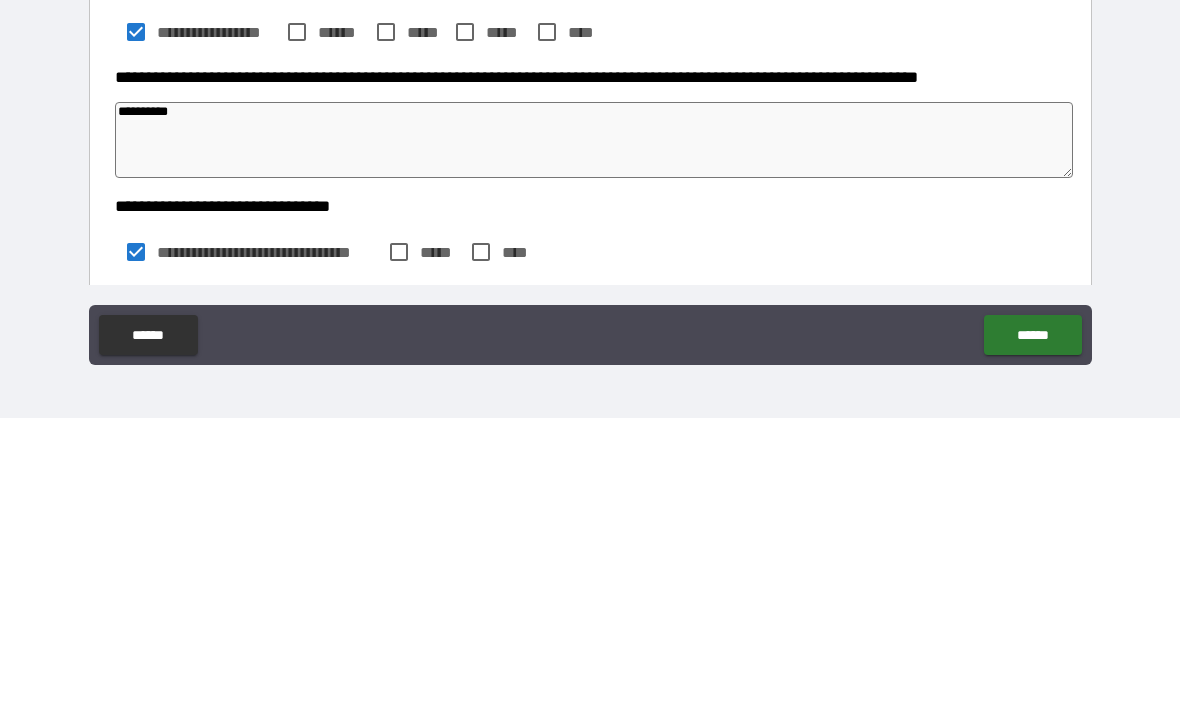 type on "*" 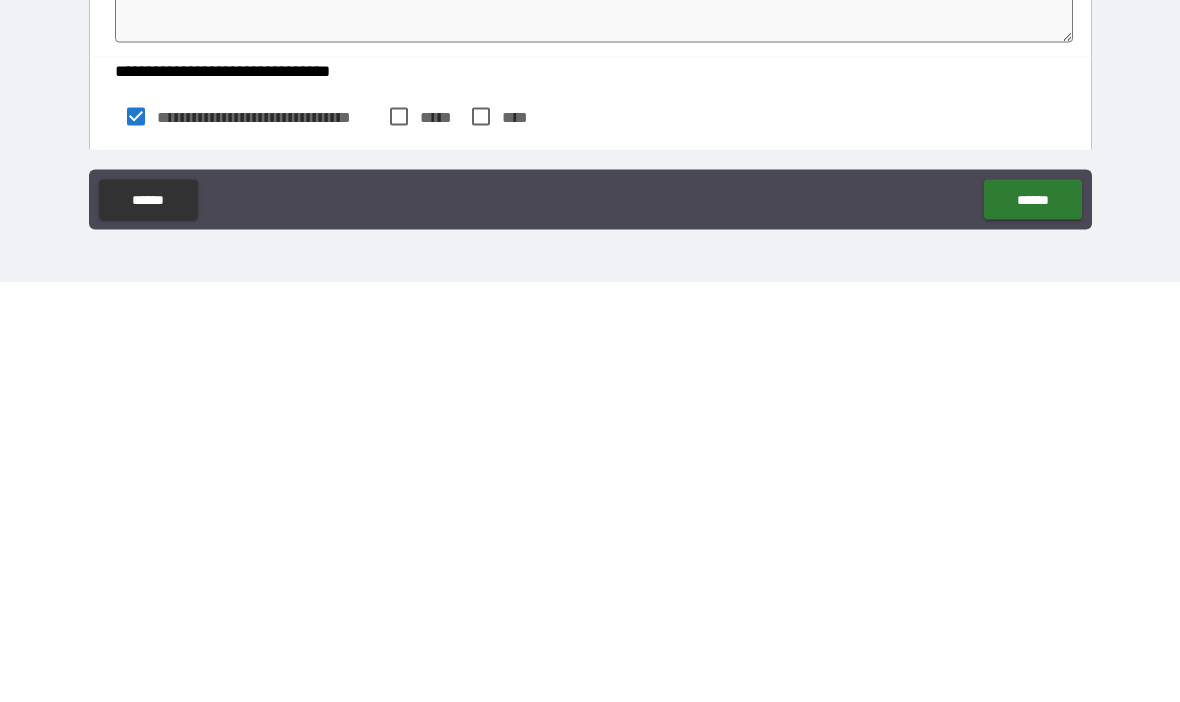 click on "******" at bounding box center (1032, 619) 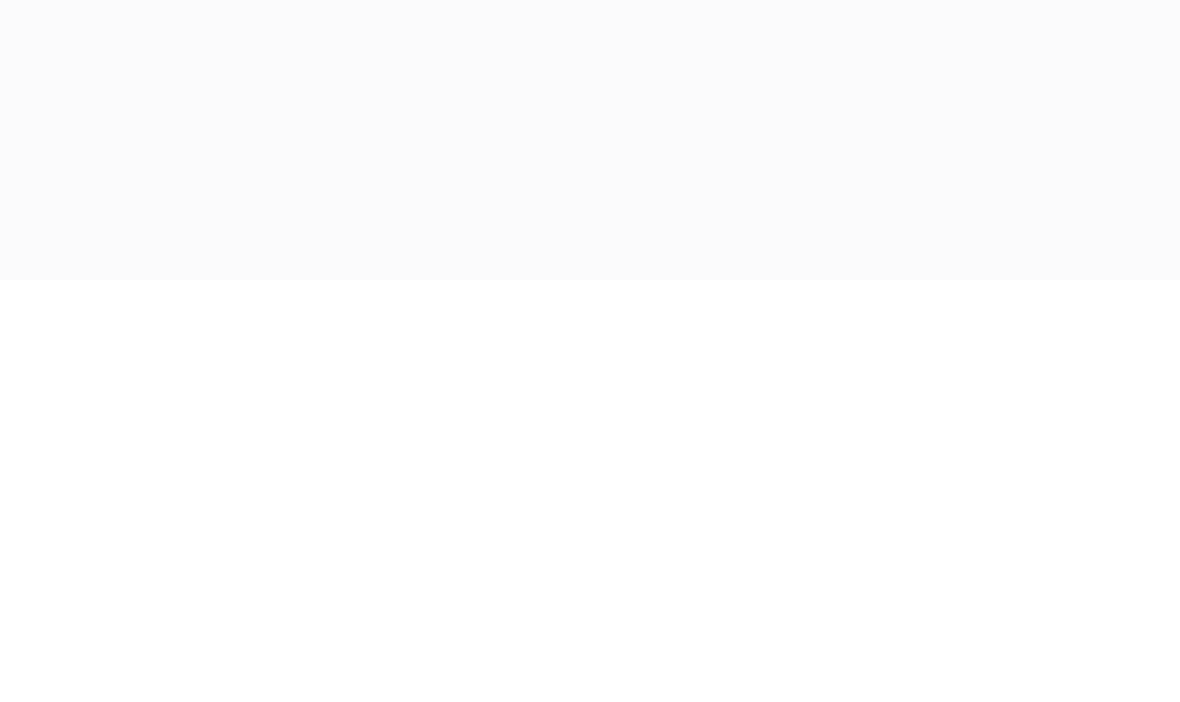 scroll, scrollTop: 69, scrollLeft: 0, axis: vertical 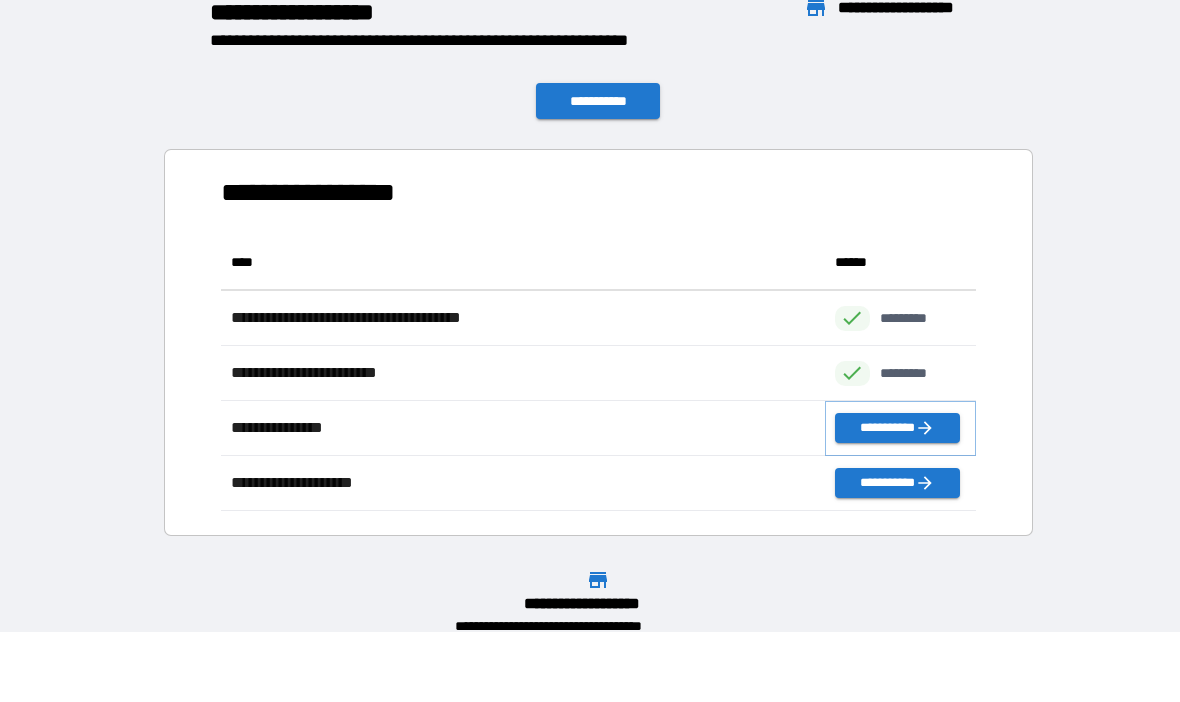 click 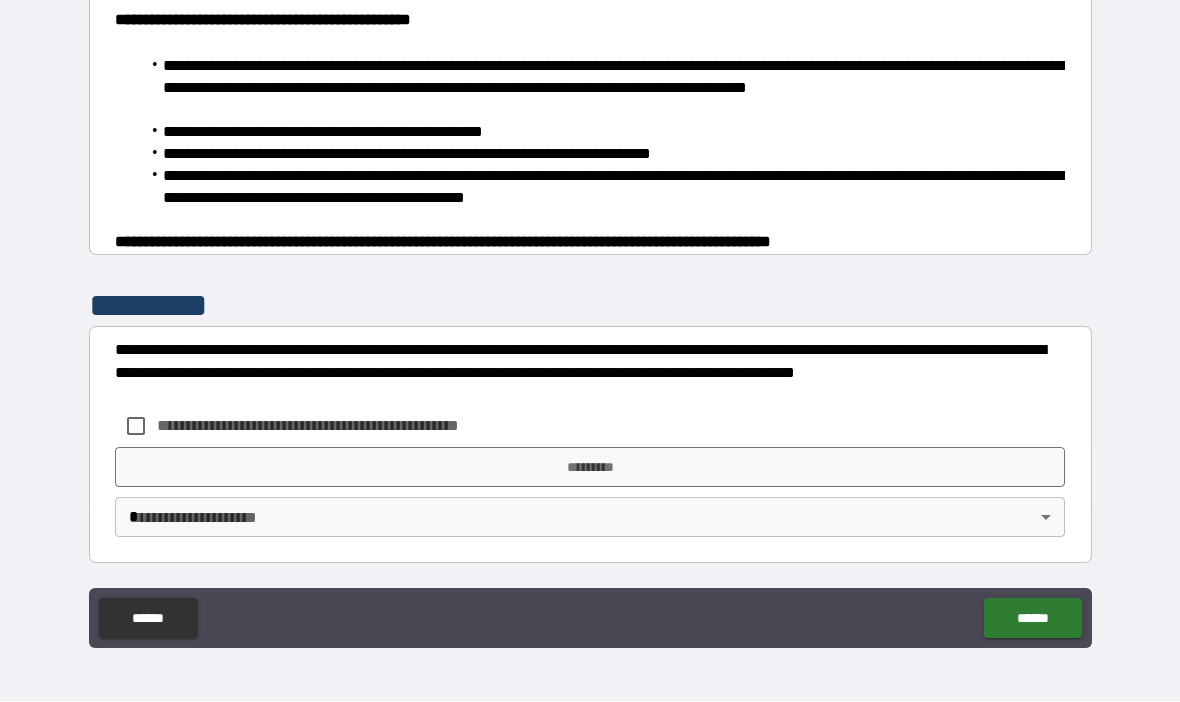 scroll, scrollTop: 1308, scrollLeft: 0, axis: vertical 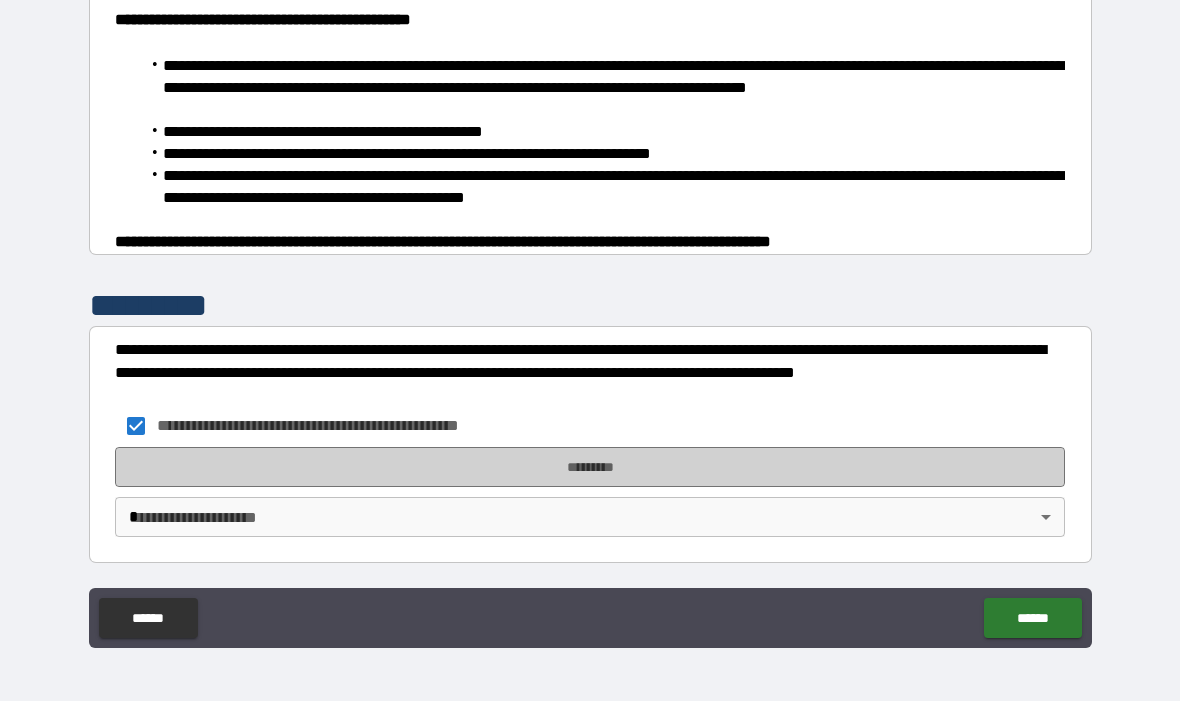 click on "*********" at bounding box center [590, 468] 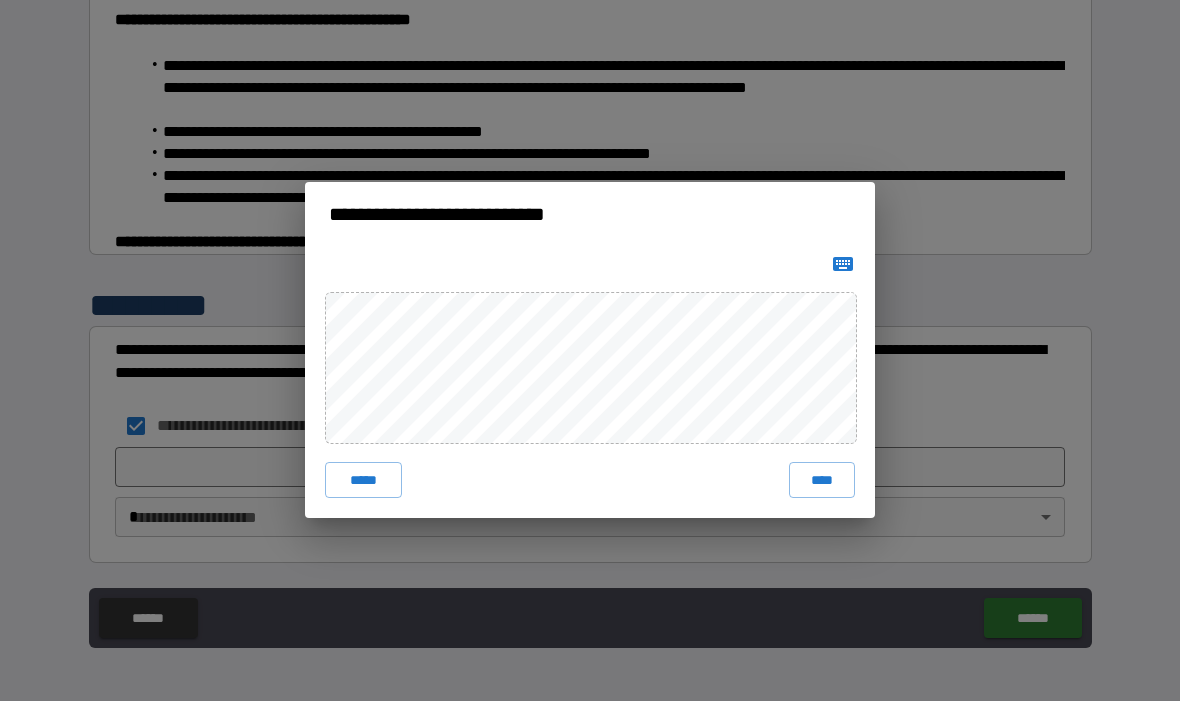 click on "****" at bounding box center [822, 481] 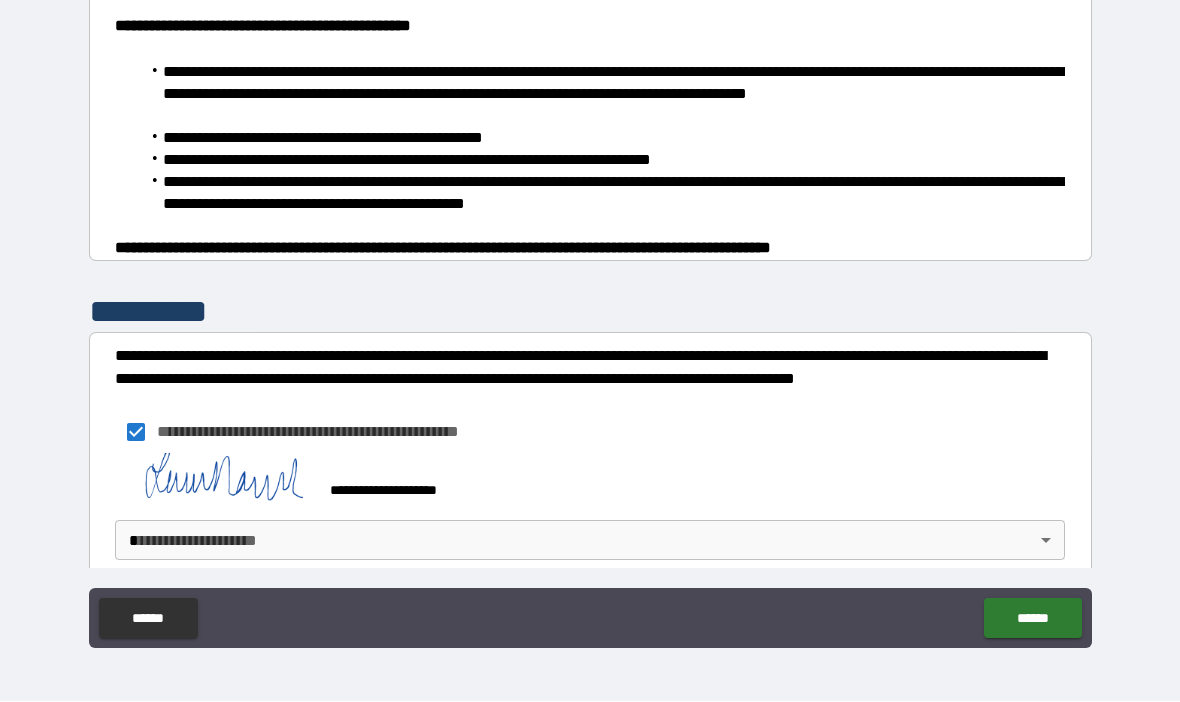 click on "******" at bounding box center [1032, 619] 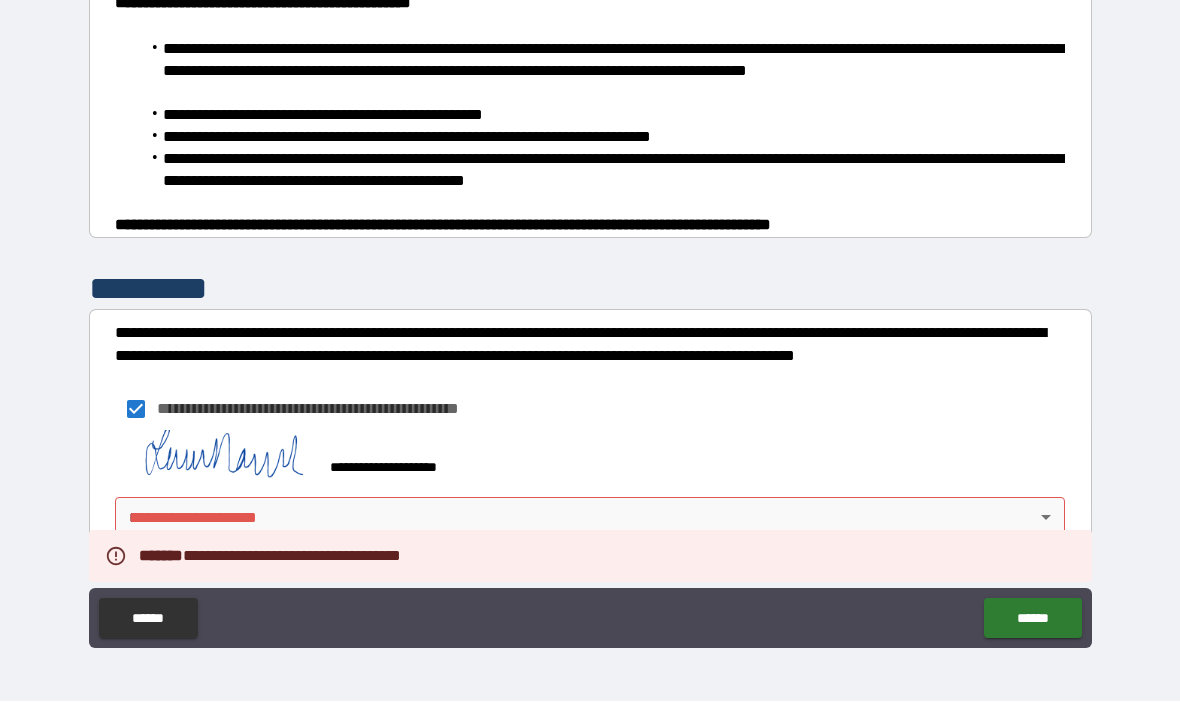 scroll, scrollTop: 1325, scrollLeft: 0, axis: vertical 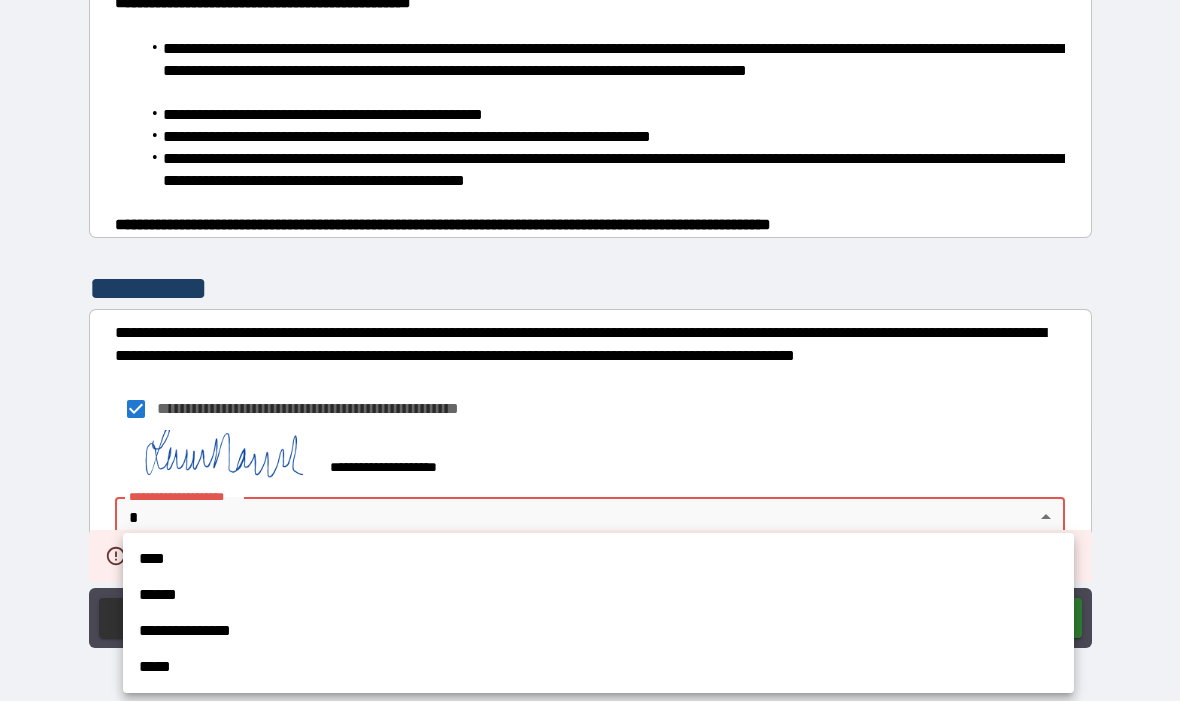 click on "****" at bounding box center (598, 560) 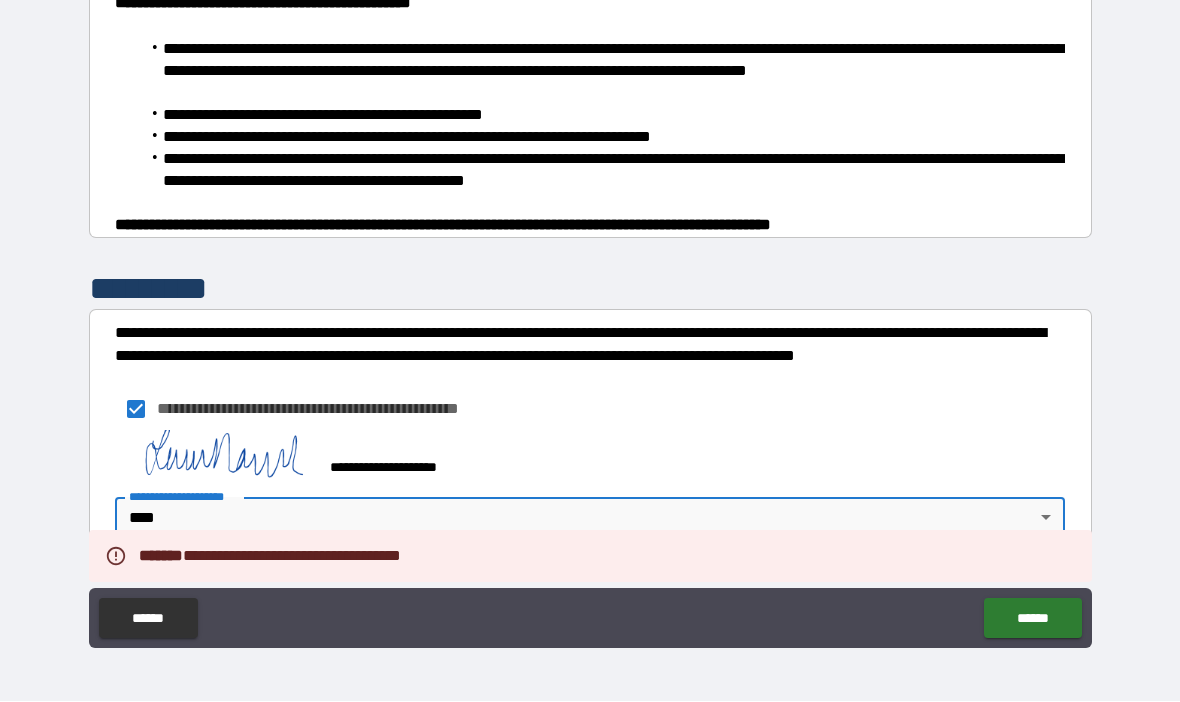 click on "******" at bounding box center (1032, 619) 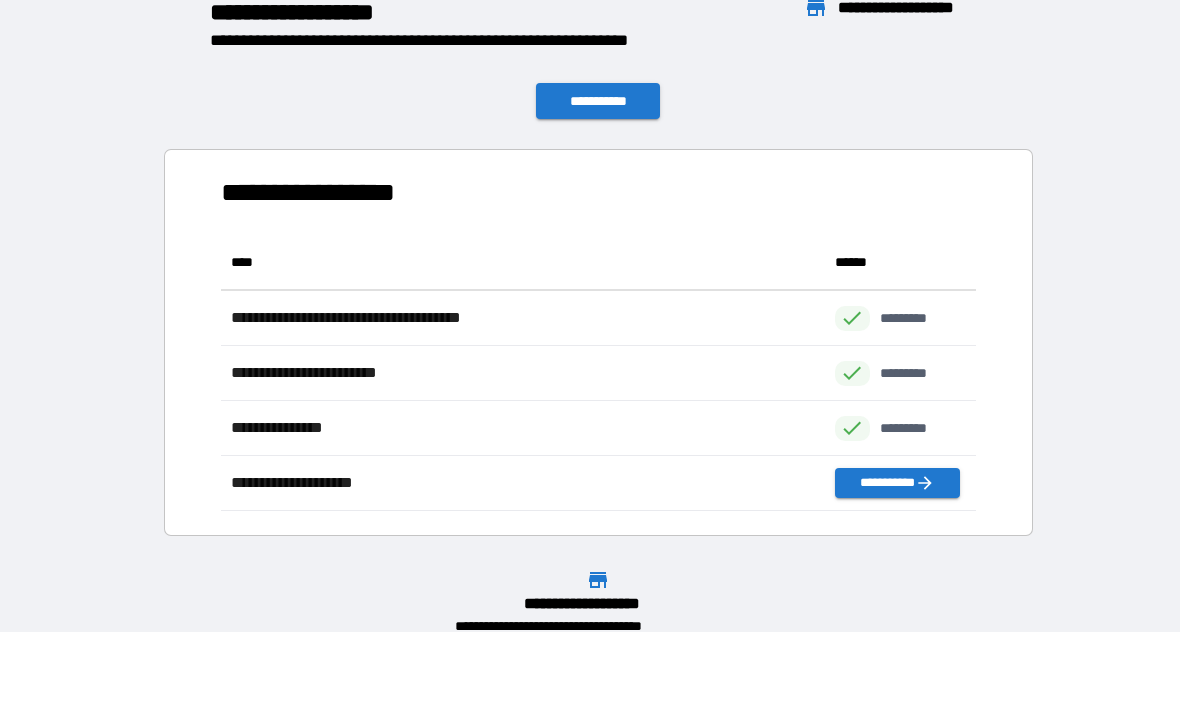 scroll, scrollTop: 1, scrollLeft: 1, axis: both 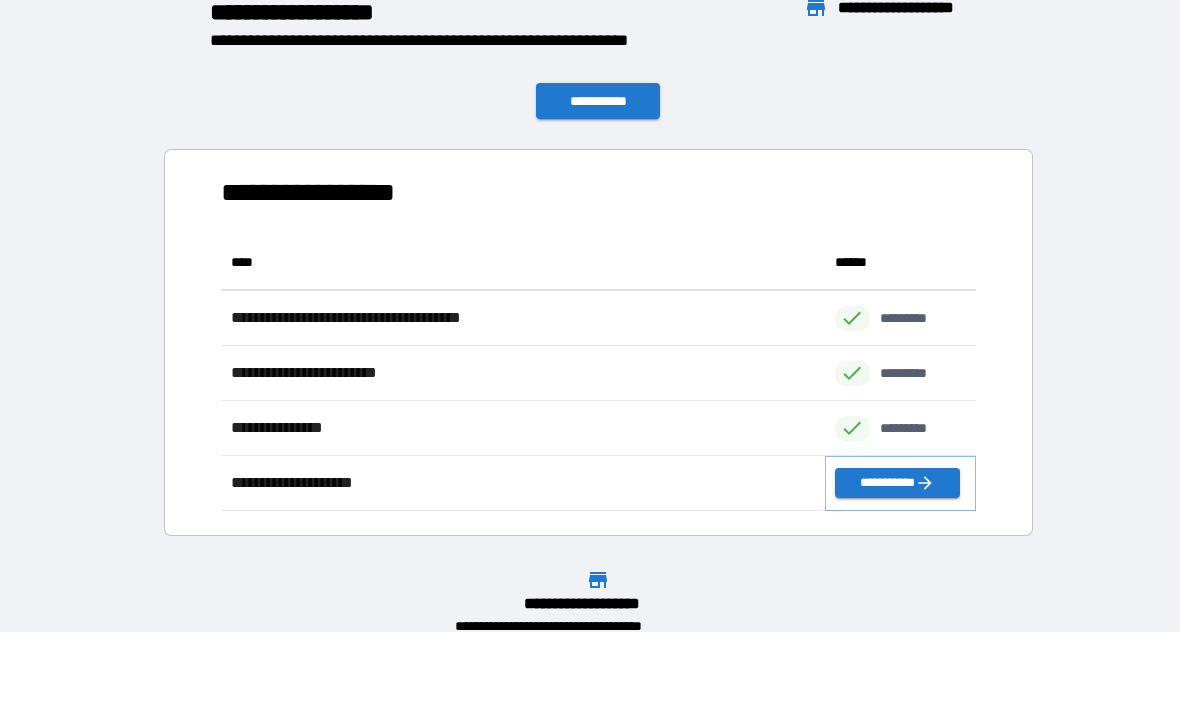 click on "**********" at bounding box center [897, 484] 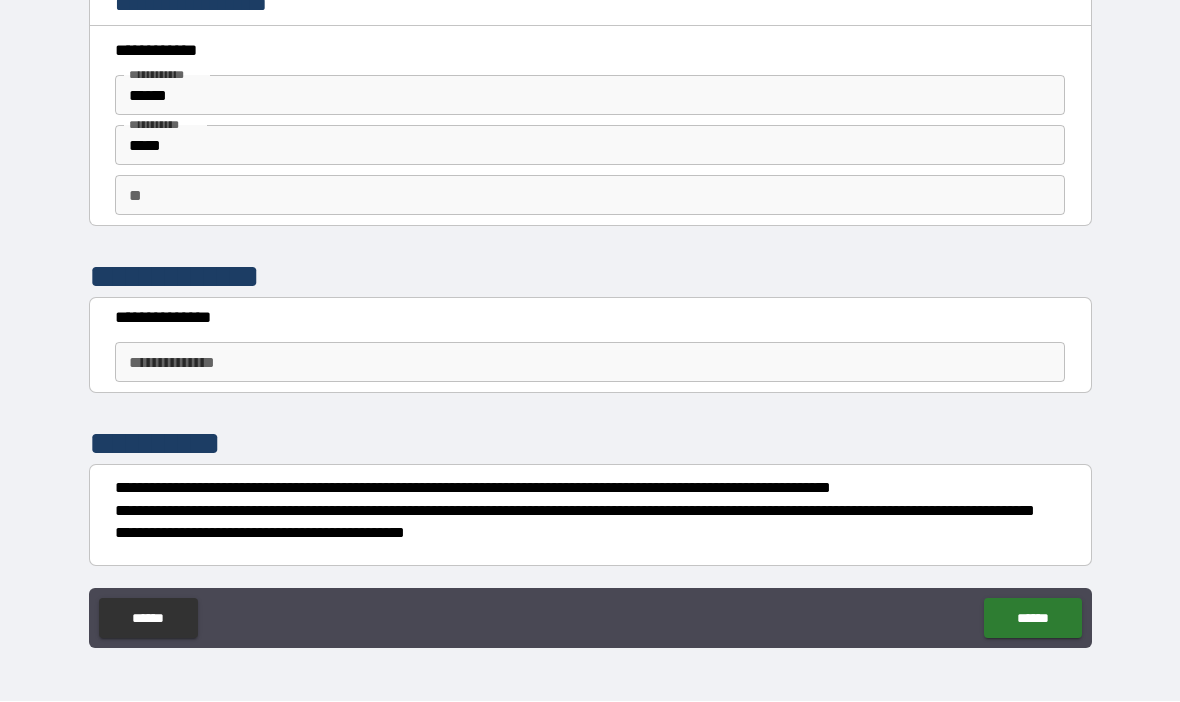 click on "**********" at bounding box center [590, 363] 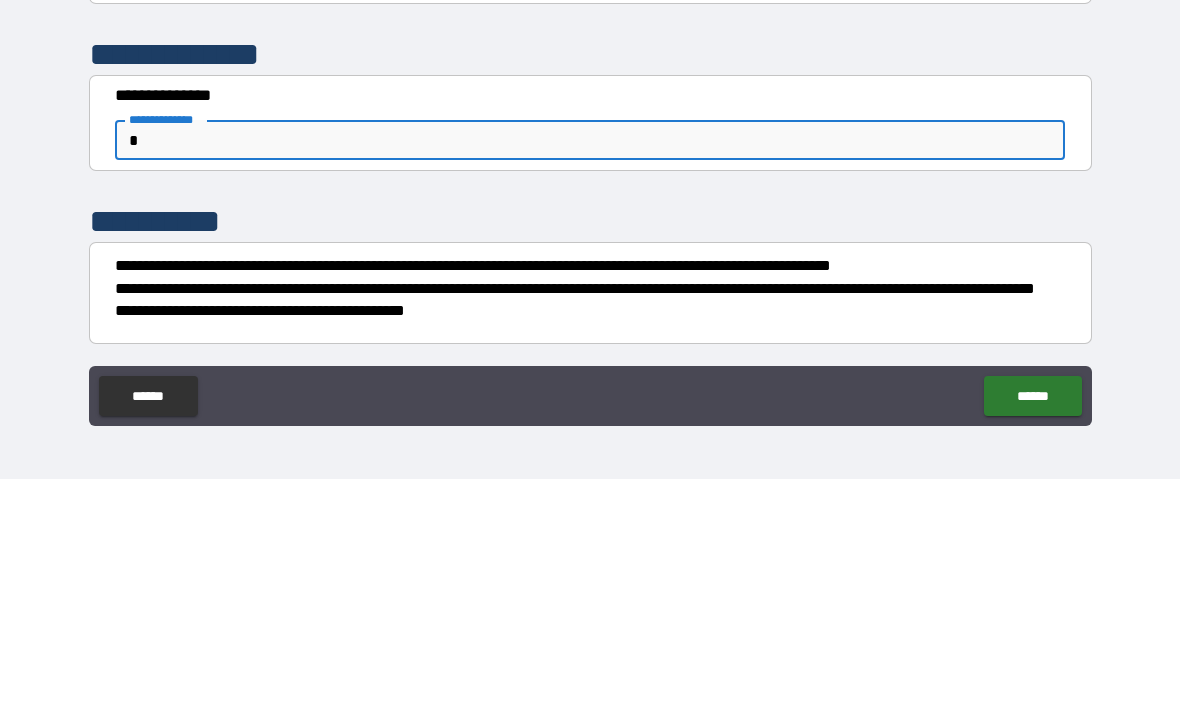 type on "**" 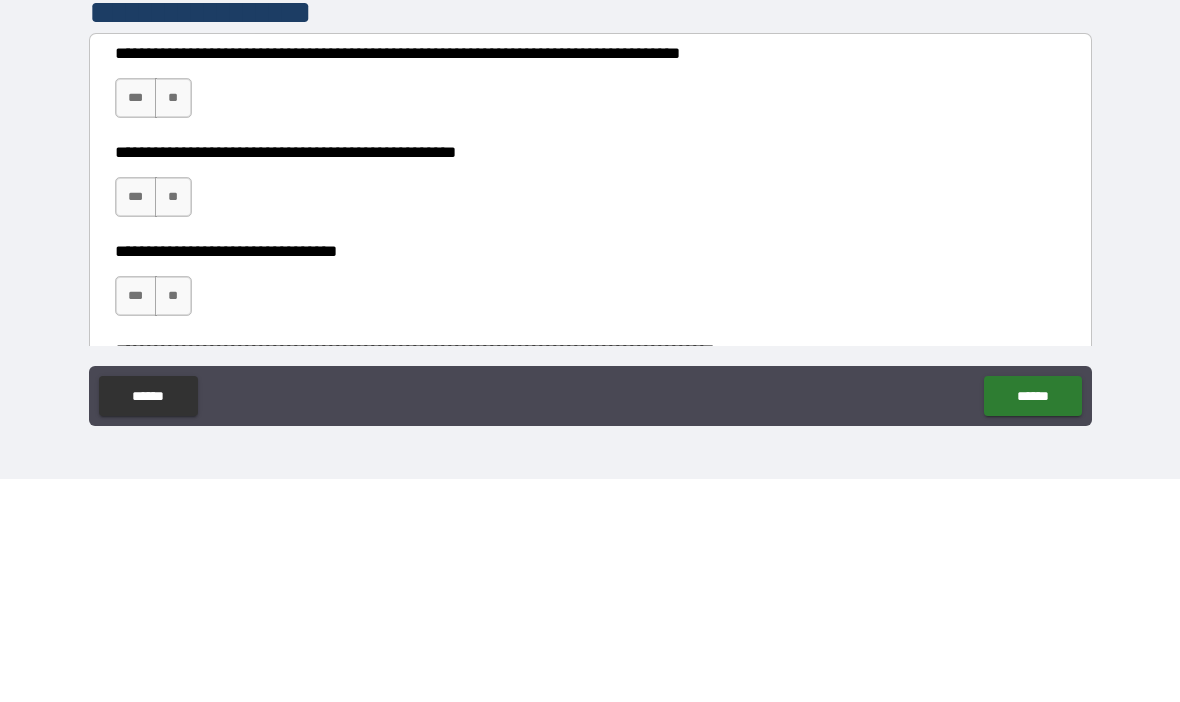 scroll, scrollTop: 387, scrollLeft: 0, axis: vertical 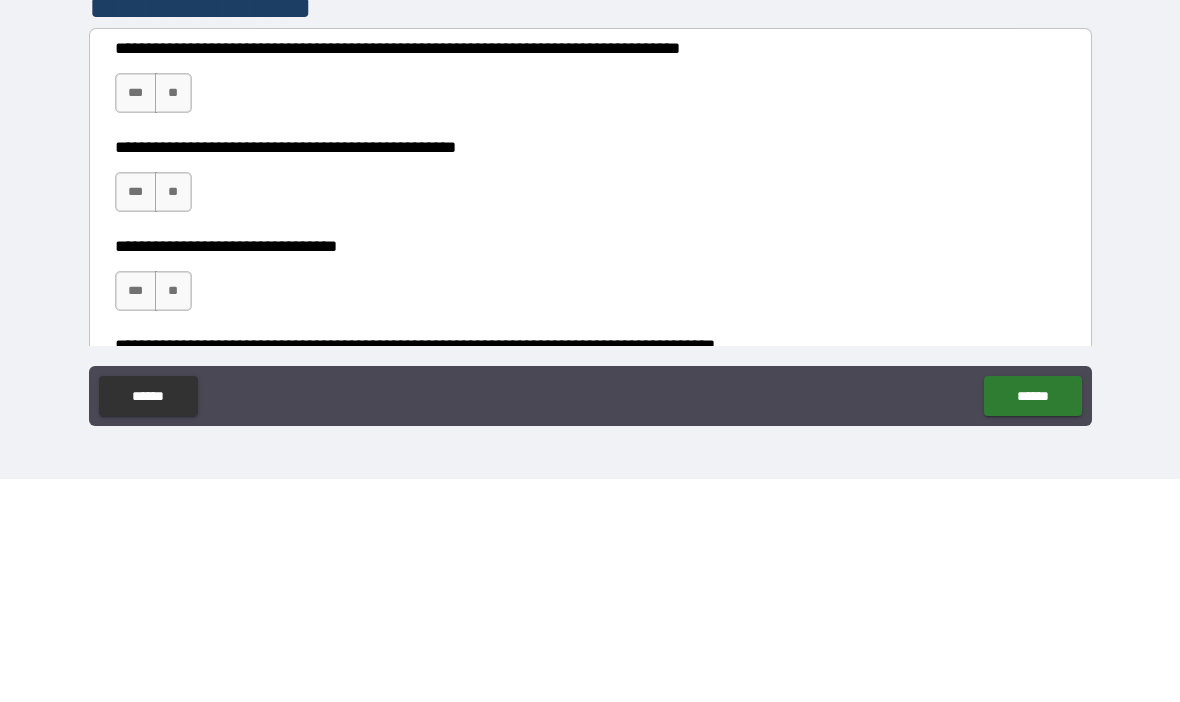 type on "**********" 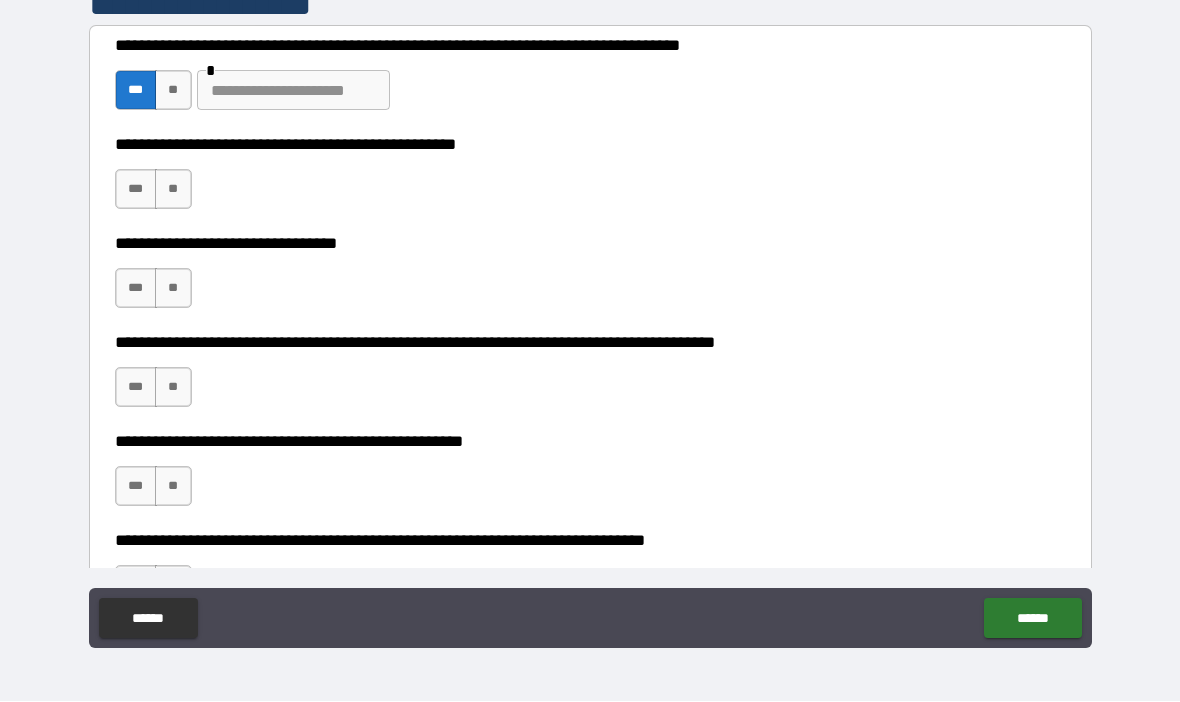 scroll, scrollTop: 624, scrollLeft: 0, axis: vertical 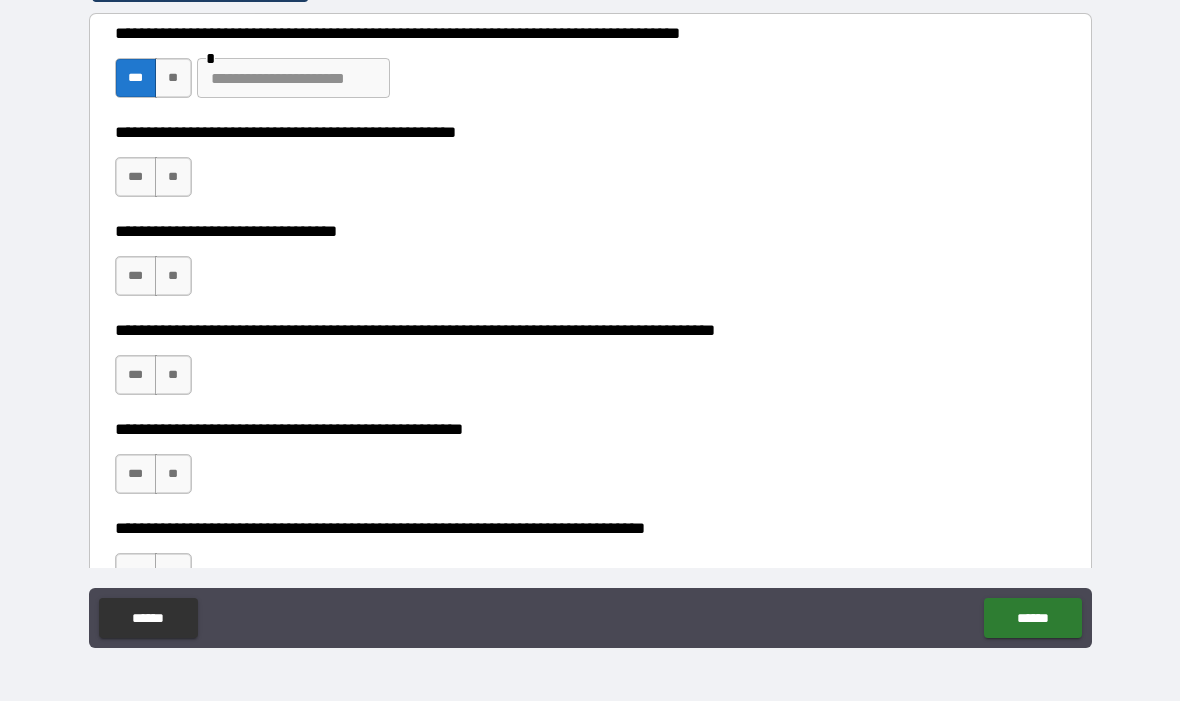 click at bounding box center [293, 79] 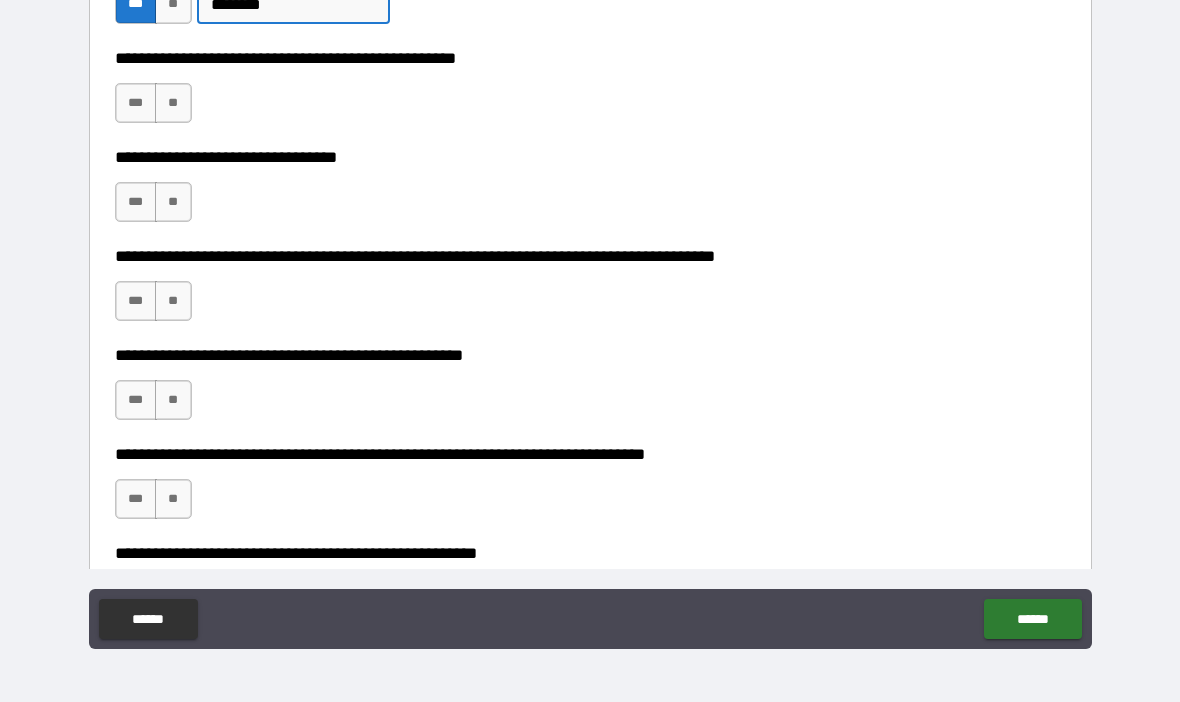 scroll, scrollTop: 708, scrollLeft: 0, axis: vertical 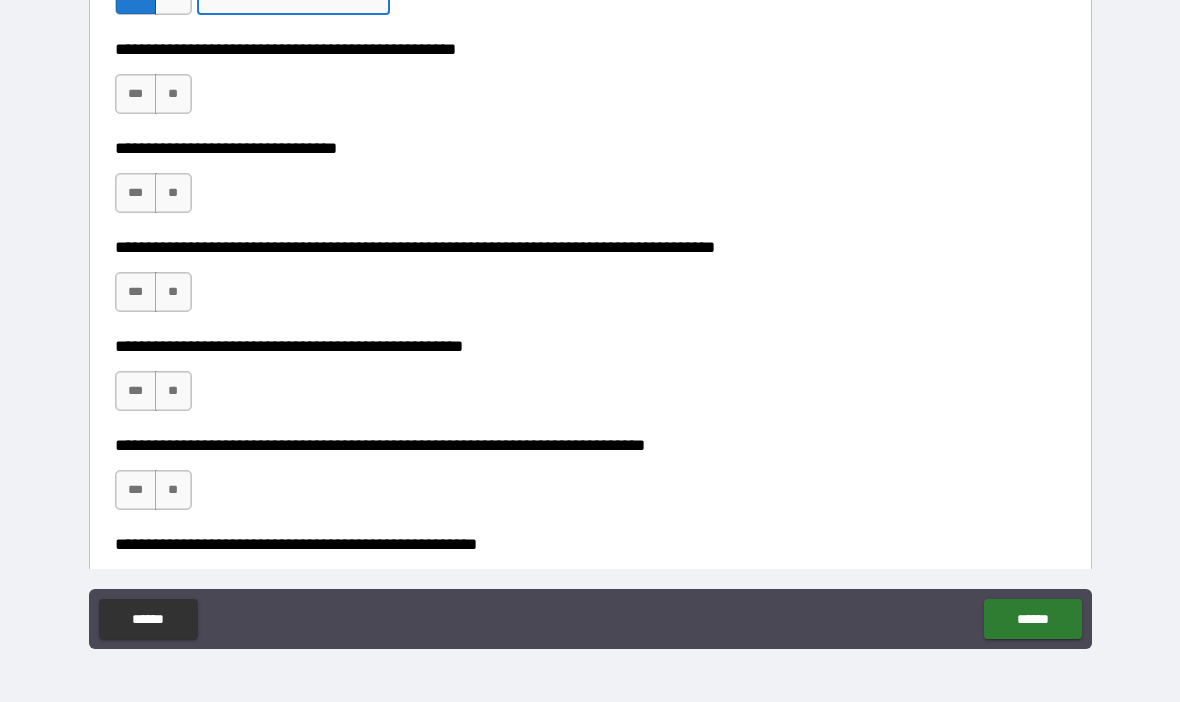 type on "********" 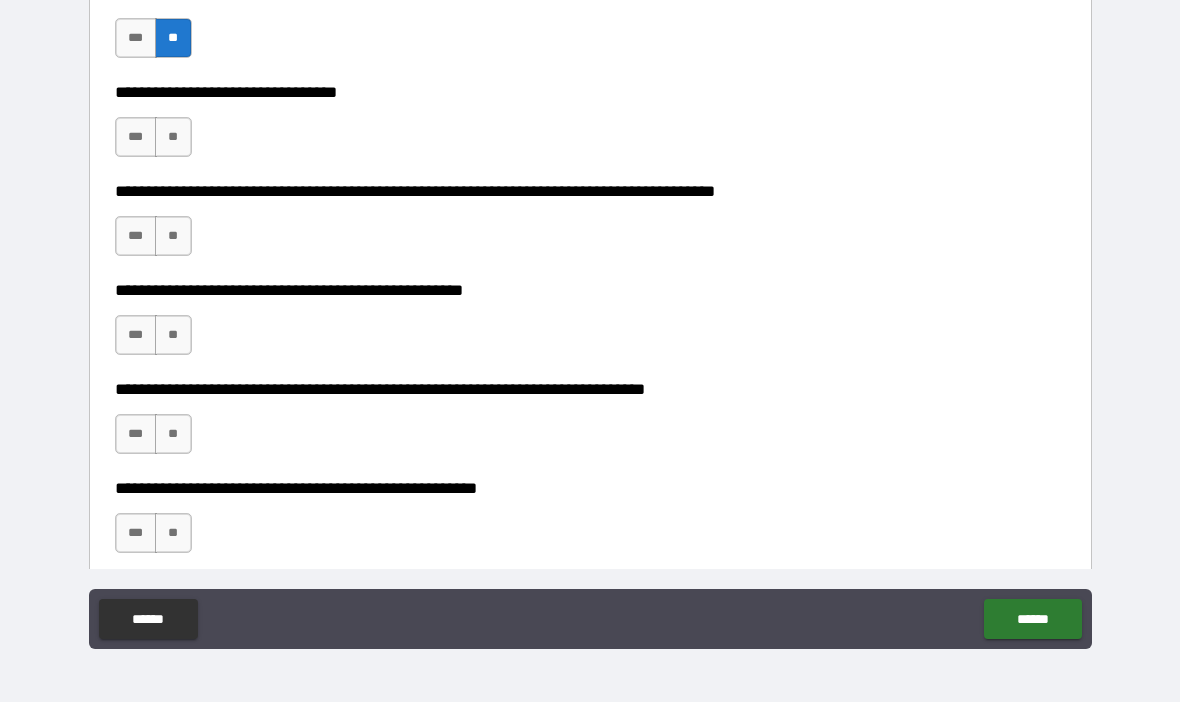 scroll, scrollTop: 781, scrollLeft: 0, axis: vertical 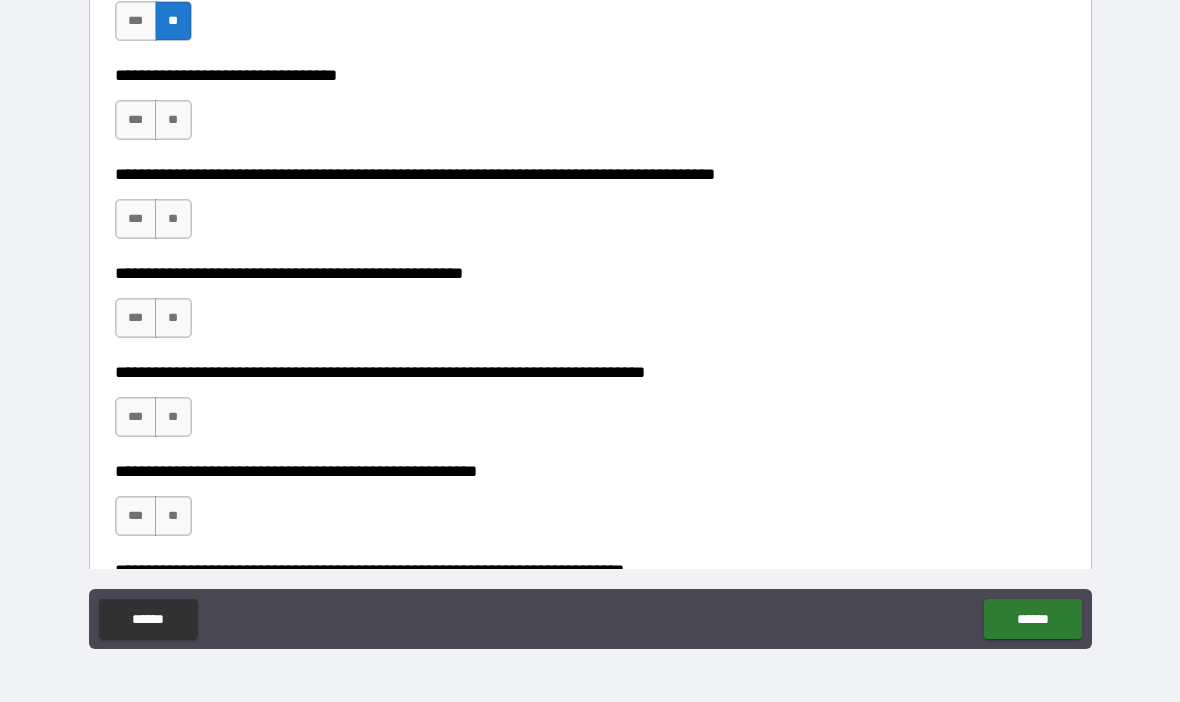 click on "***" at bounding box center (136, 120) 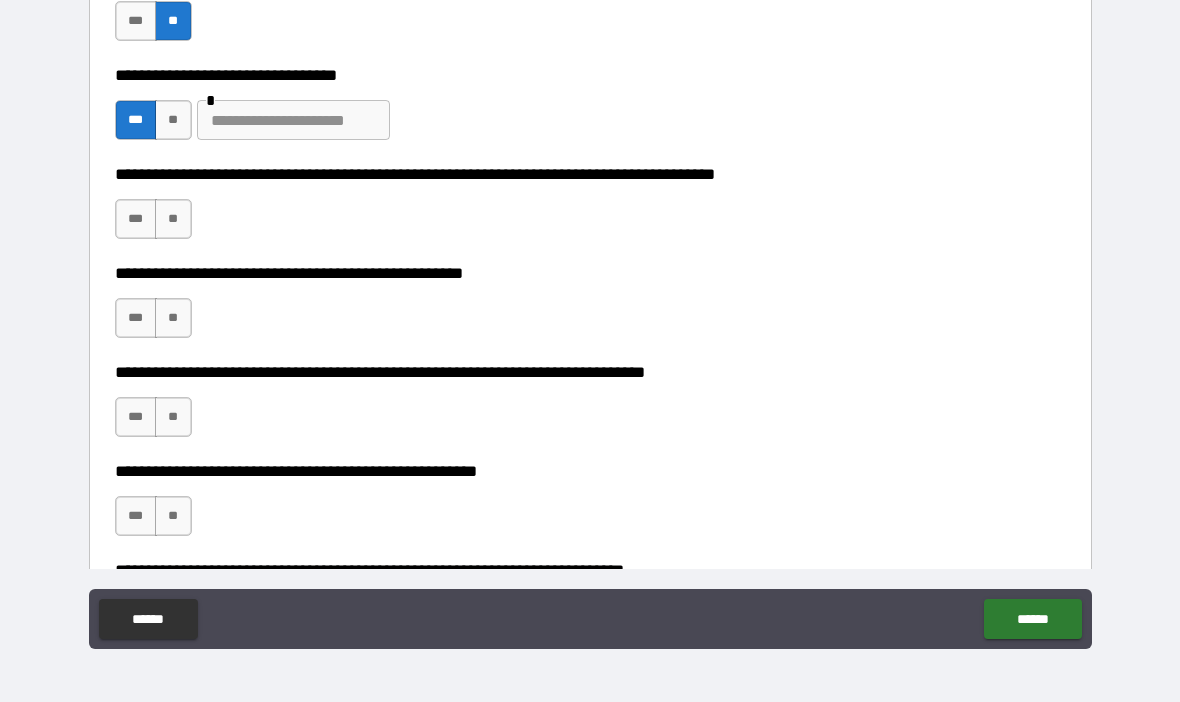 click at bounding box center [293, 120] 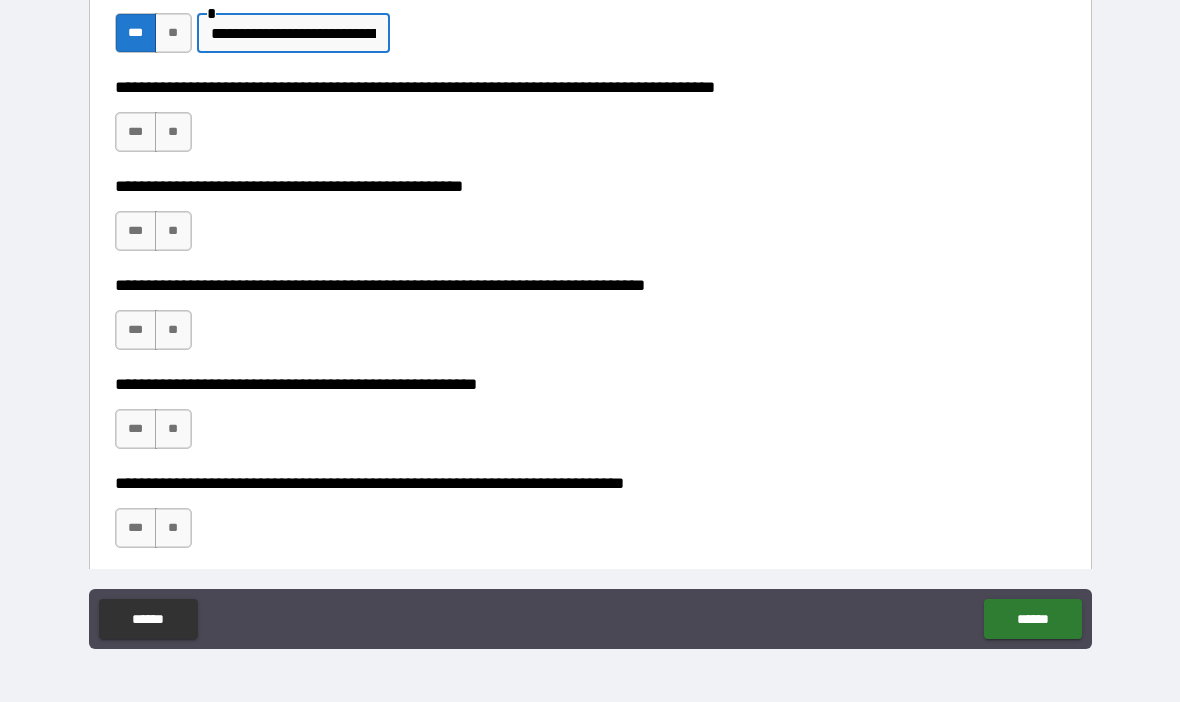 scroll, scrollTop: 876, scrollLeft: 0, axis: vertical 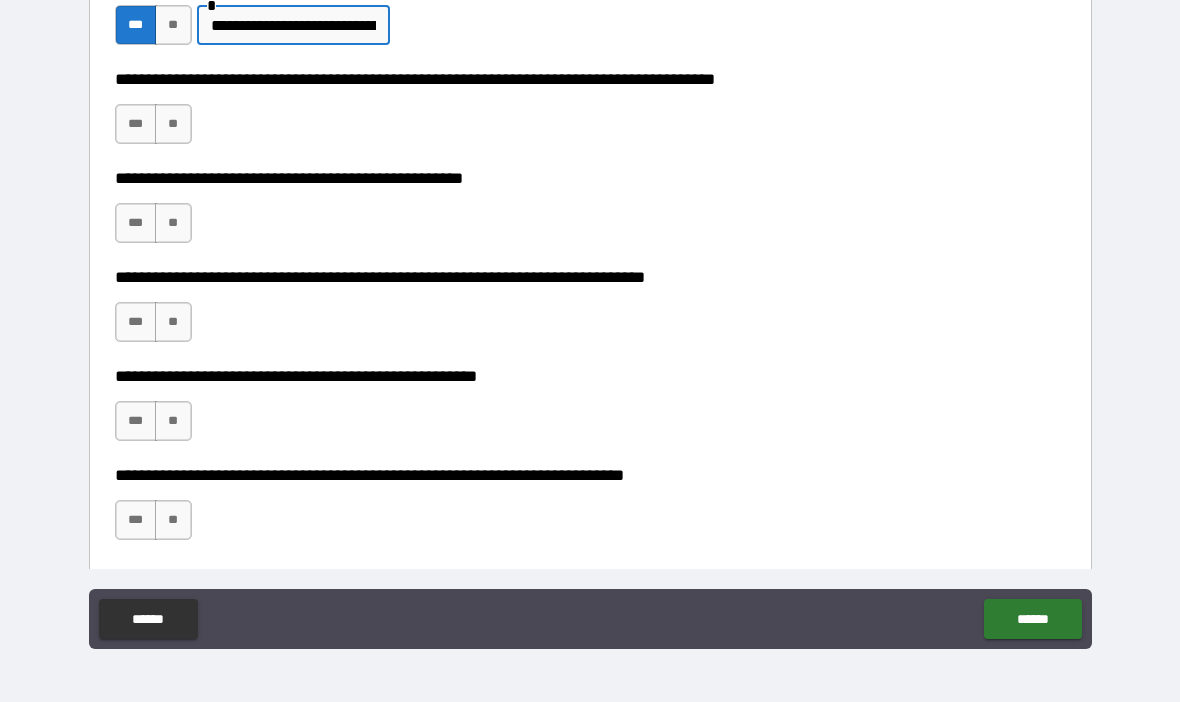 type on "**********" 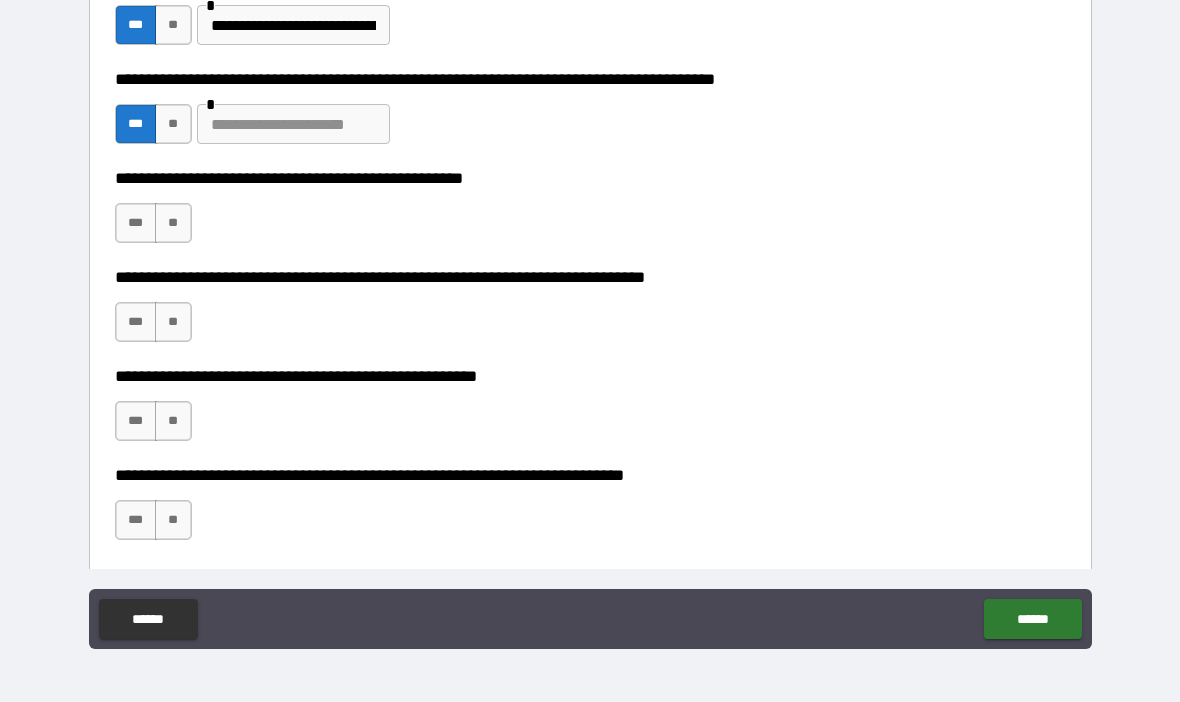 click at bounding box center (293, 124) 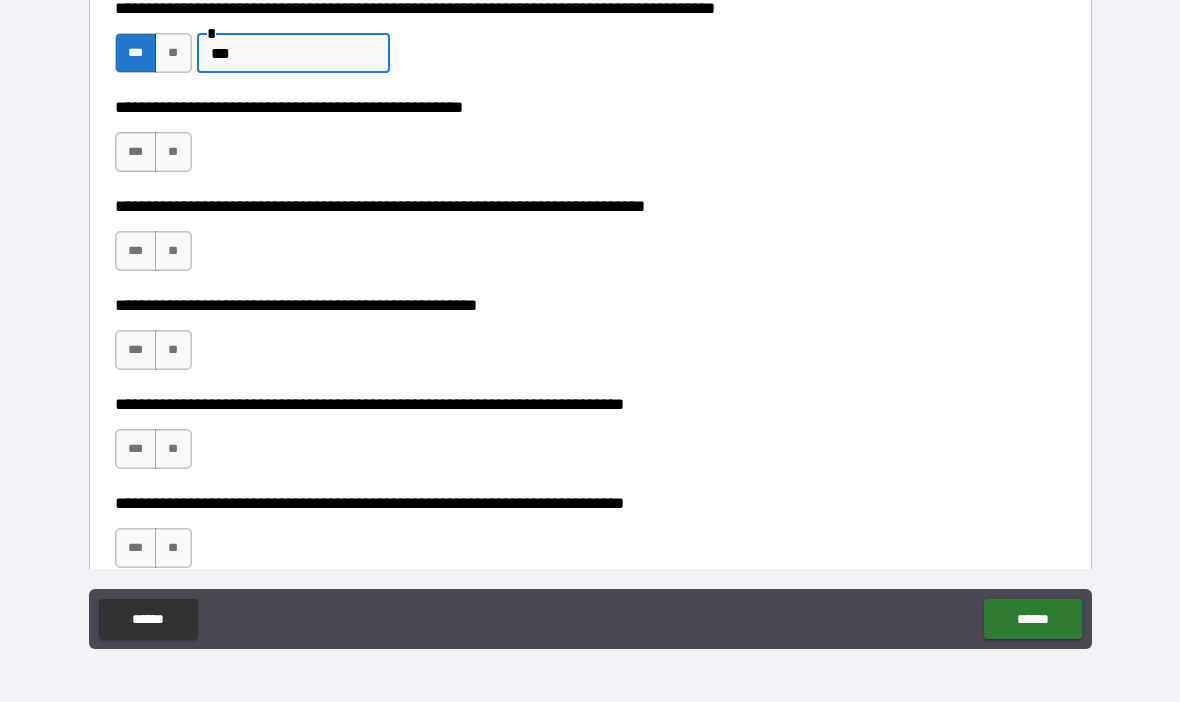 scroll, scrollTop: 955, scrollLeft: 0, axis: vertical 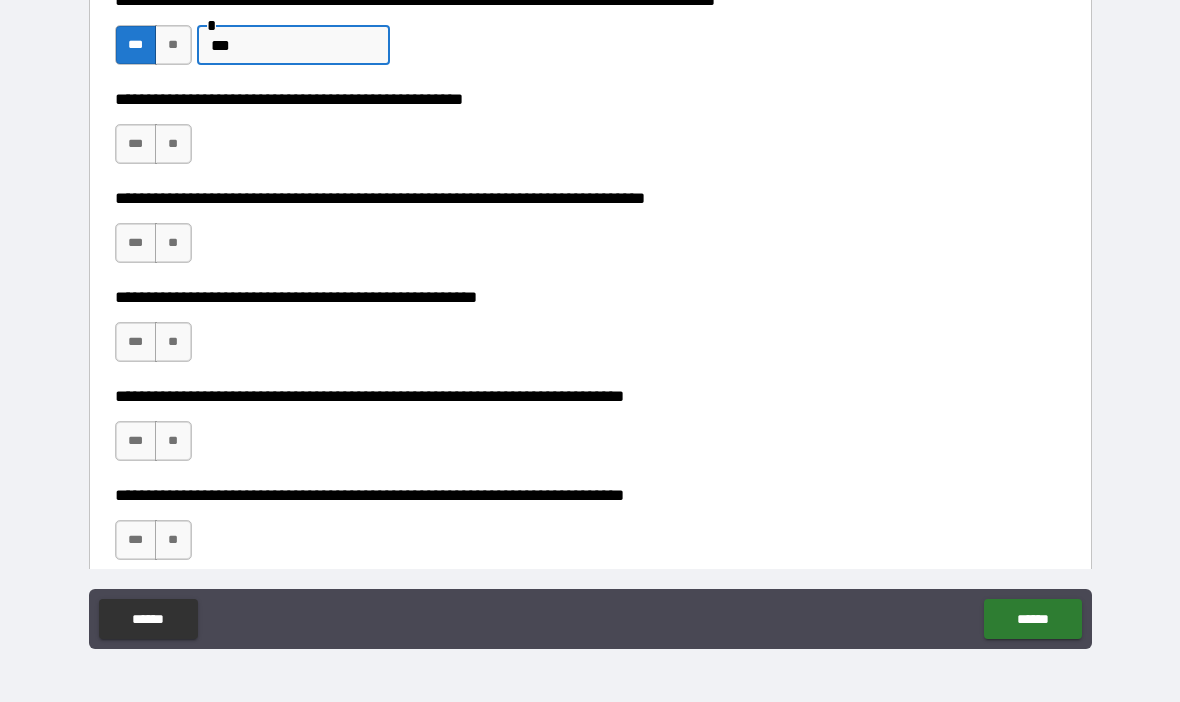 type on "***" 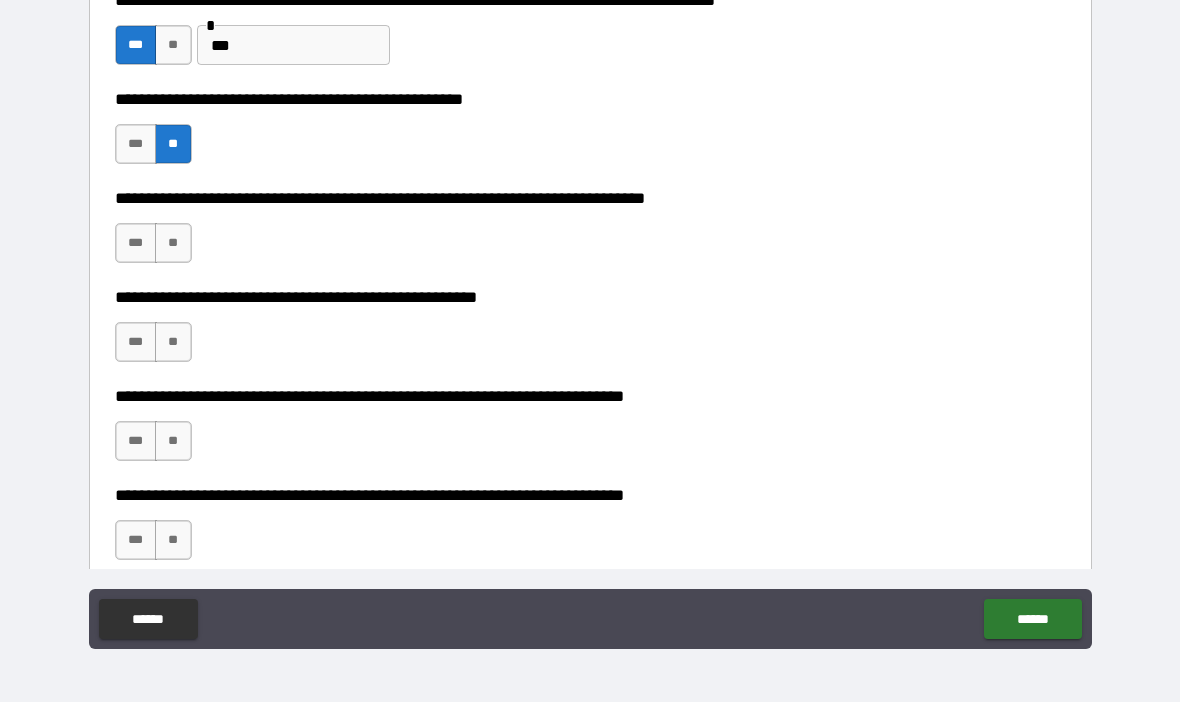 click on "**" at bounding box center [173, 243] 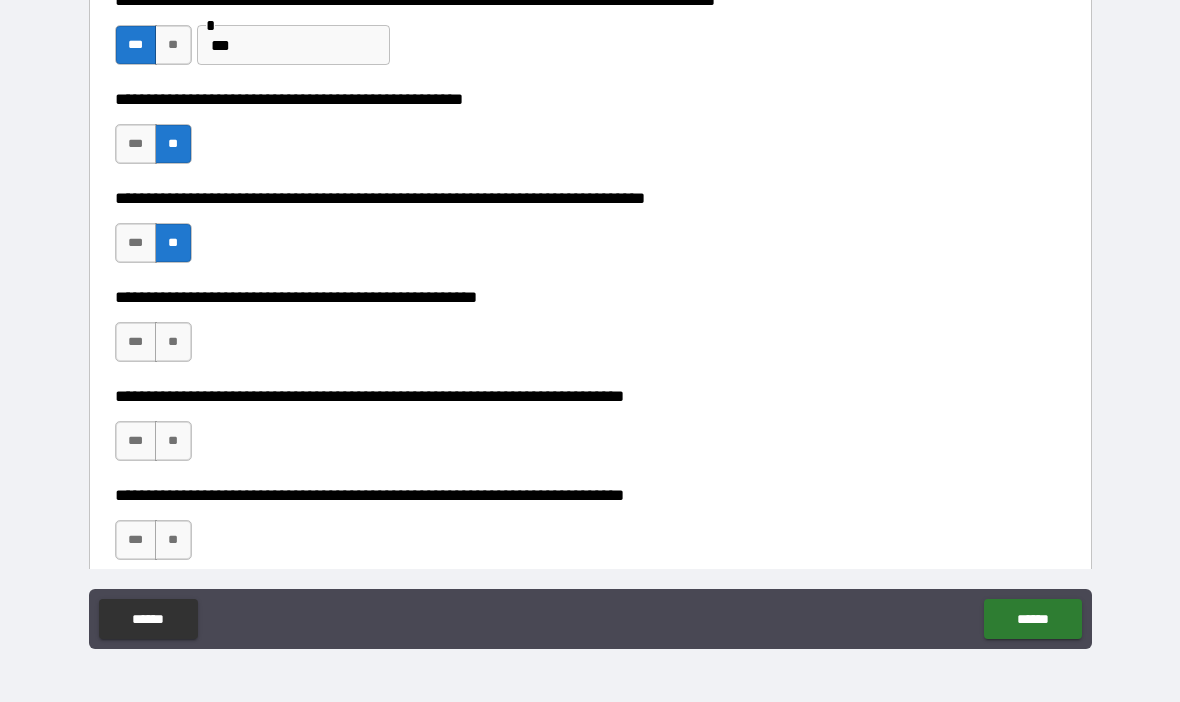 click on "**" at bounding box center [173, 342] 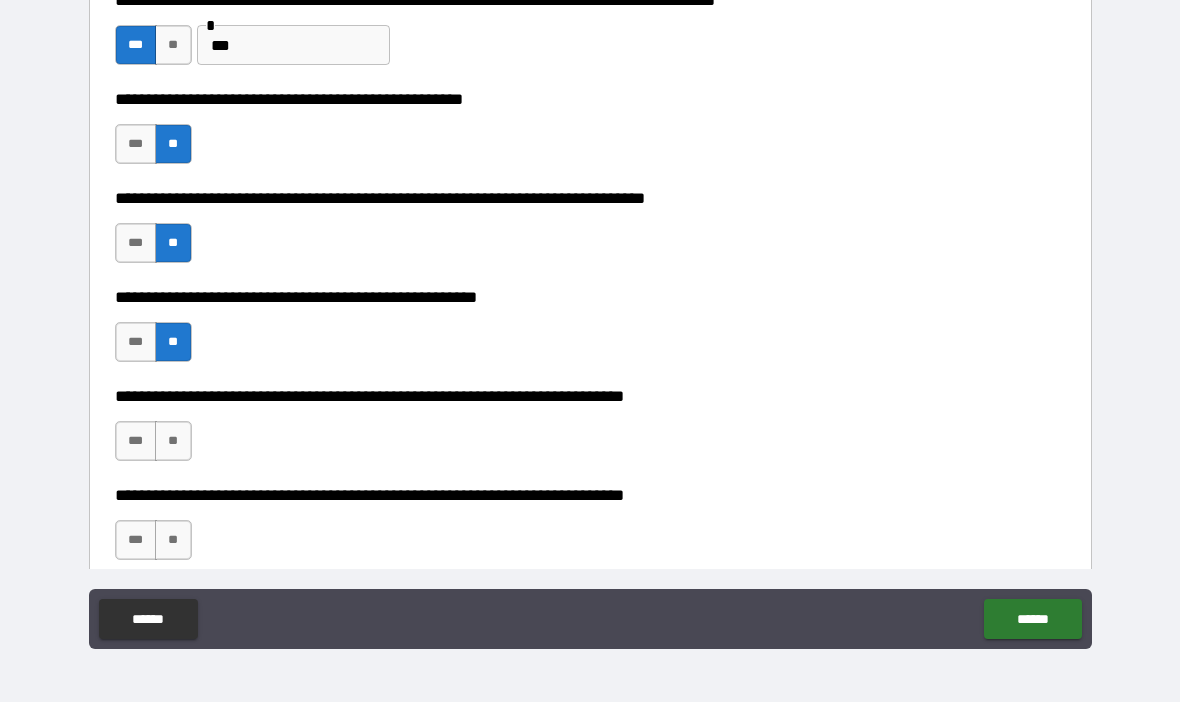 click on "**" at bounding box center (173, 441) 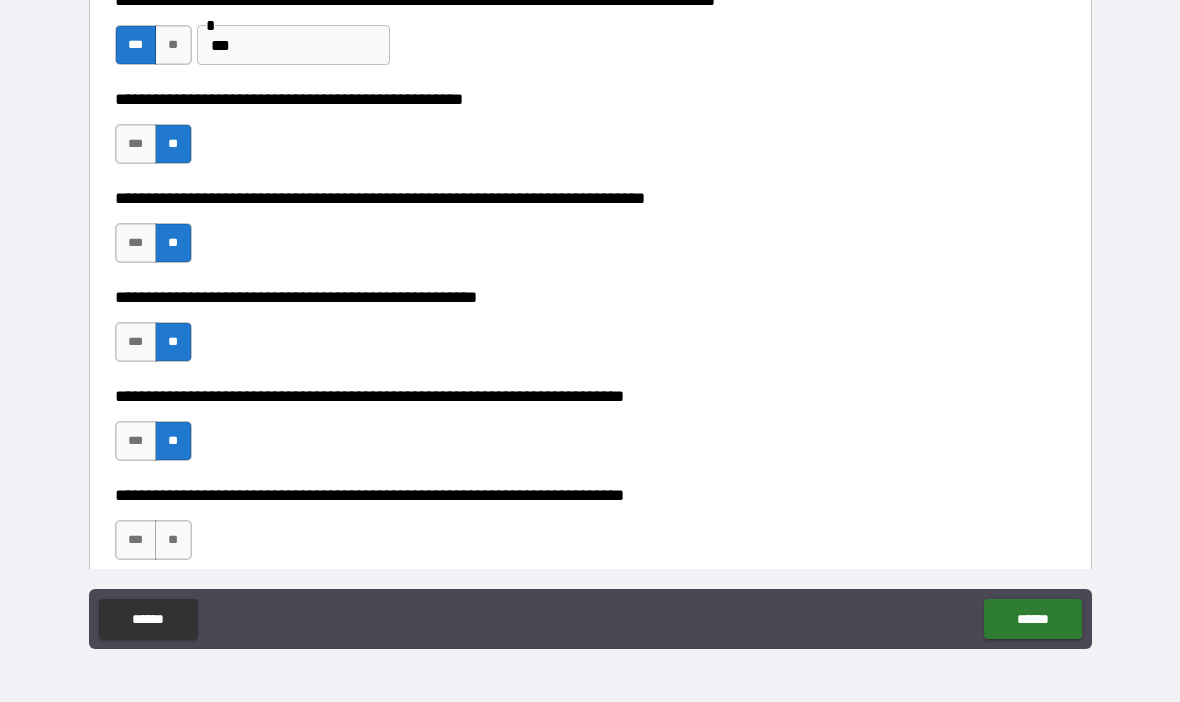 click on "**" at bounding box center (173, 540) 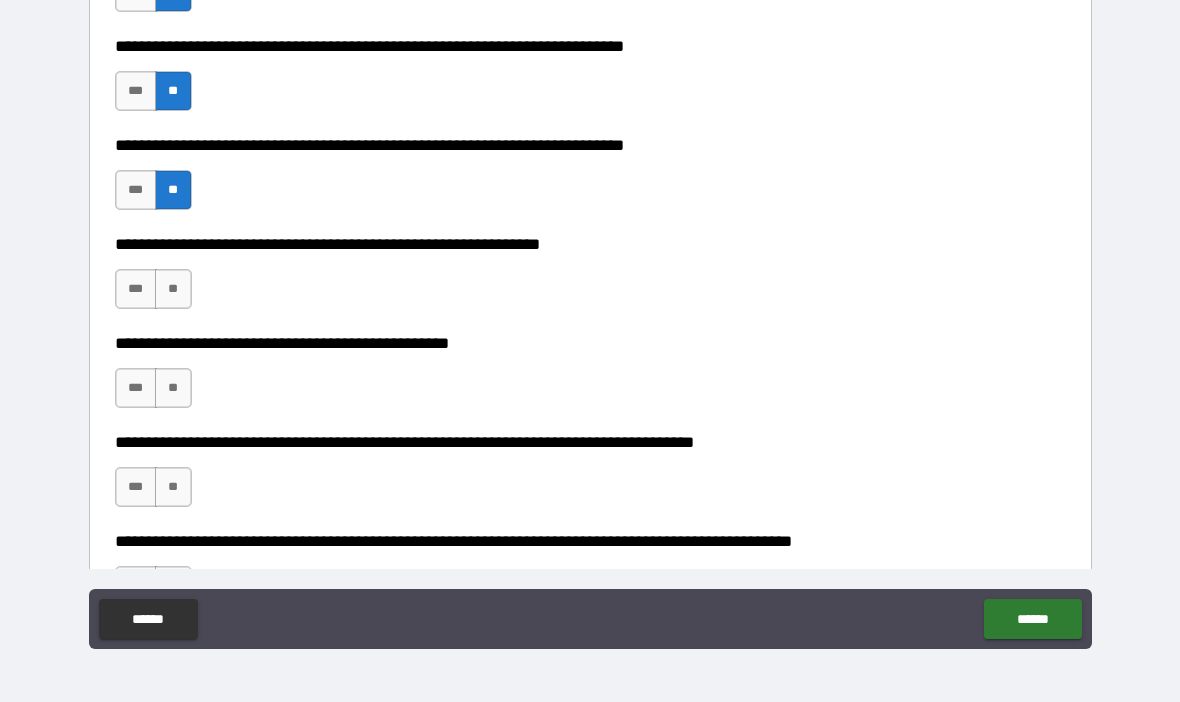 scroll, scrollTop: 1319, scrollLeft: 0, axis: vertical 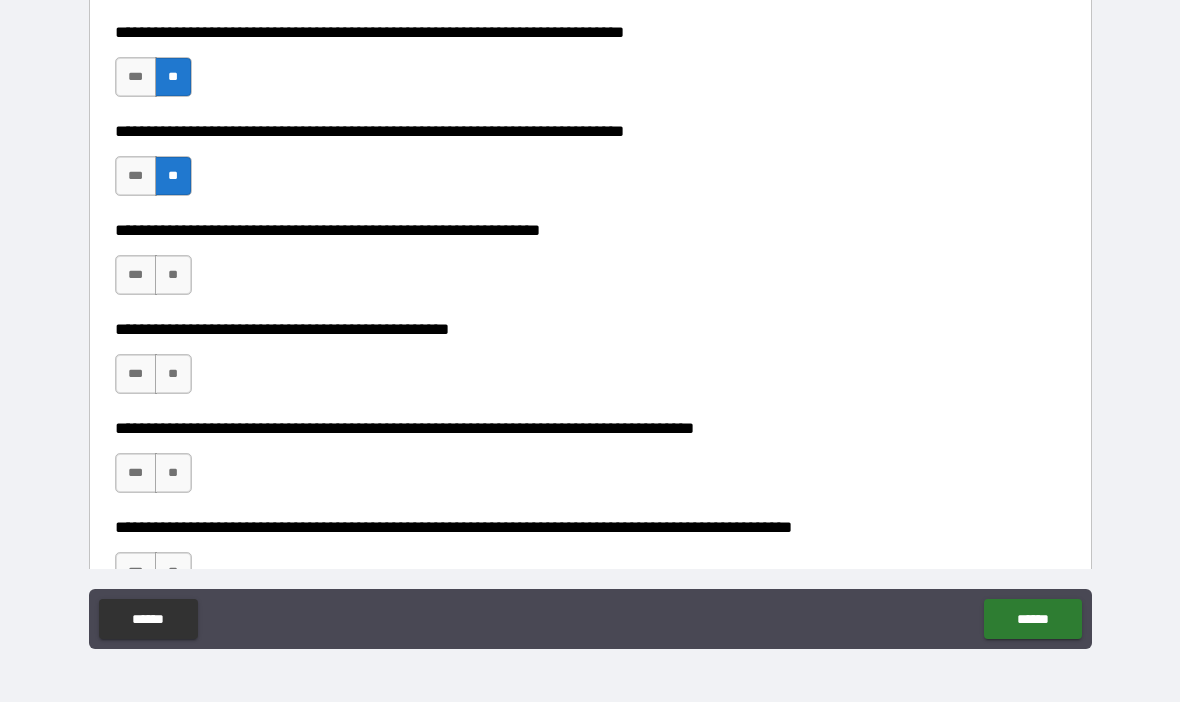 click on "***" at bounding box center (136, 275) 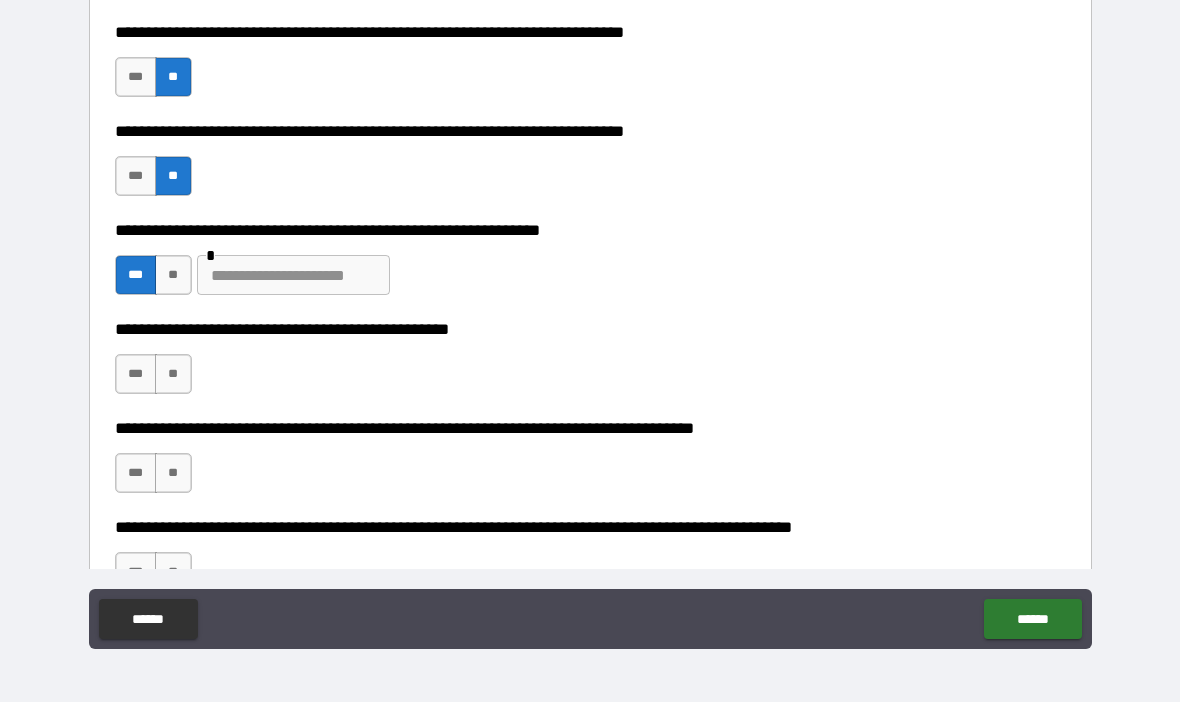 click at bounding box center (293, 275) 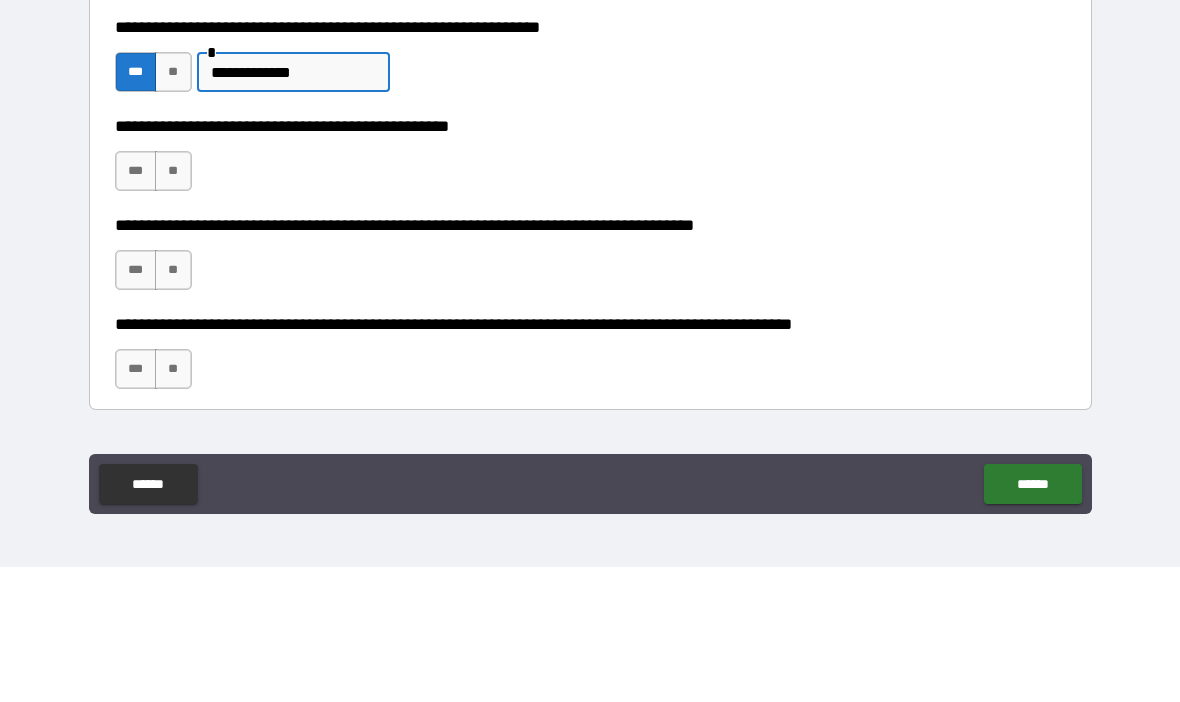 scroll, scrollTop: 1395, scrollLeft: 0, axis: vertical 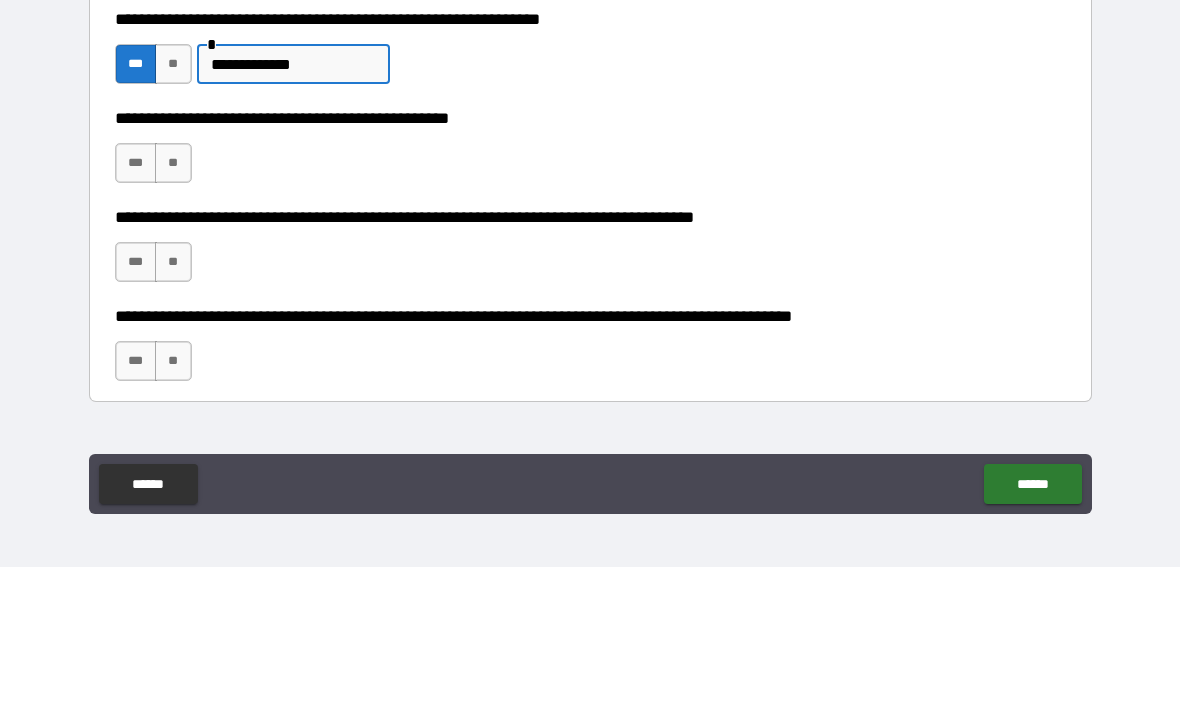 type on "**********" 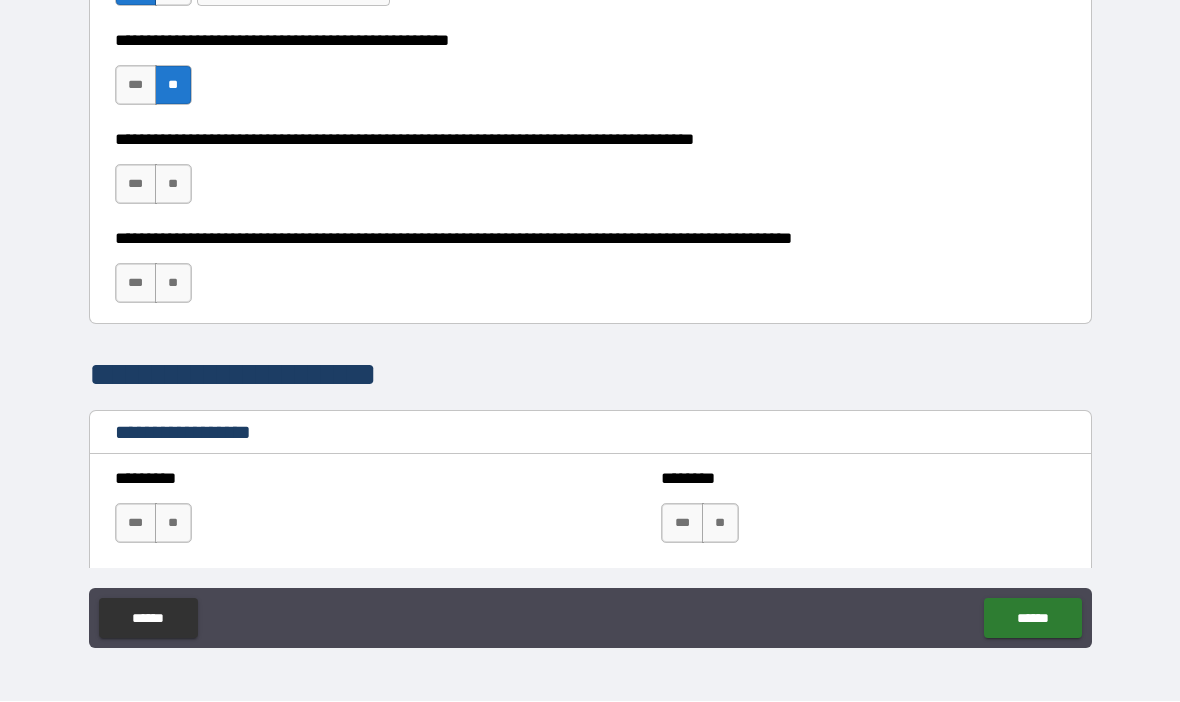 scroll, scrollTop: 1614, scrollLeft: 0, axis: vertical 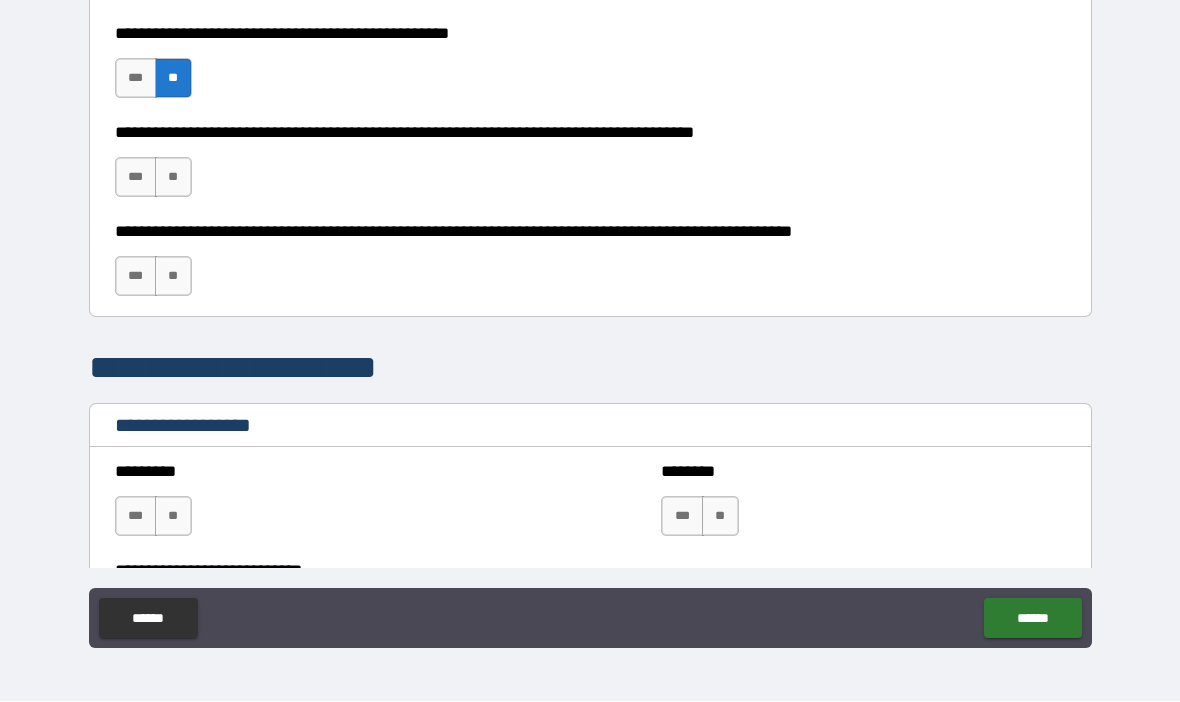 click on "***" at bounding box center [136, 178] 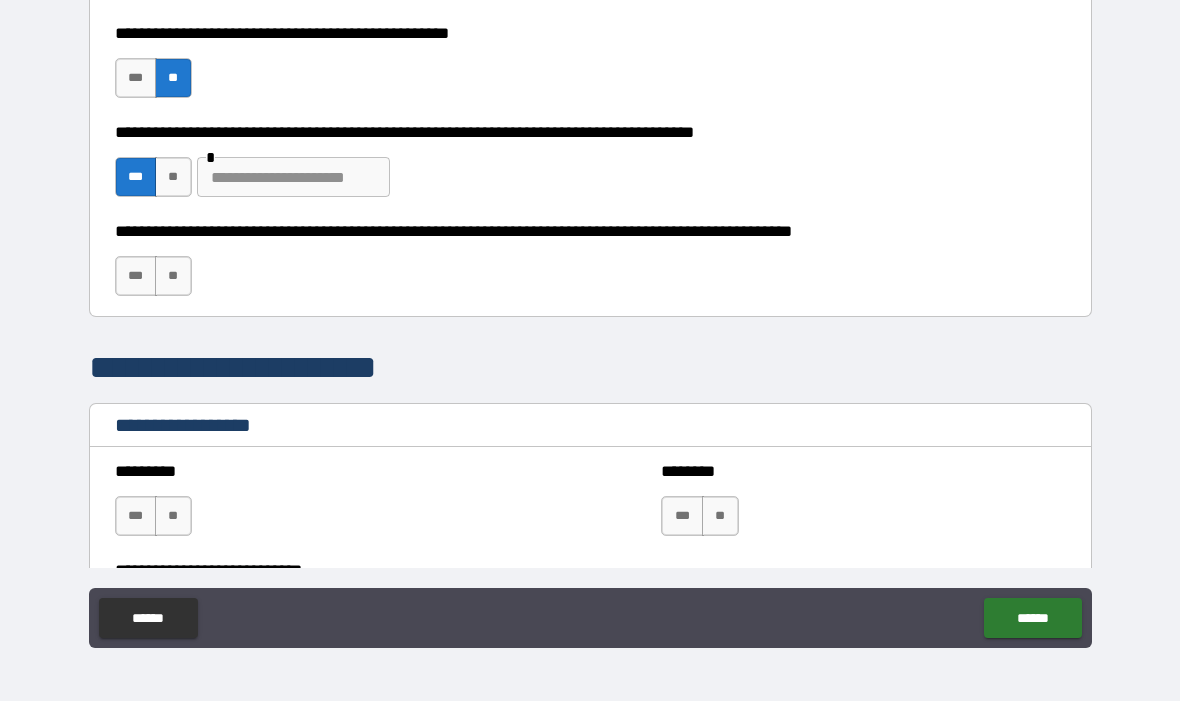 click at bounding box center (293, 178) 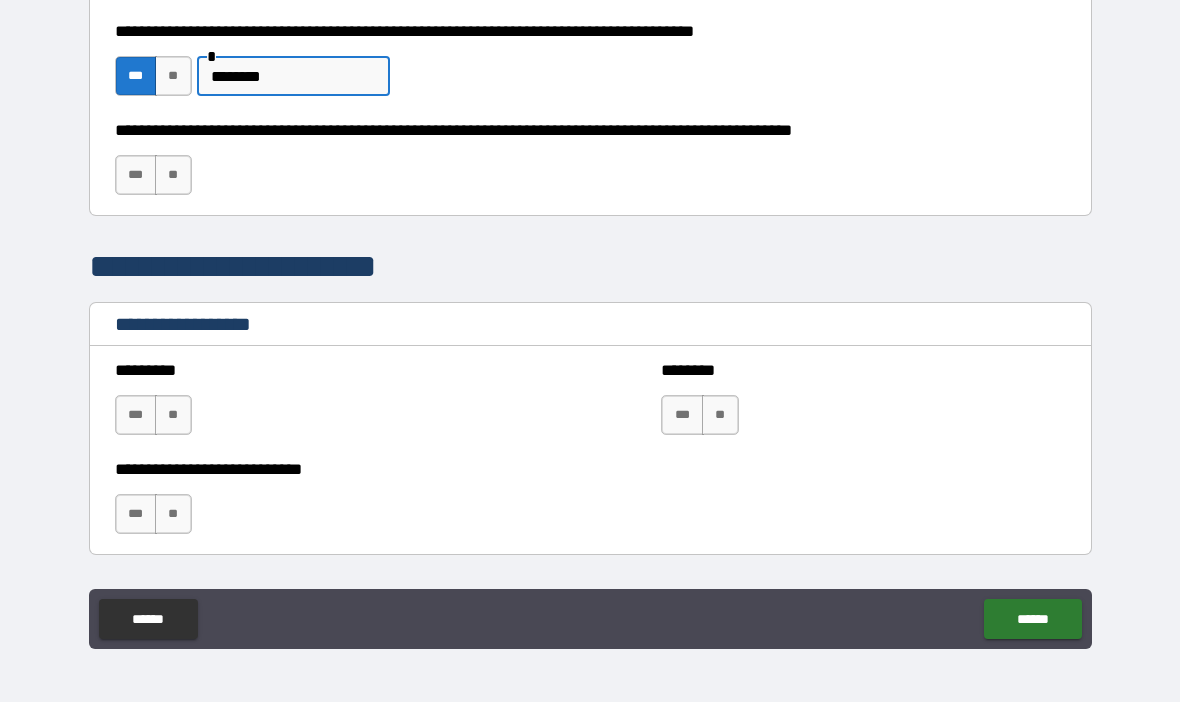 scroll, scrollTop: 1768, scrollLeft: 0, axis: vertical 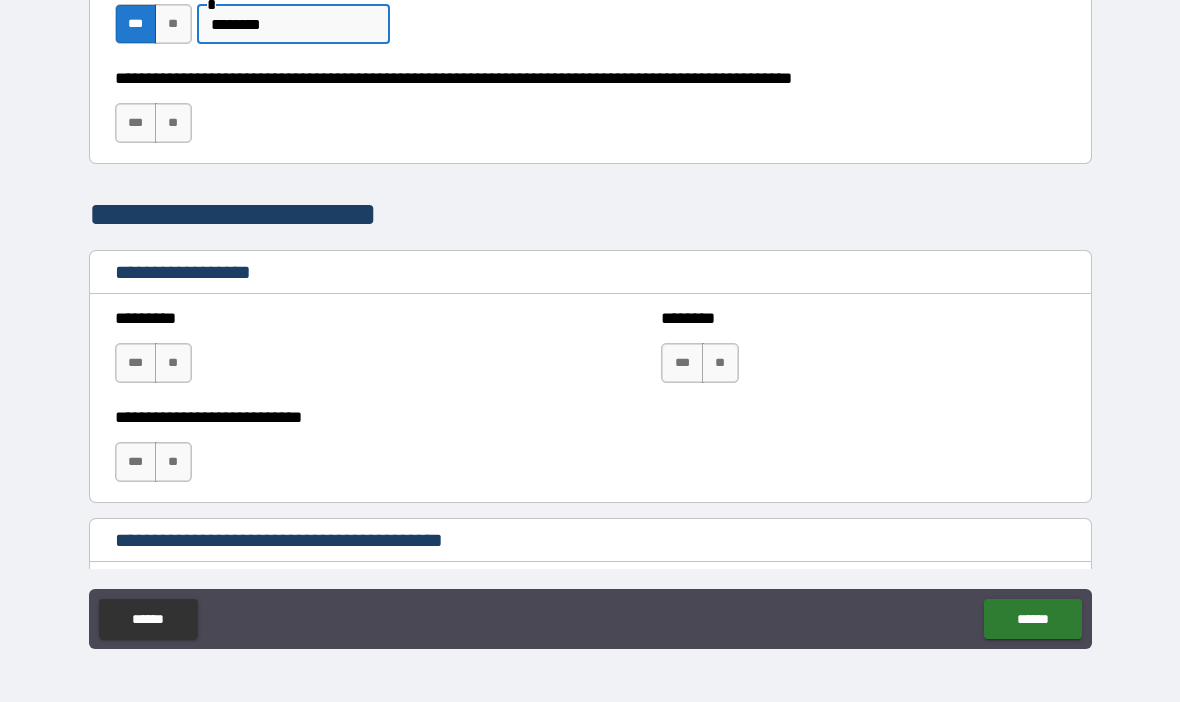 type on "*******" 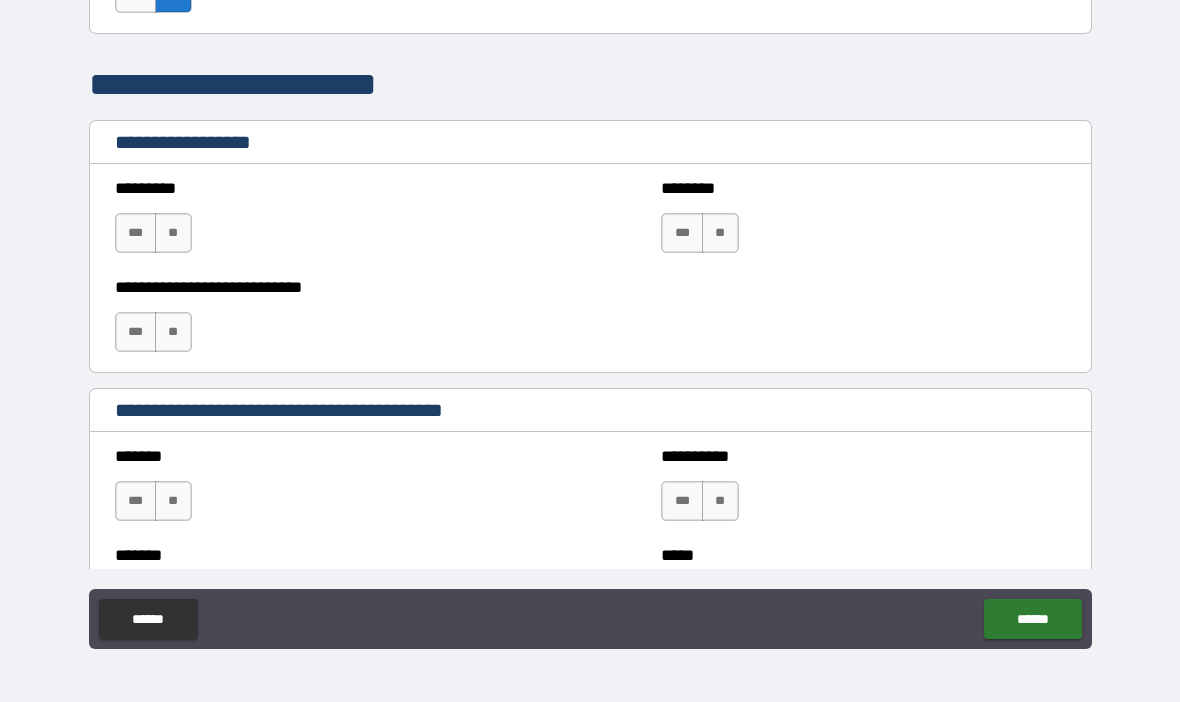 scroll, scrollTop: 1899, scrollLeft: 0, axis: vertical 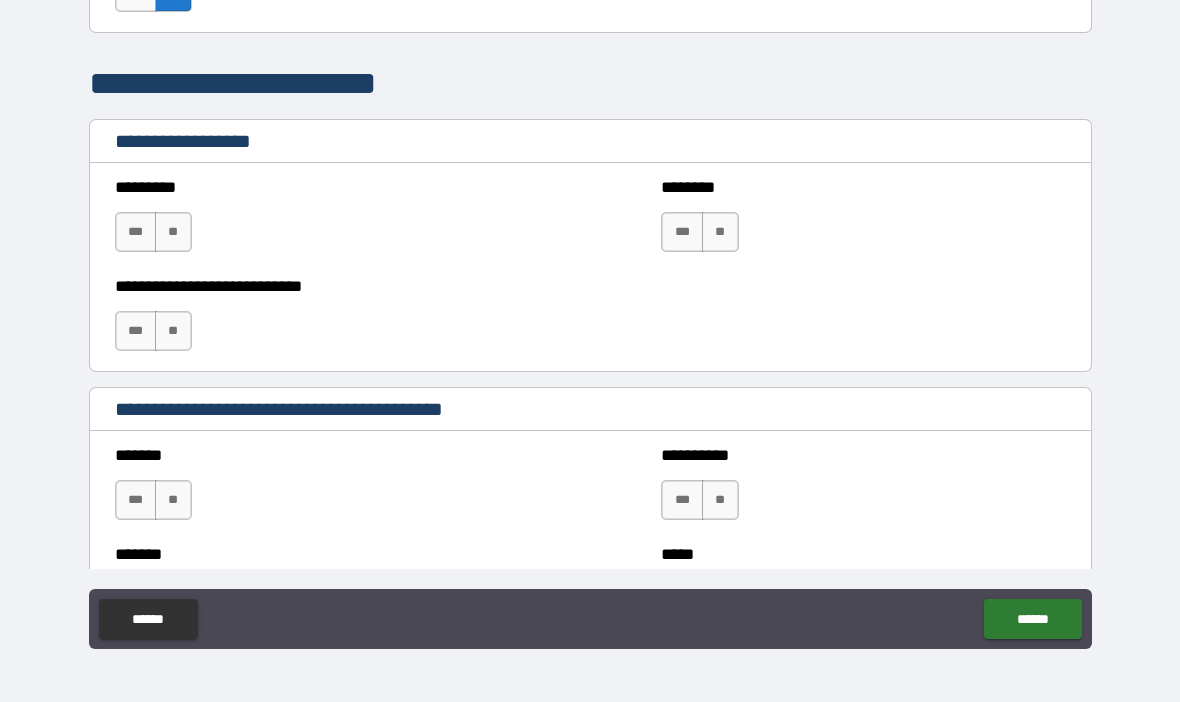 click on "**" at bounding box center [173, 232] 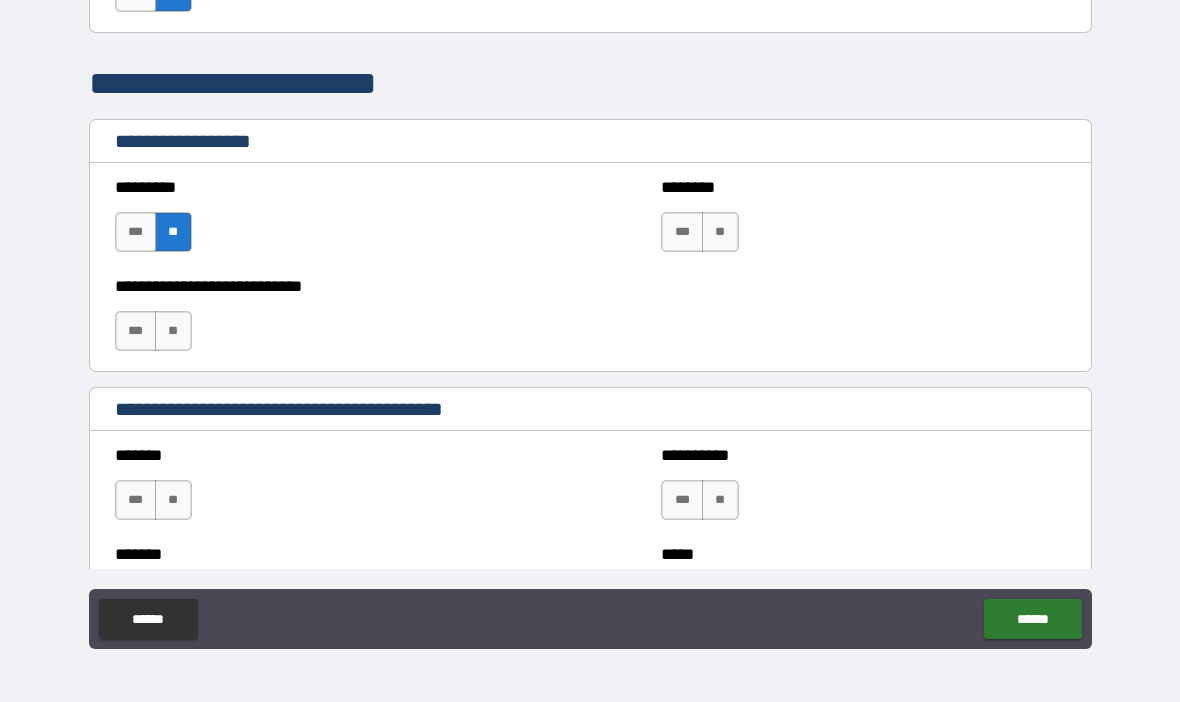 click on "**" at bounding box center [173, 331] 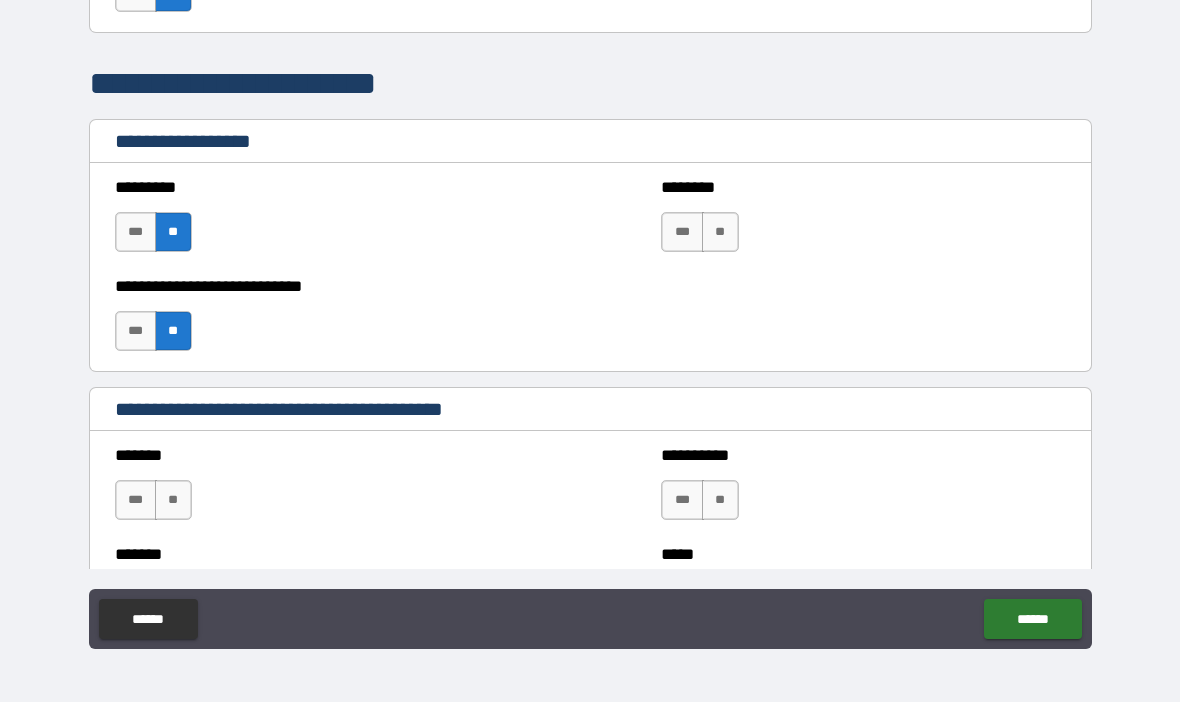 click on "**" at bounding box center [720, 232] 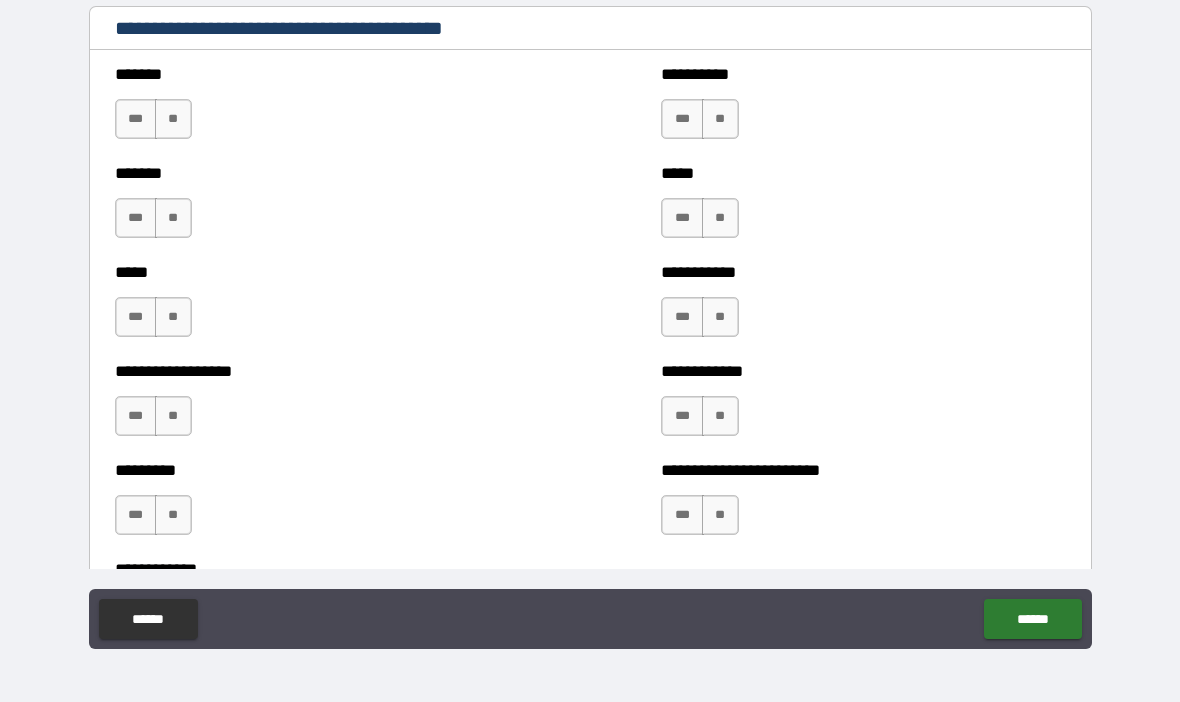 scroll, scrollTop: 2295, scrollLeft: 0, axis: vertical 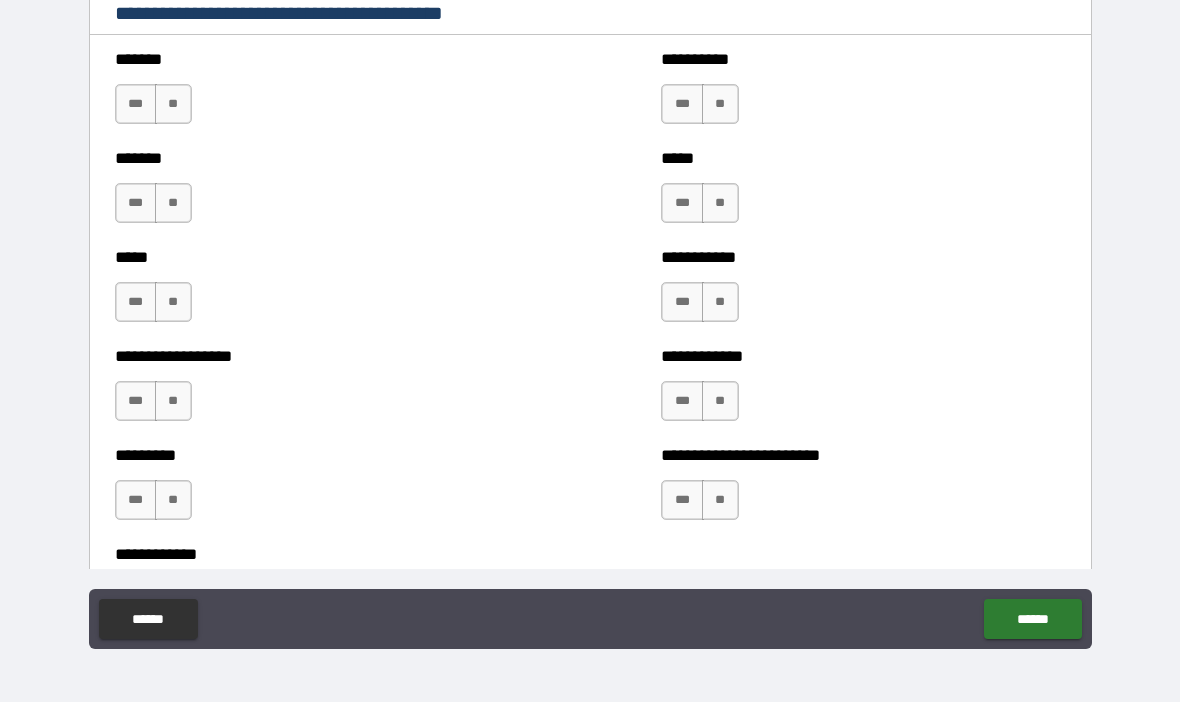click on "**" at bounding box center (173, 104) 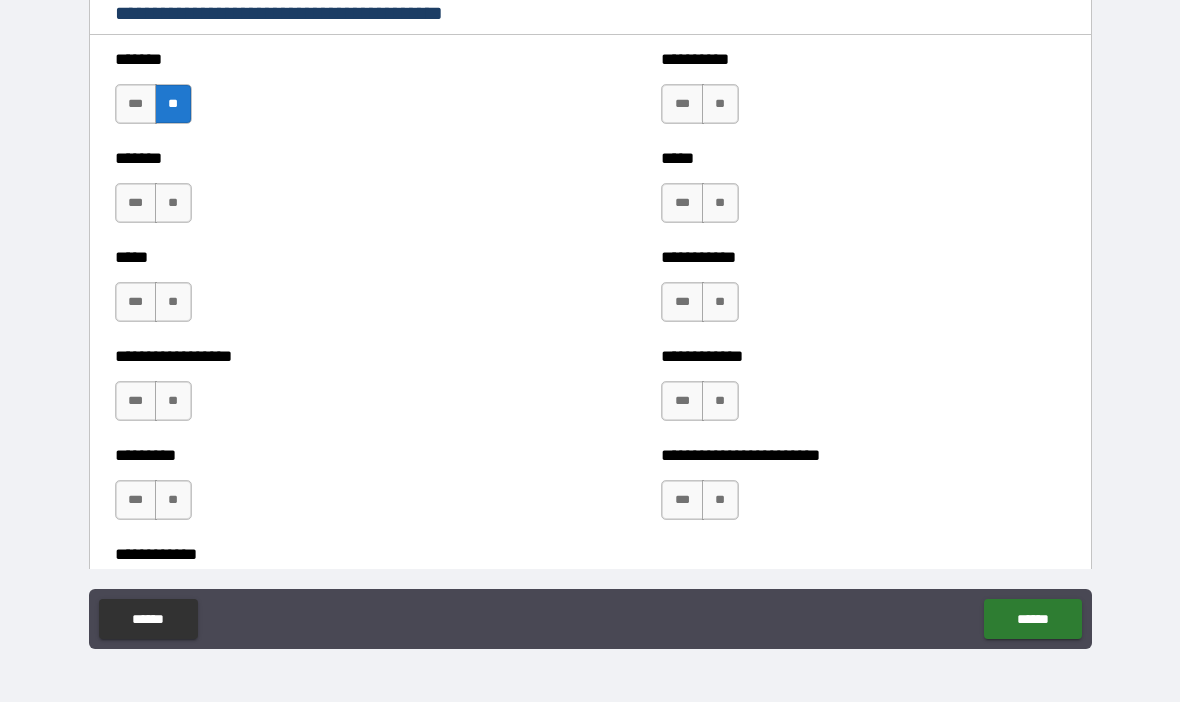 click on "**" at bounding box center (173, 203) 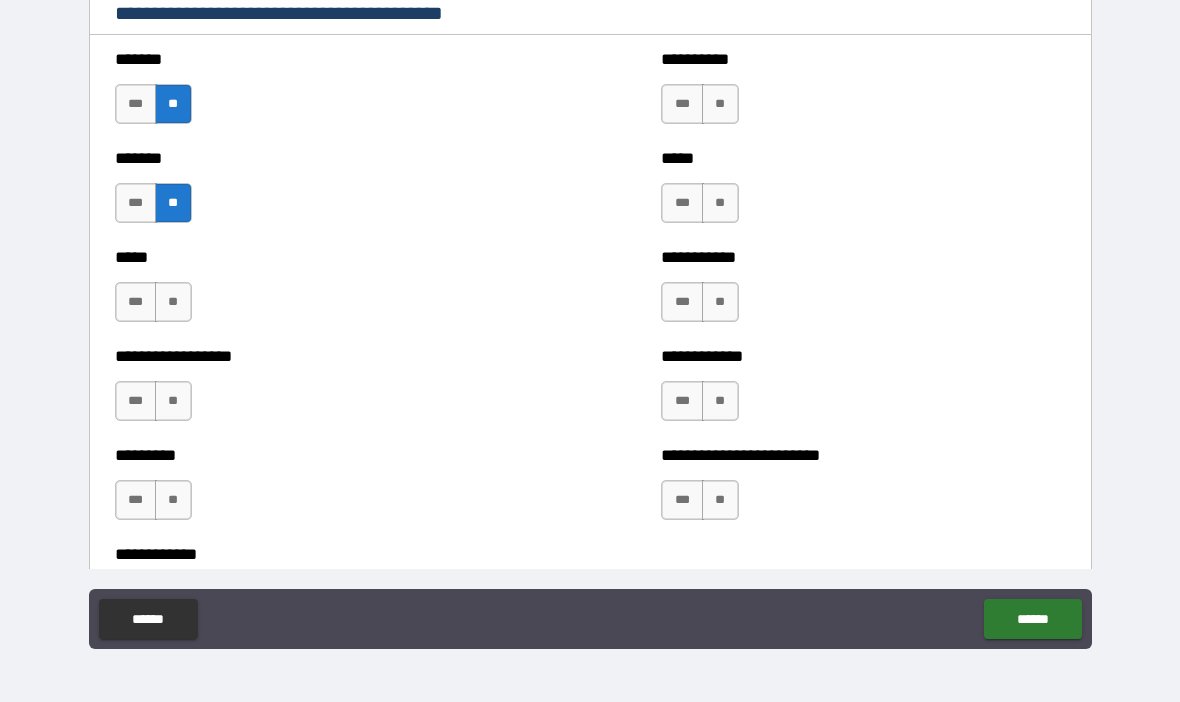 click on "**" at bounding box center (173, 302) 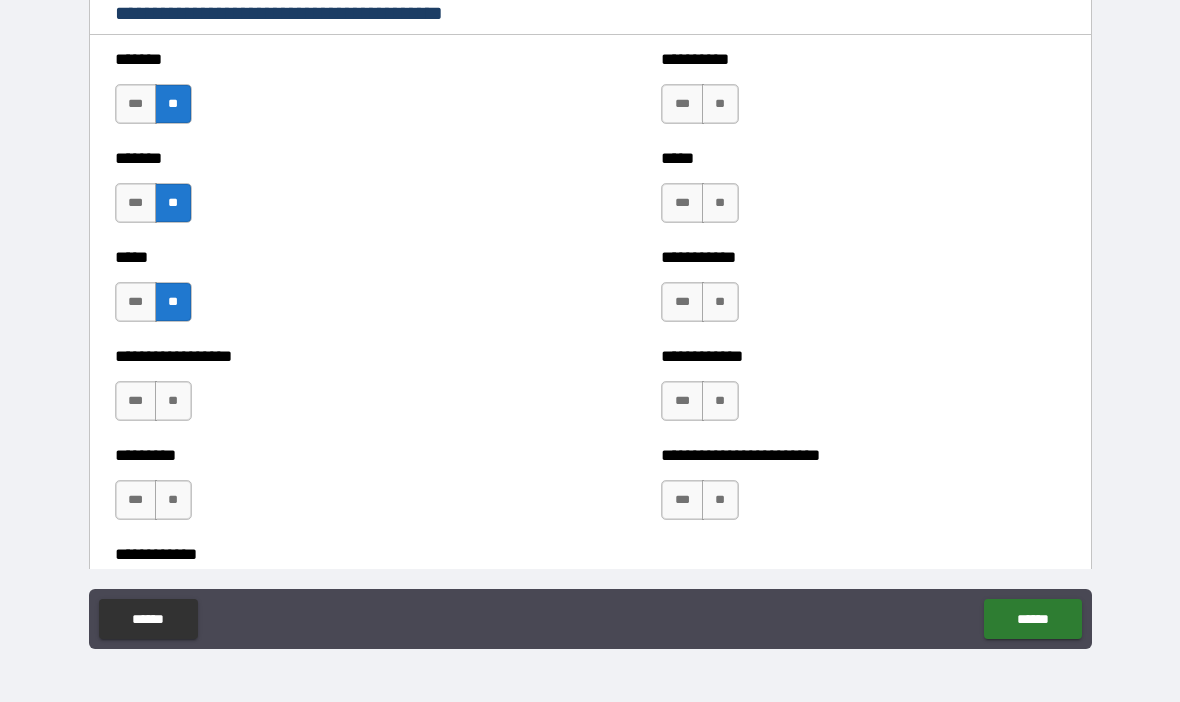 click on "**" at bounding box center [173, 401] 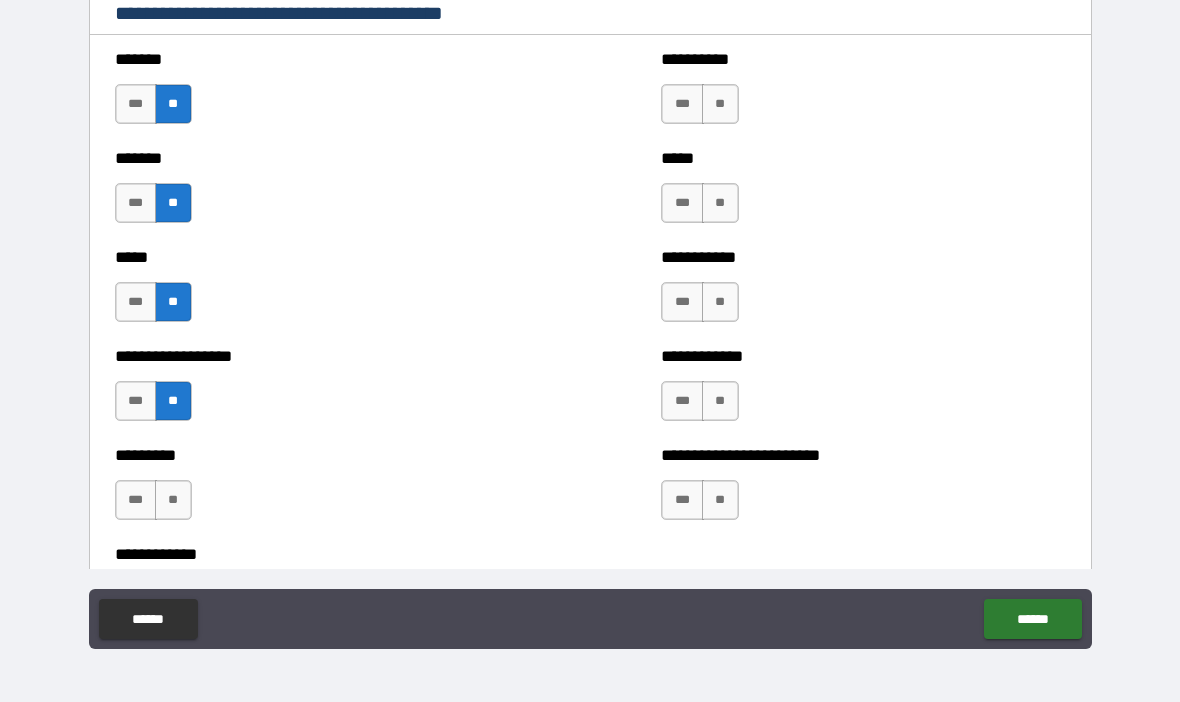 click on "**" at bounding box center (173, 500) 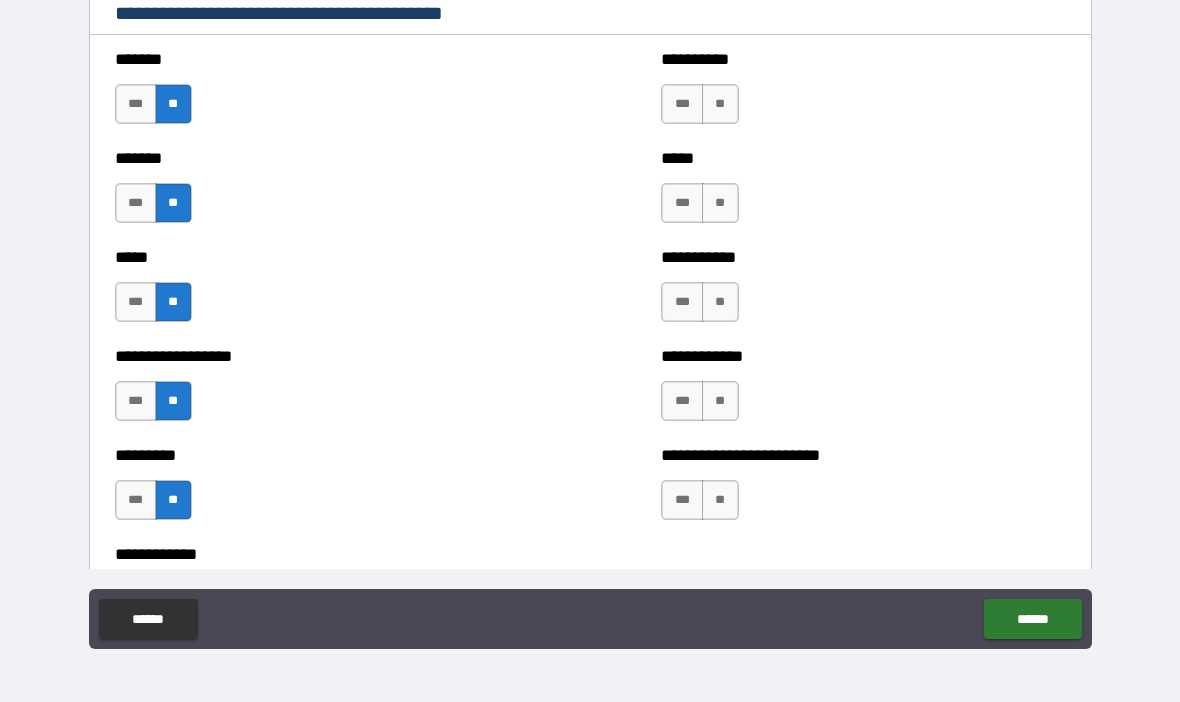 click on "**" at bounding box center [720, 104] 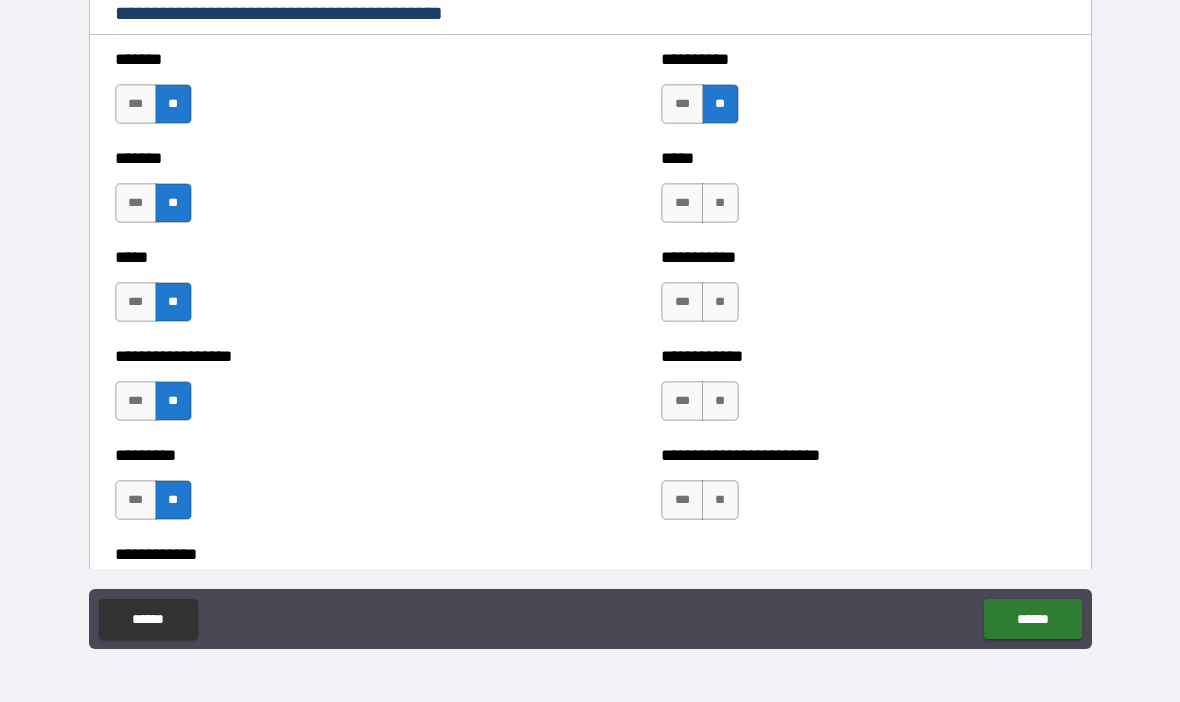 click on "**" at bounding box center [720, 203] 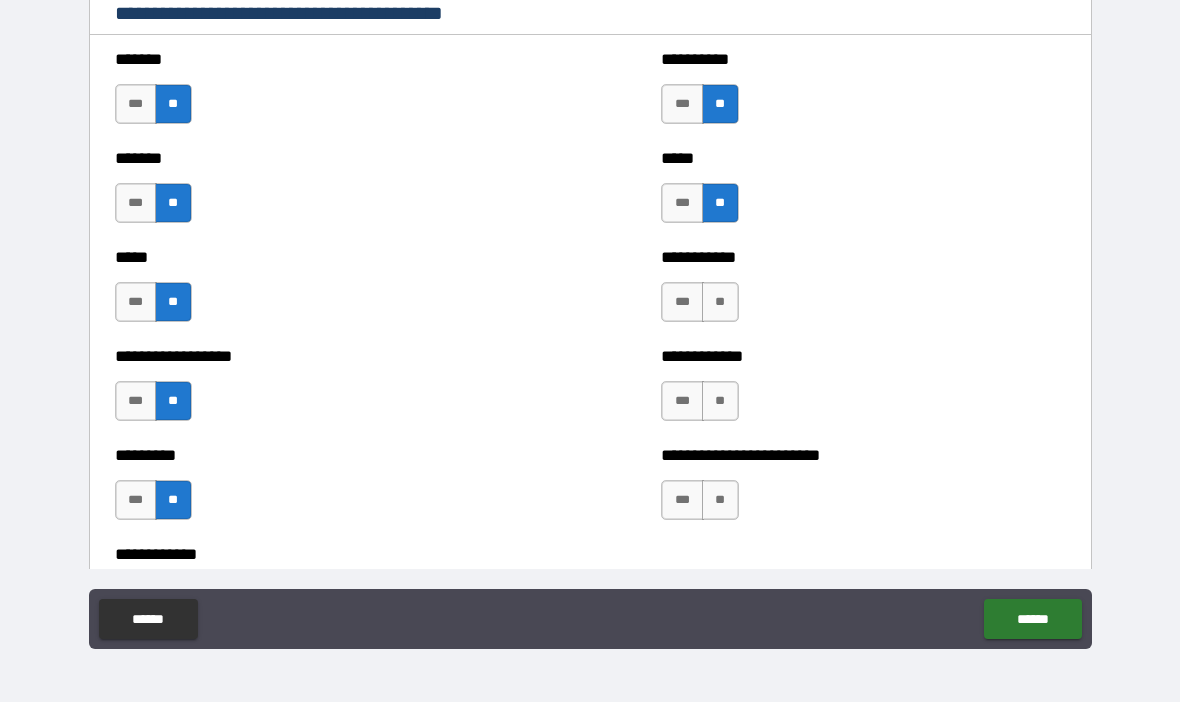 click on "**" at bounding box center (720, 302) 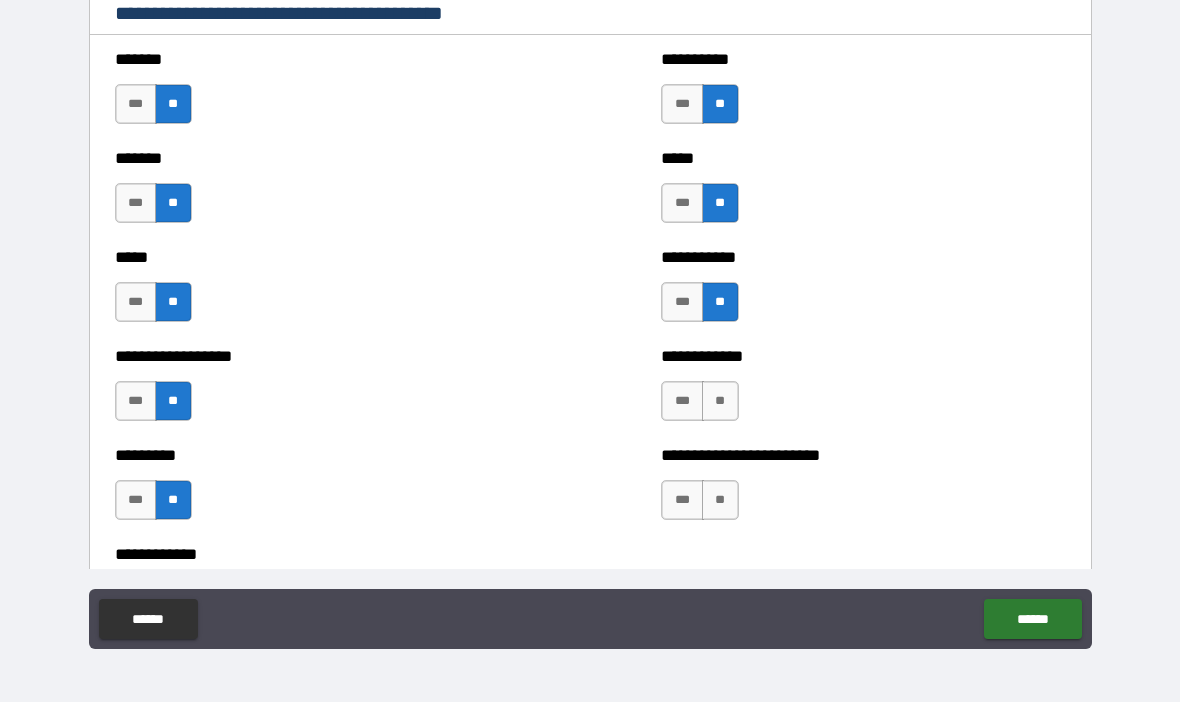 click on "**" at bounding box center [720, 401] 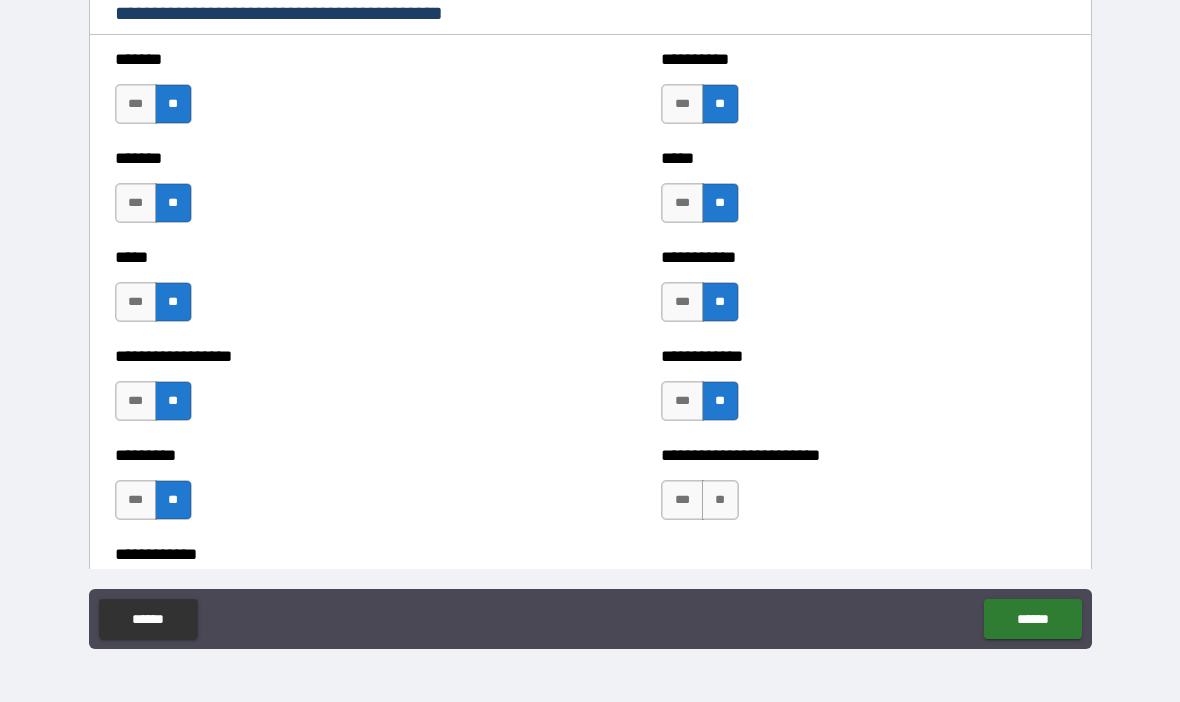 click on "**" at bounding box center [720, 500] 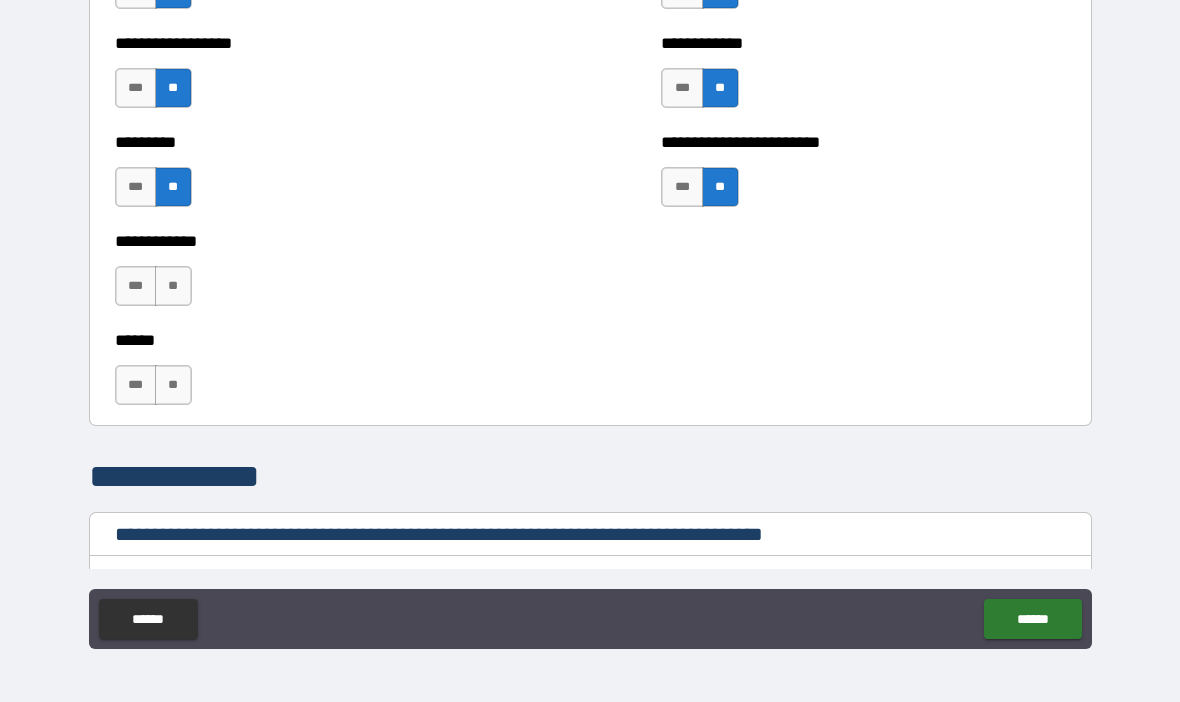scroll, scrollTop: 2625, scrollLeft: 0, axis: vertical 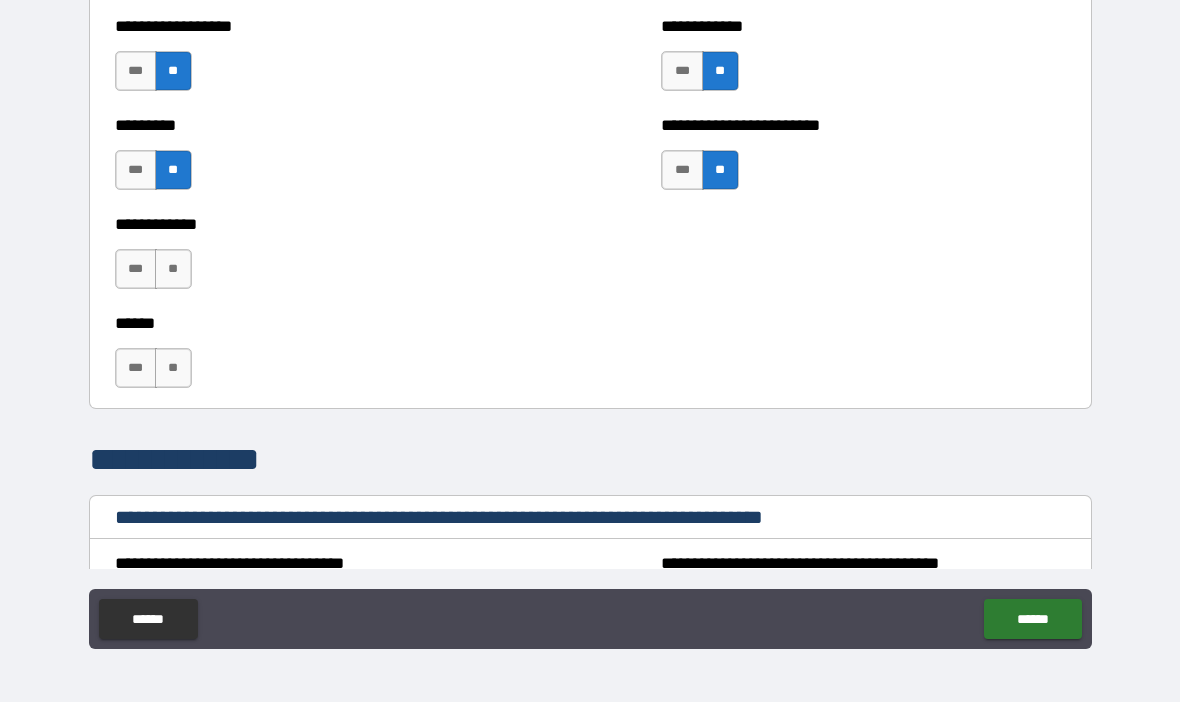 click on "***" at bounding box center (682, 170) 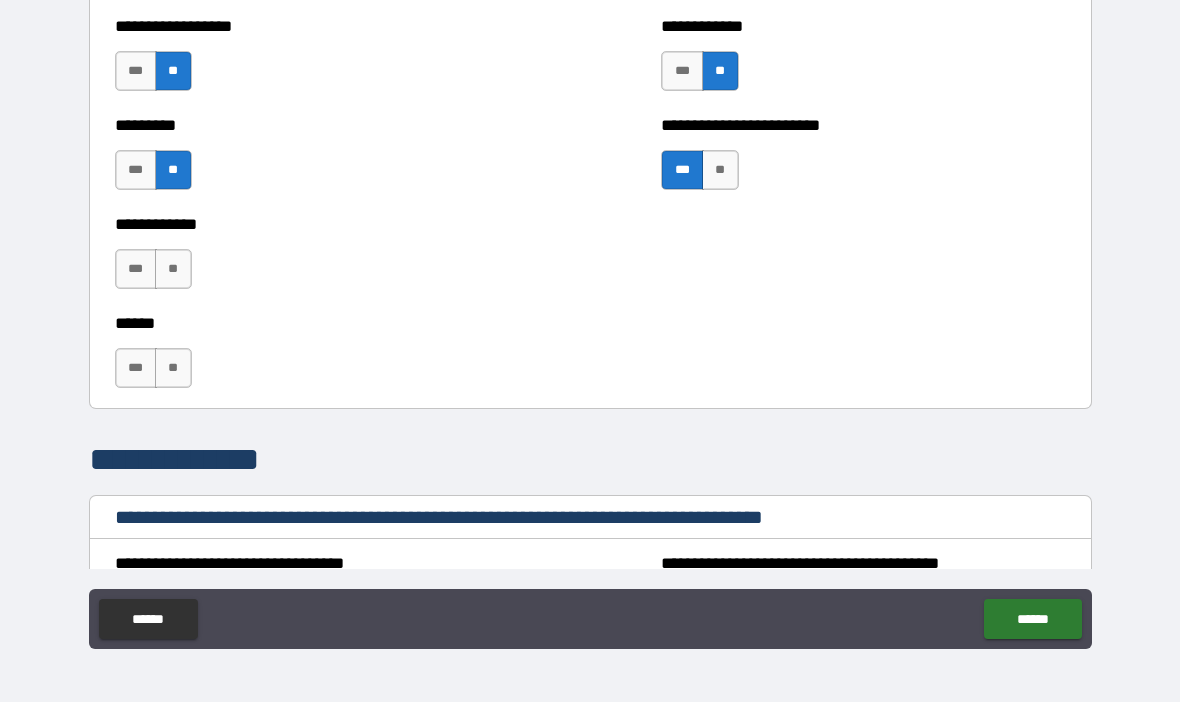click on "**" at bounding box center (173, 269) 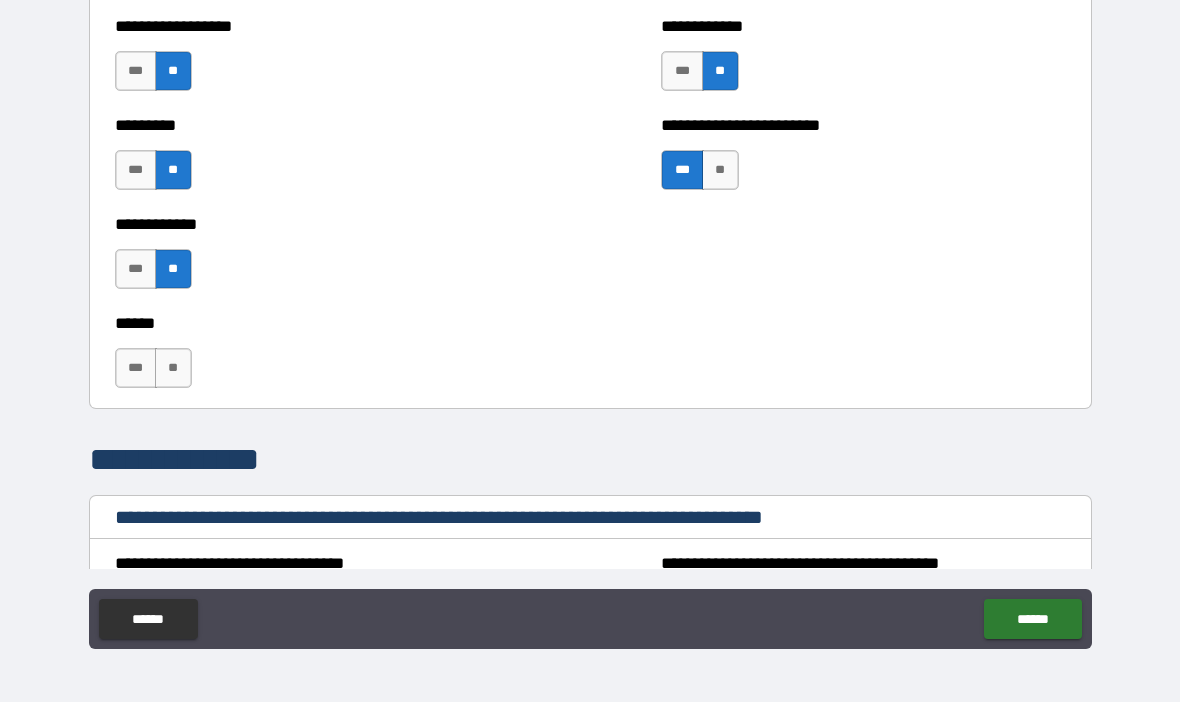 click on "**" at bounding box center [173, 368] 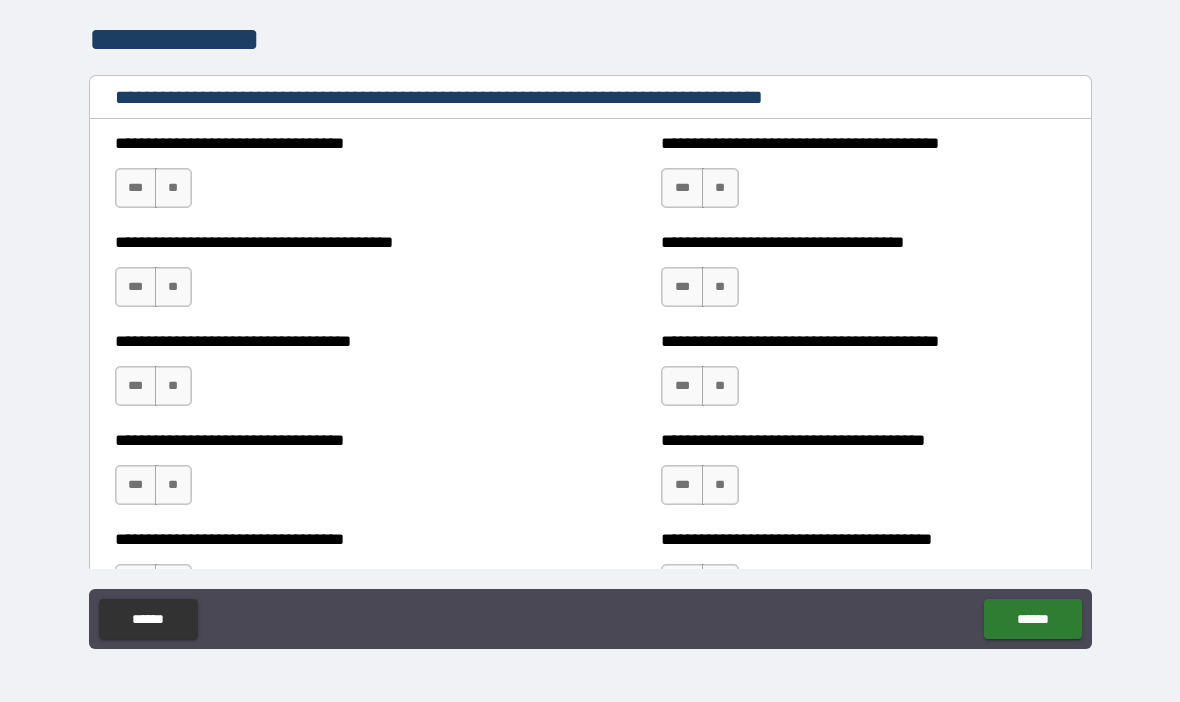 scroll, scrollTop: 3053, scrollLeft: 0, axis: vertical 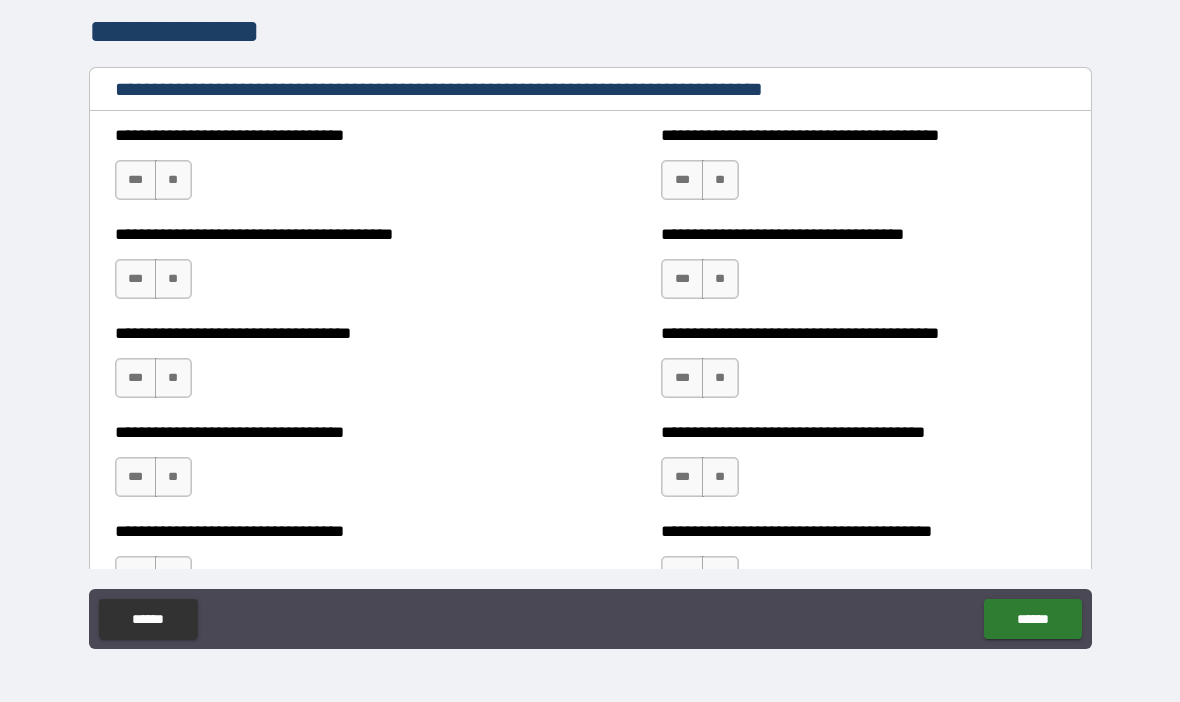 click on "**" at bounding box center (173, 180) 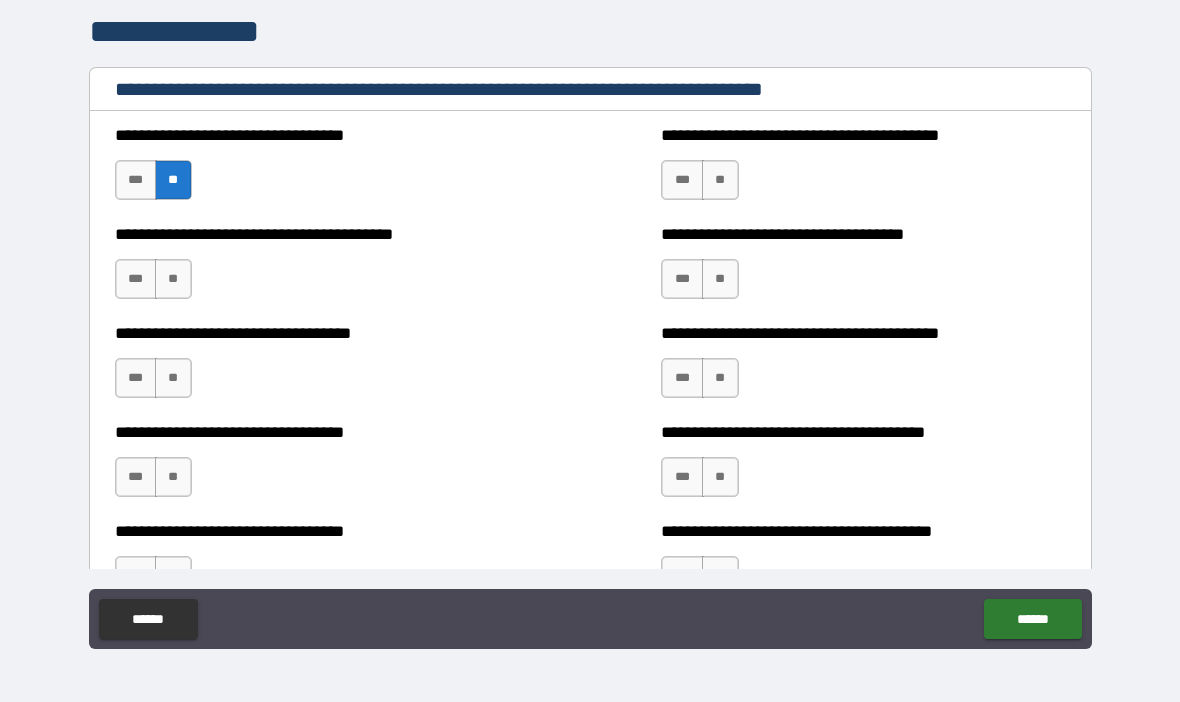 click on "**" at bounding box center [173, 279] 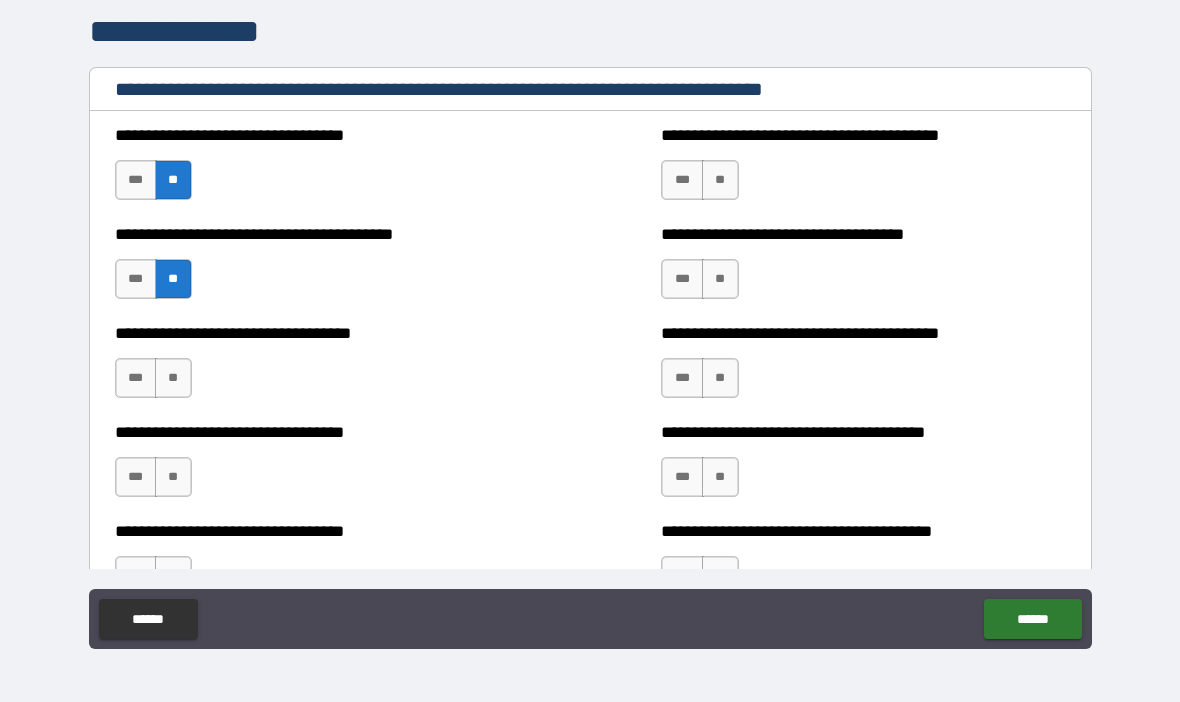 click on "***" at bounding box center (136, 378) 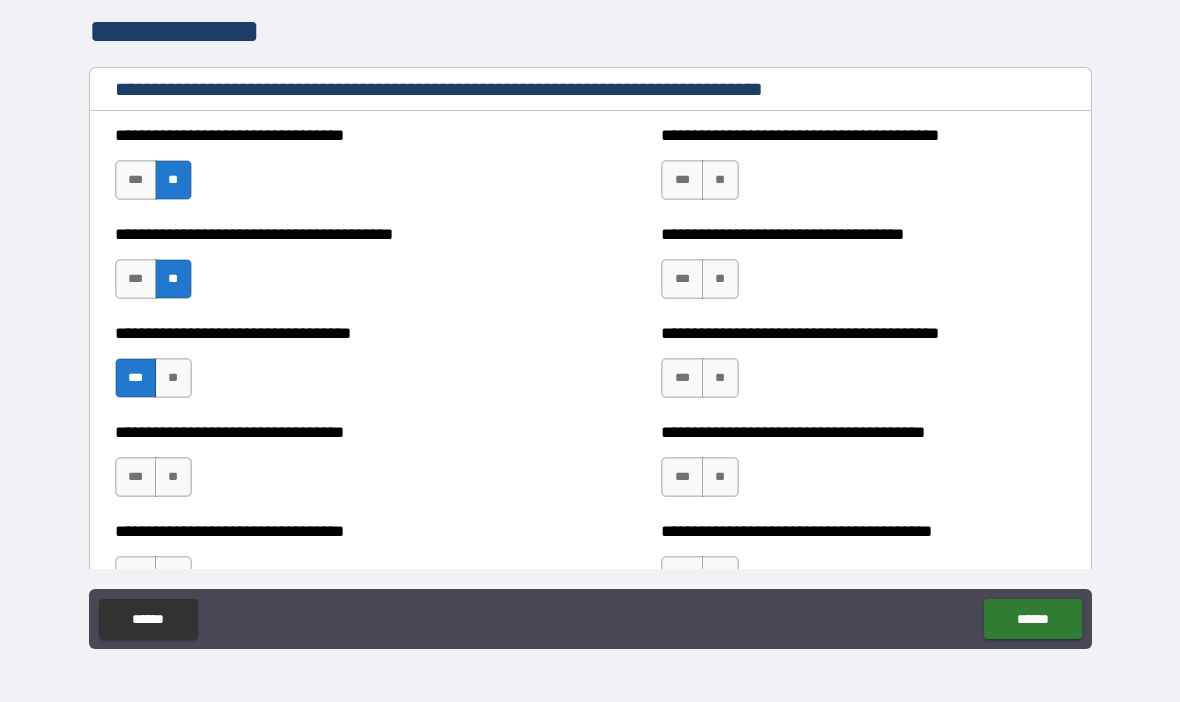 click on "**" at bounding box center (173, 477) 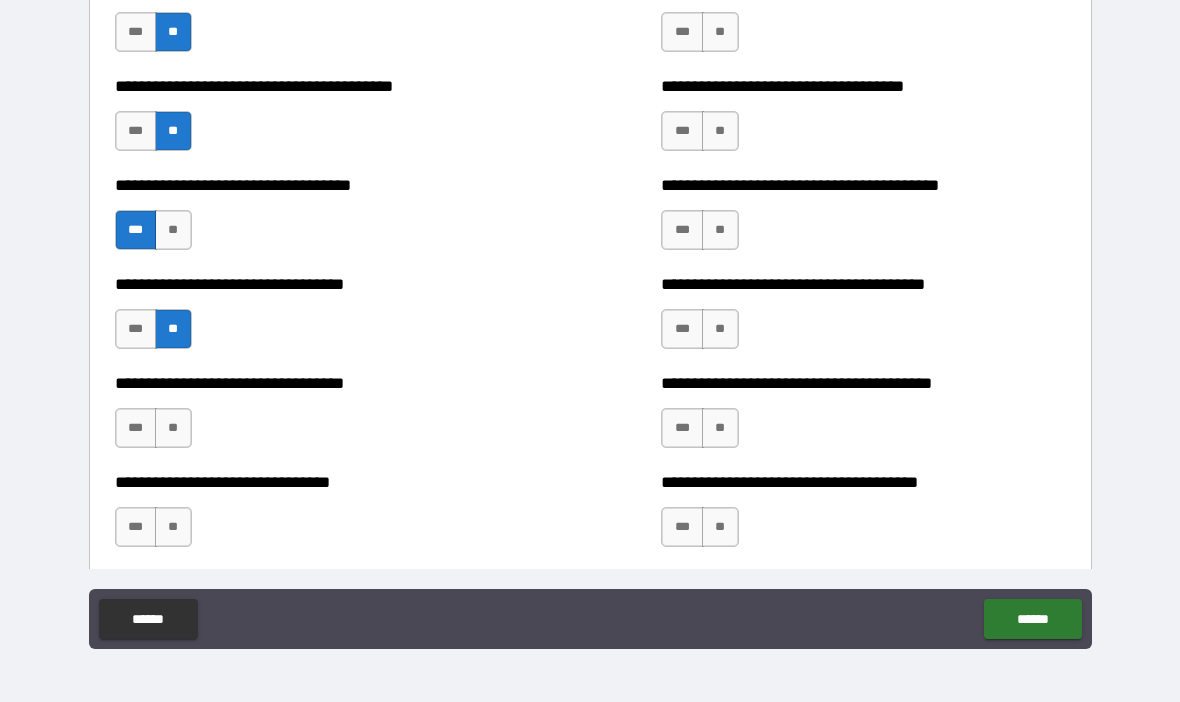 scroll, scrollTop: 3215, scrollLeft: 0, axis: vertical 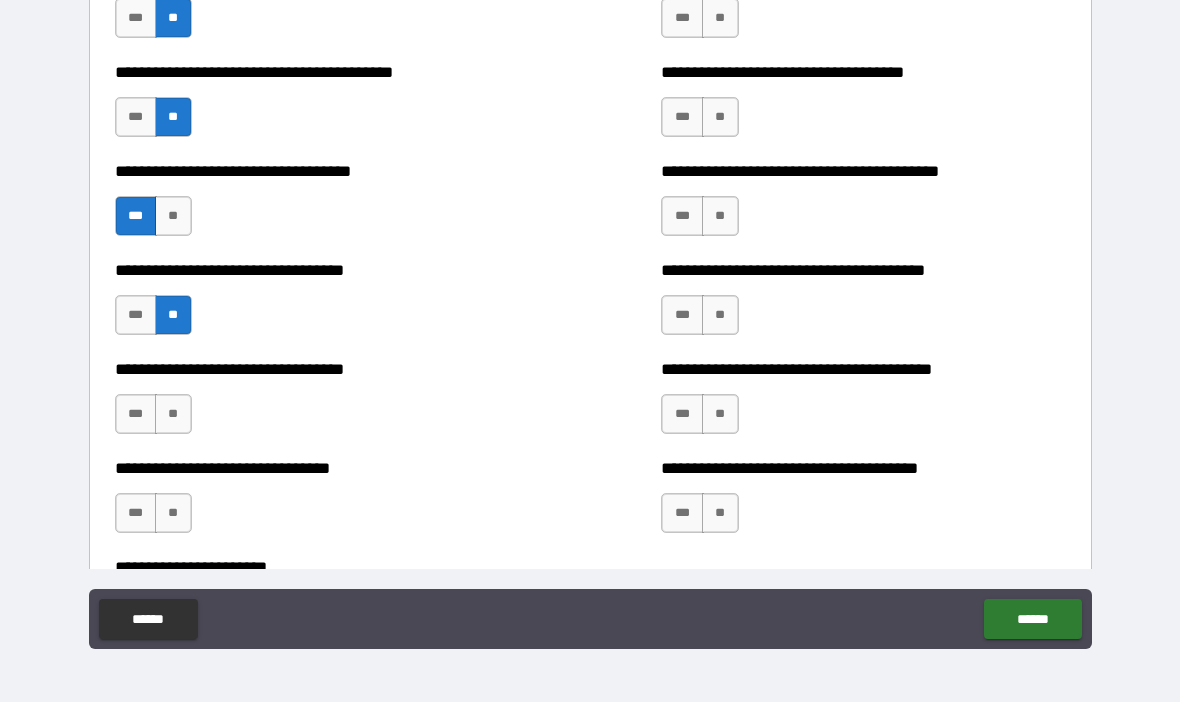 click on "**" at bounding box center [173, 414] 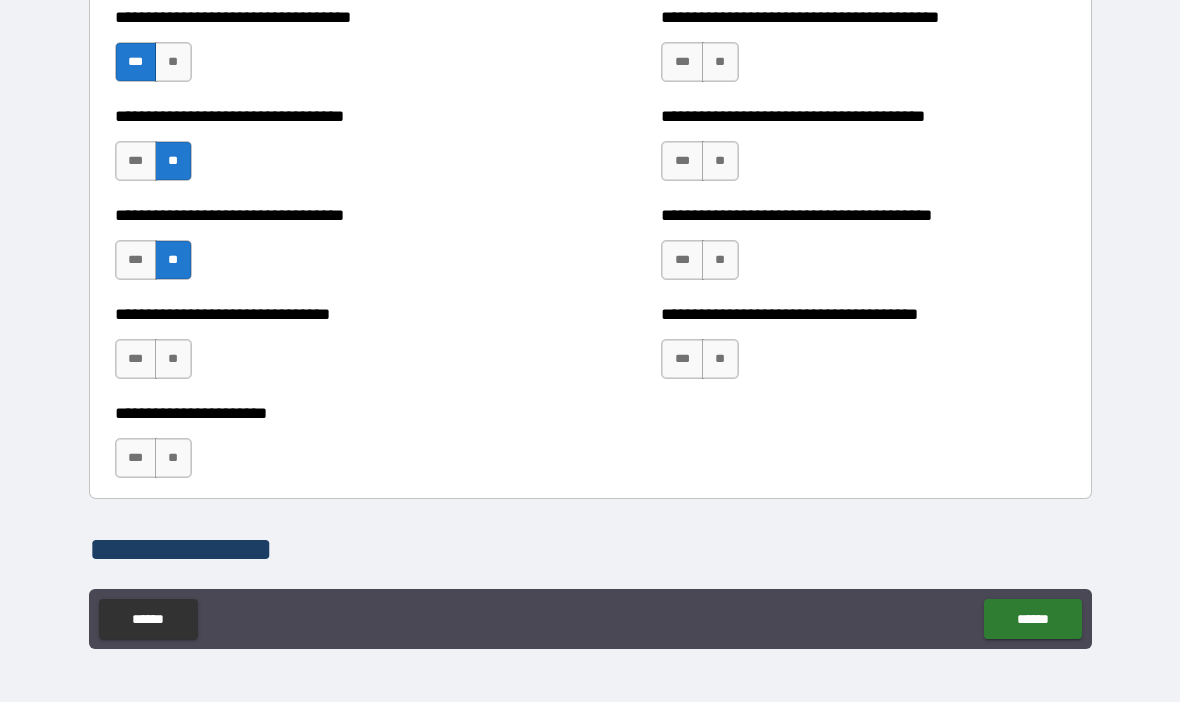 scroll, scrollTop: 3372, scrollLeft: 0, axis: vertical 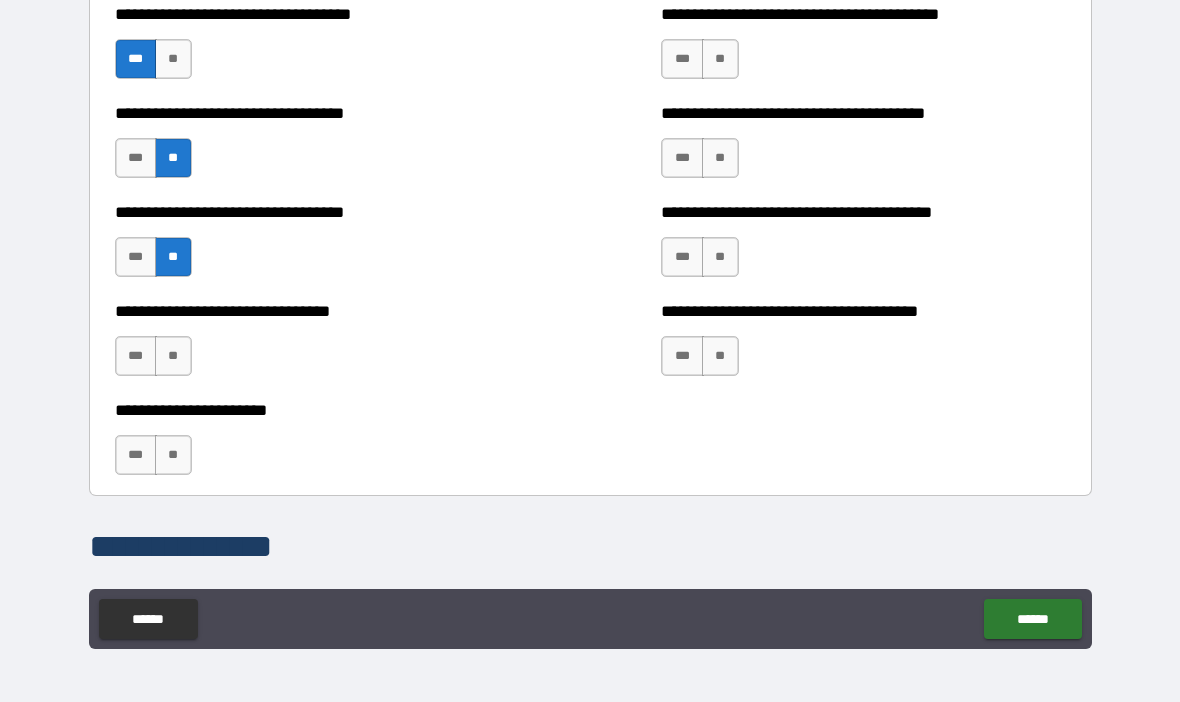 click on "**" at bounding box center [173, 356] 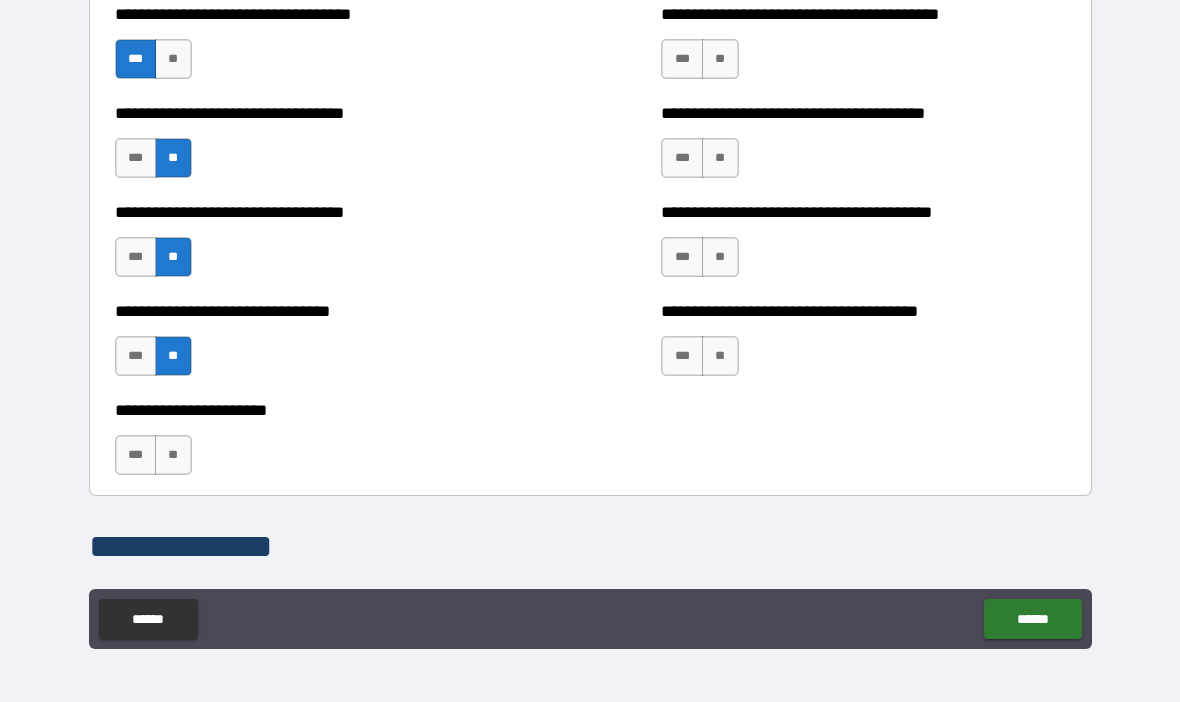 click on "**" at bounding box center (173, 455) 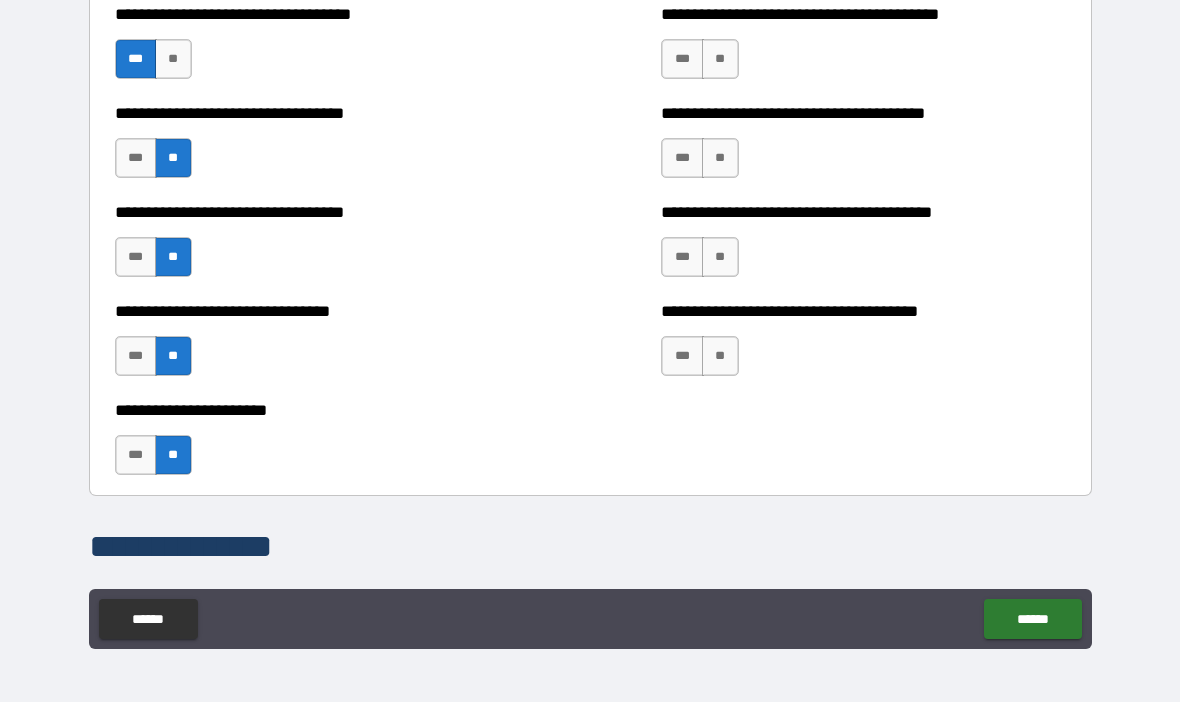 click on "**" at bounding box center (720, 356) 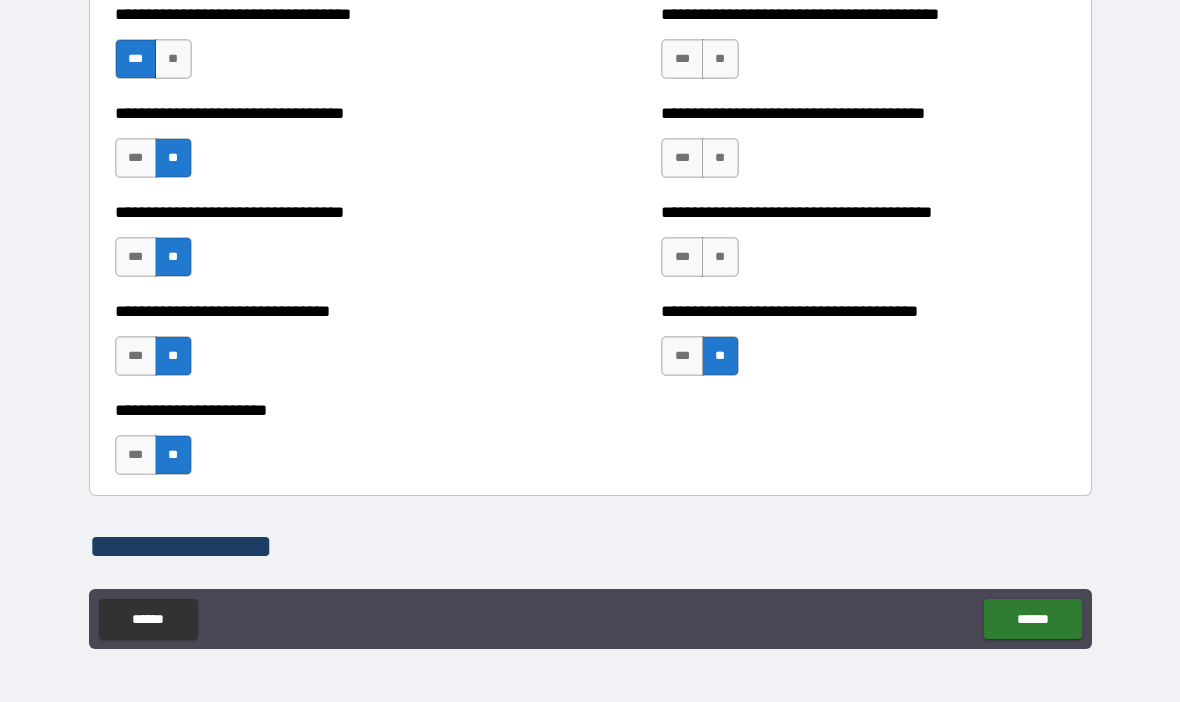 click on "**" at bounding box center [720, 257] 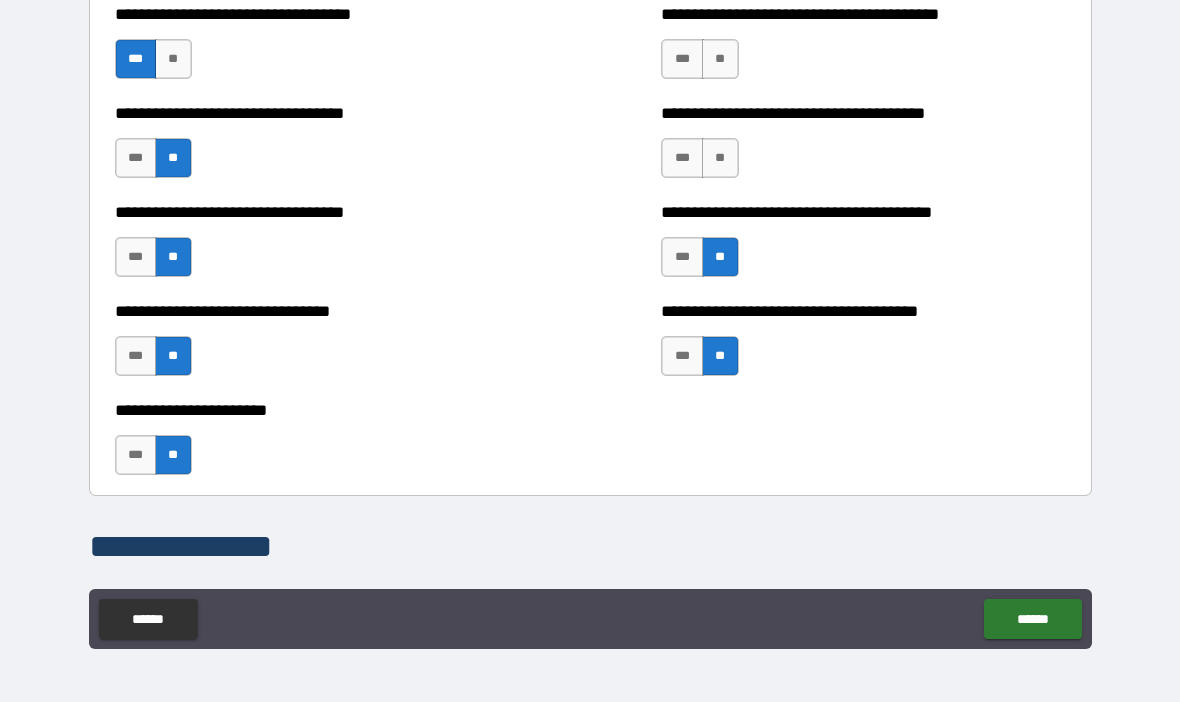 click on "**" at bounding box center (720, 158) 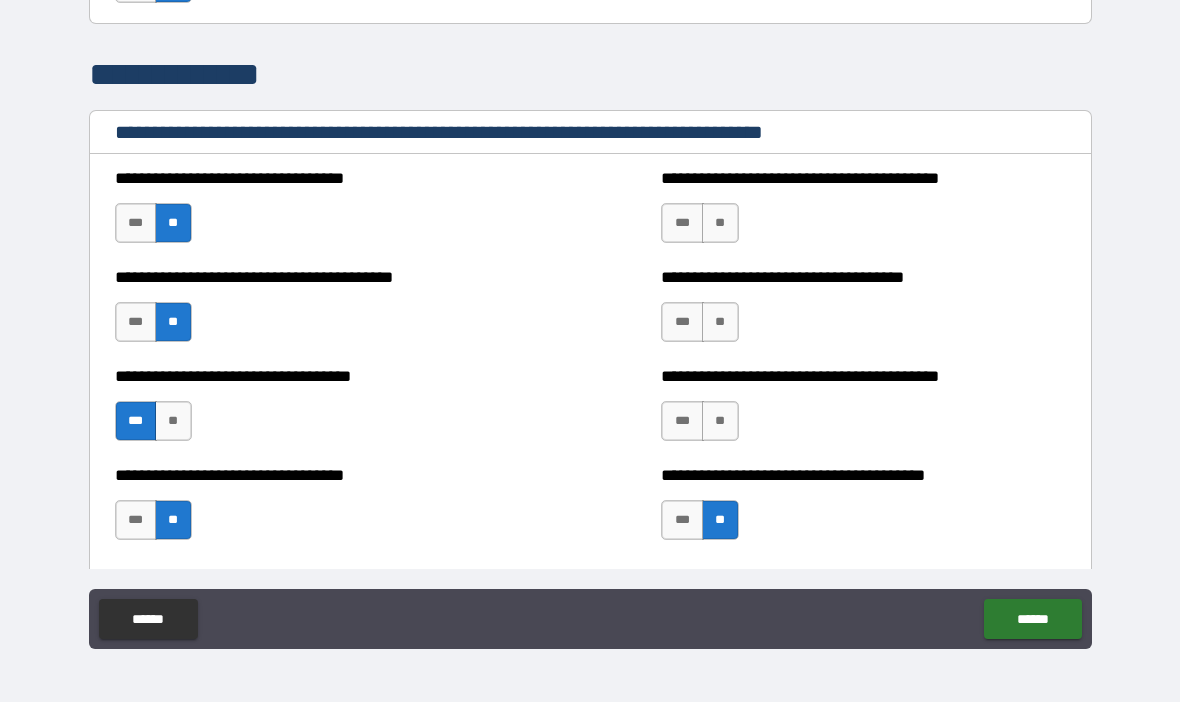 scroll, scrollTop: 3006, scrollLeft: 0, axis: vertical 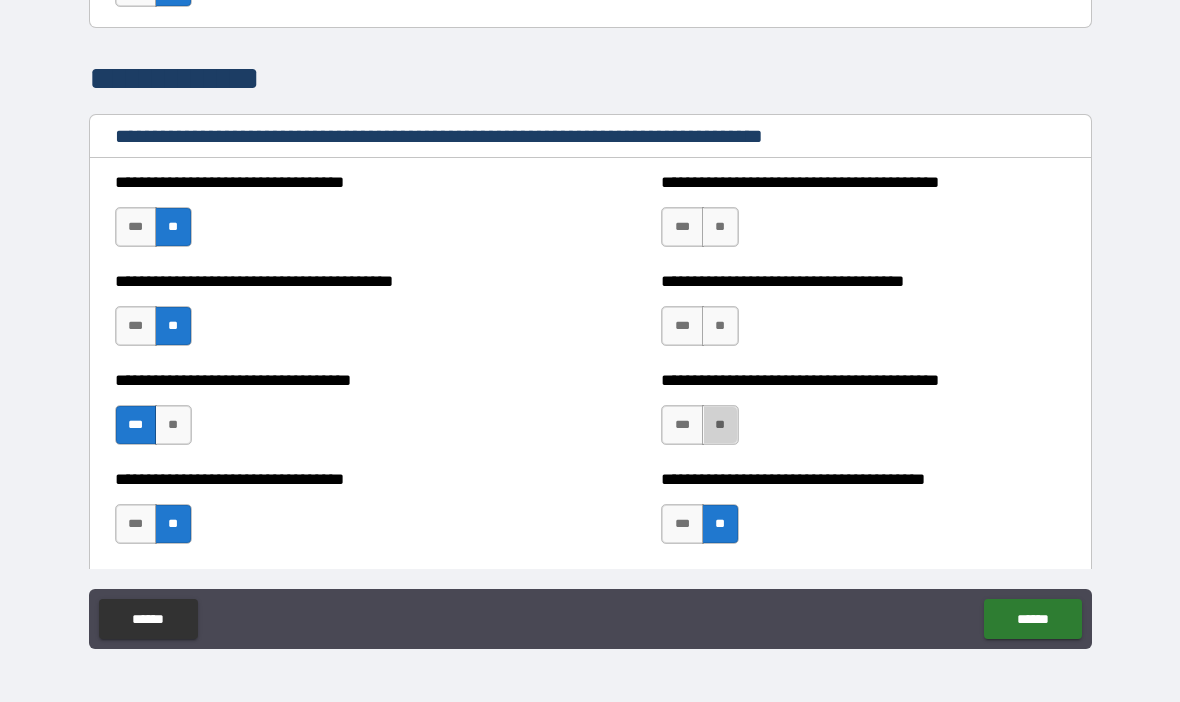click on "**" at bounding box center (720, 425) 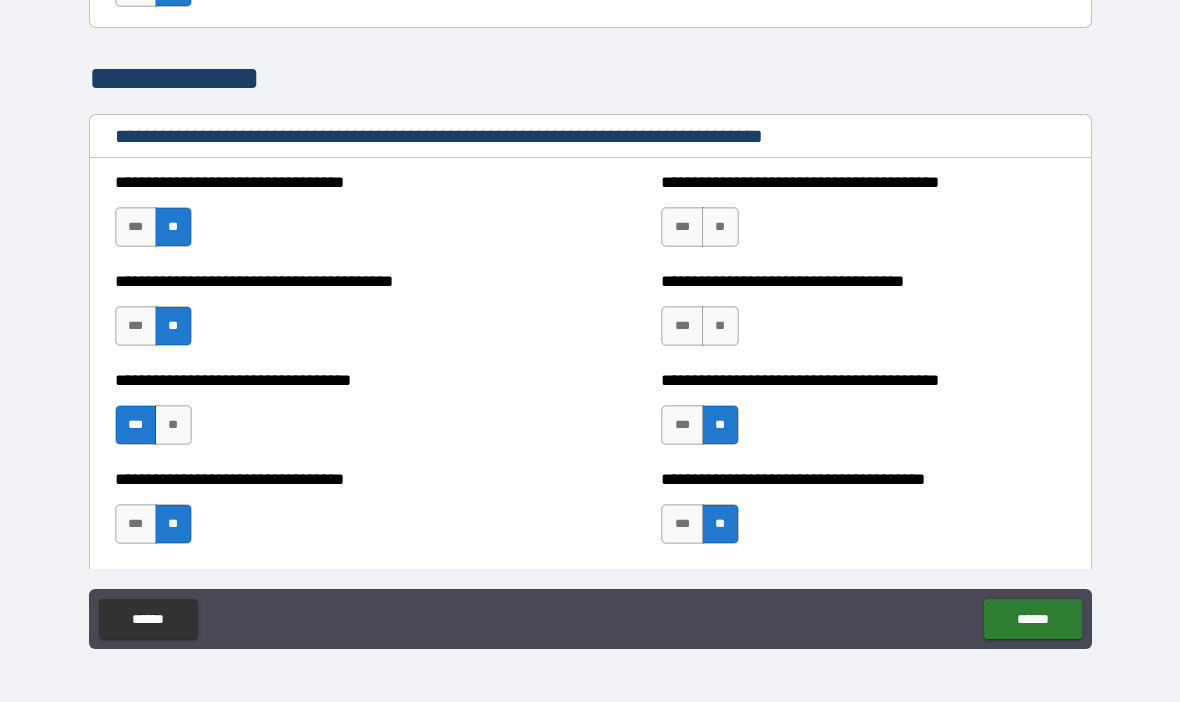 click on "**********" at bounding box center [863, 316] 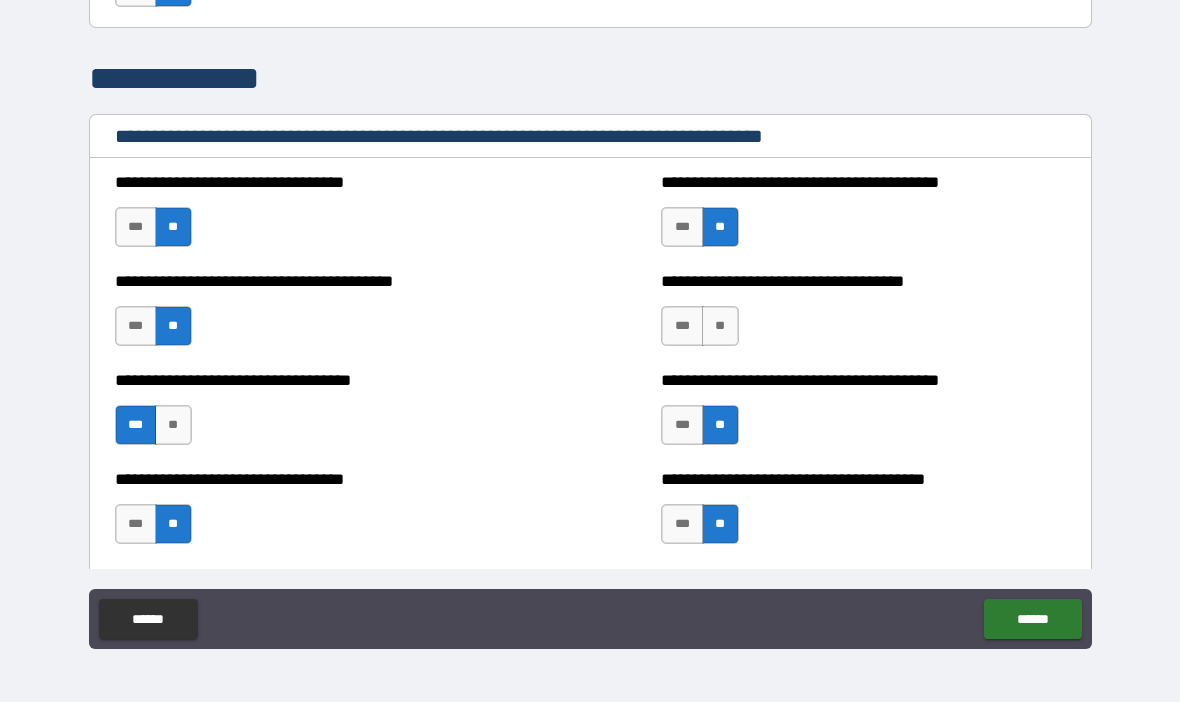 click on "**" at bounding box center [720, 326] 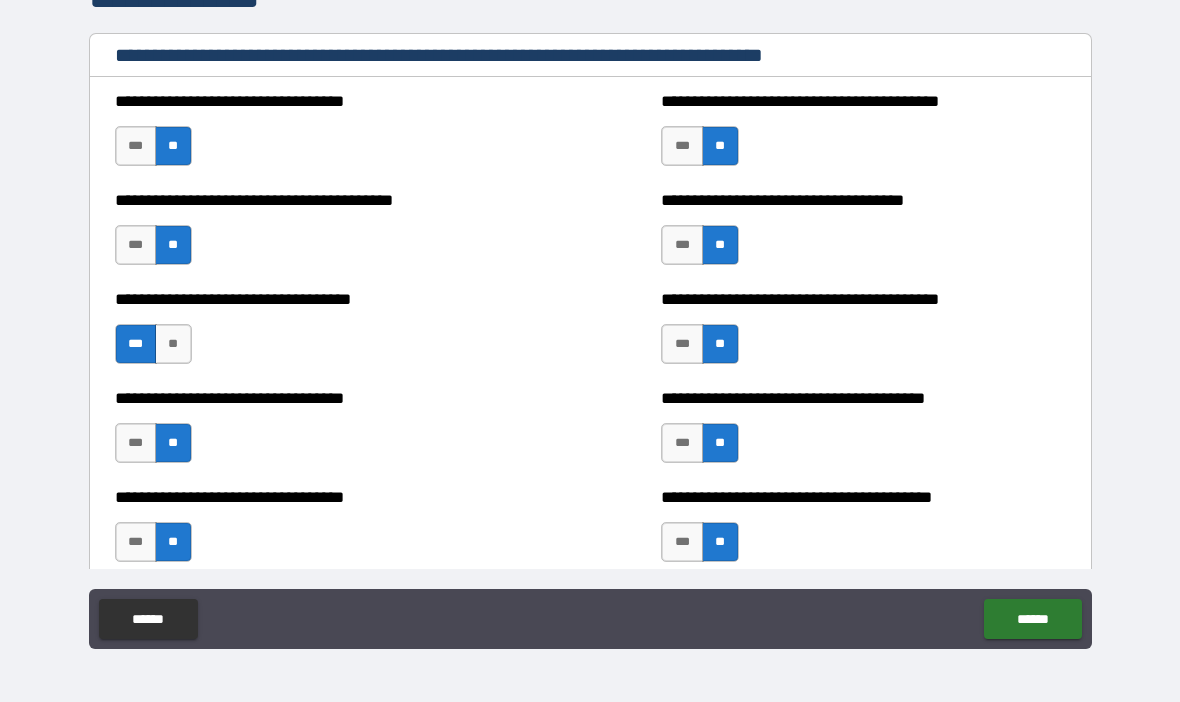 scroll, scrollTop: 3097, scrollLeft: 0, axis: vertical 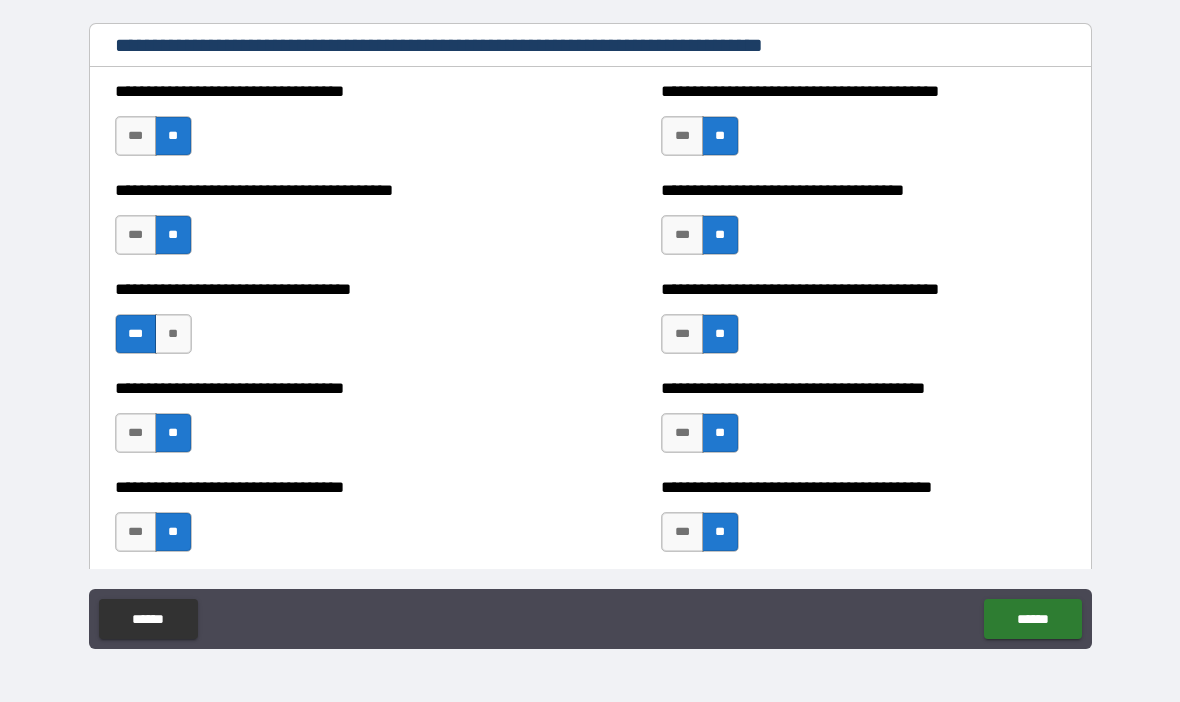 click on "***" at bounding box center [682, 136] 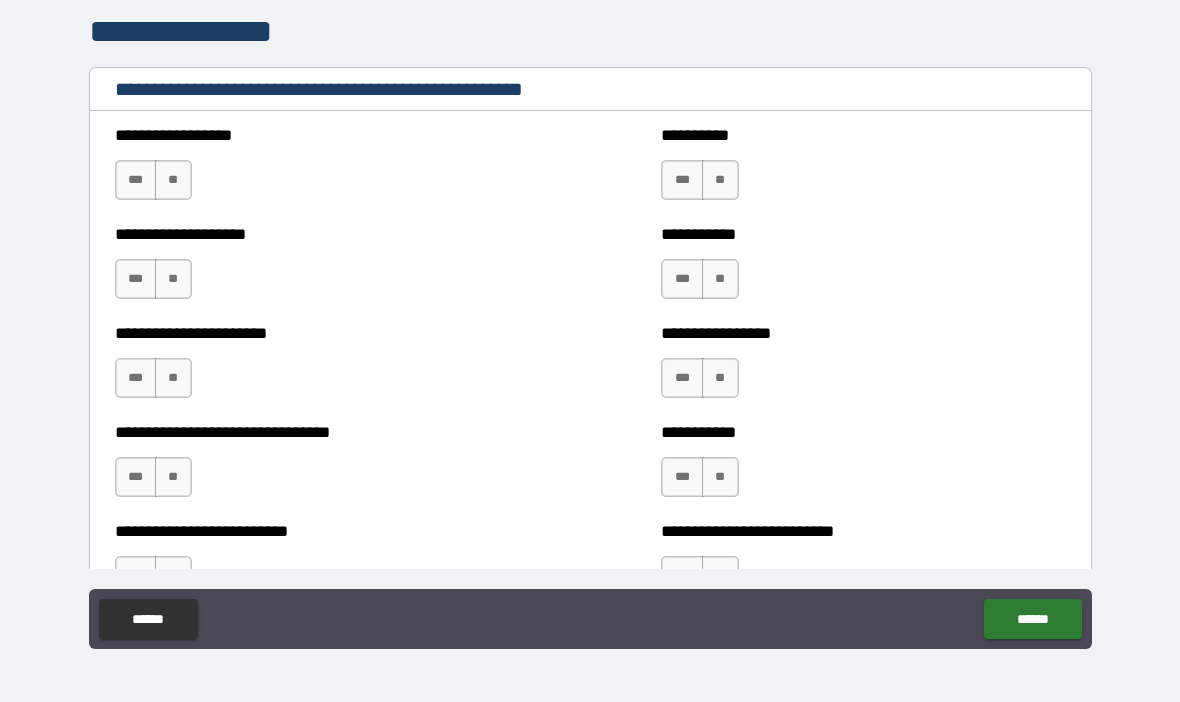 scroll, scrollTop: 3890, scrollLeft: 0, axis: vertical 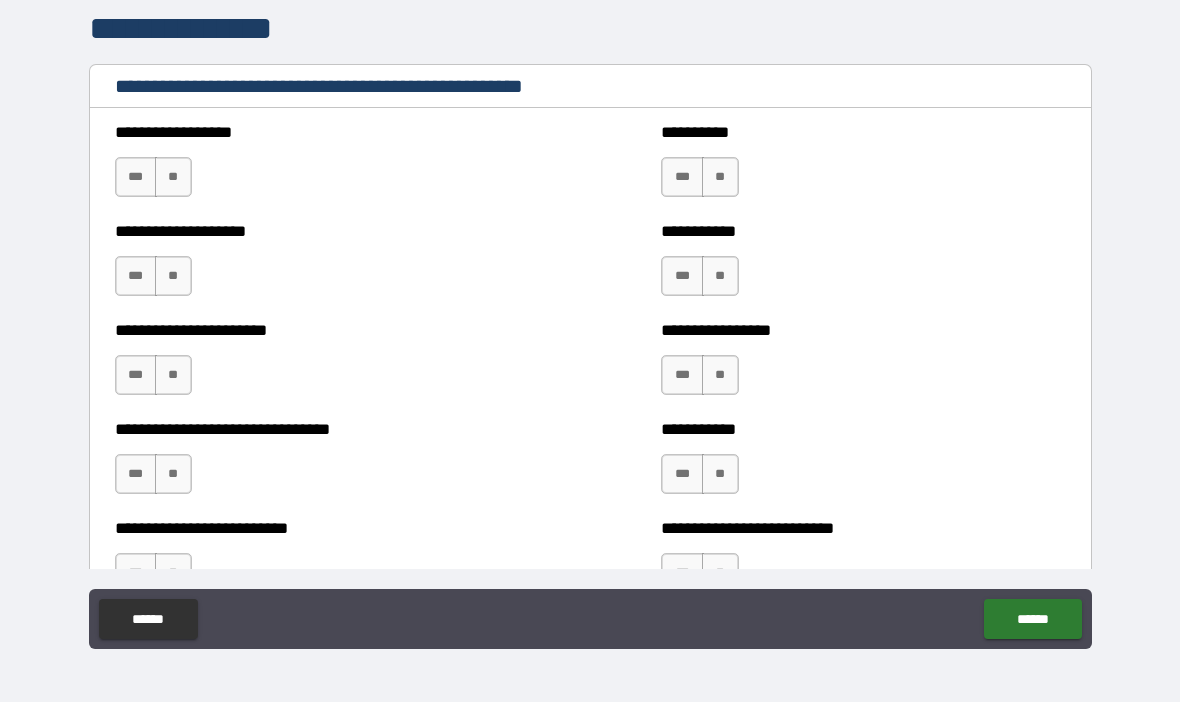 click on "**" at bounding box center [173, 177] 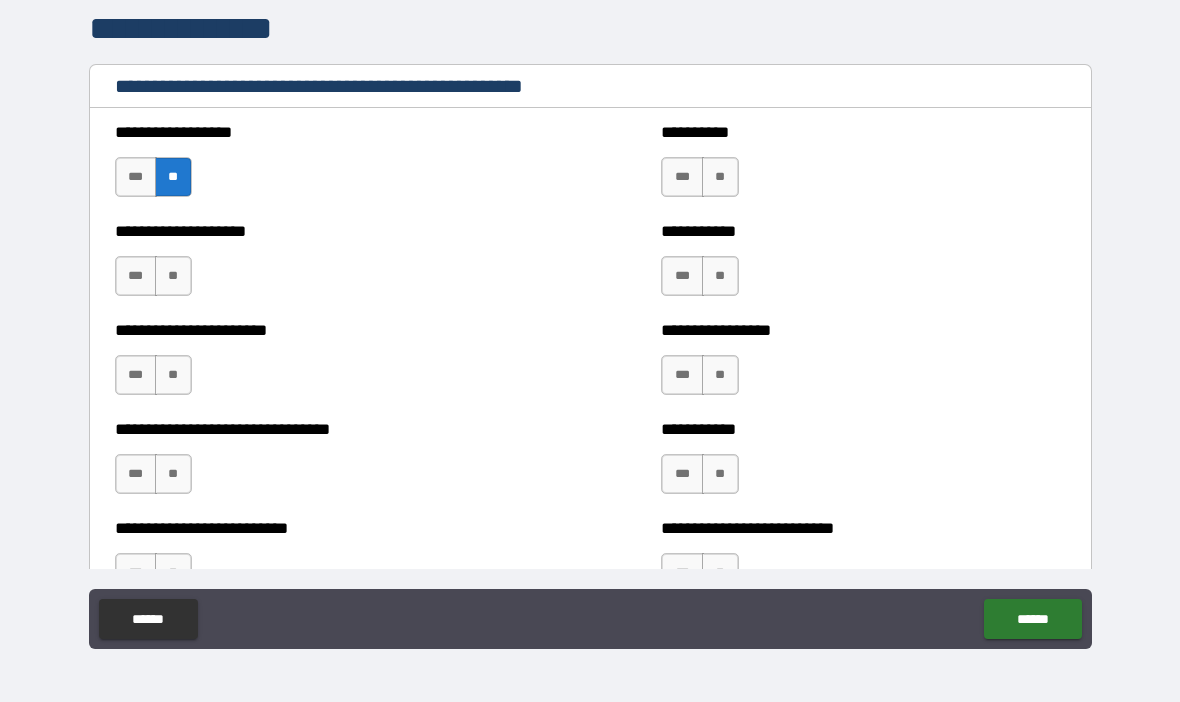 click on "**" at bounding box center [173, 276] 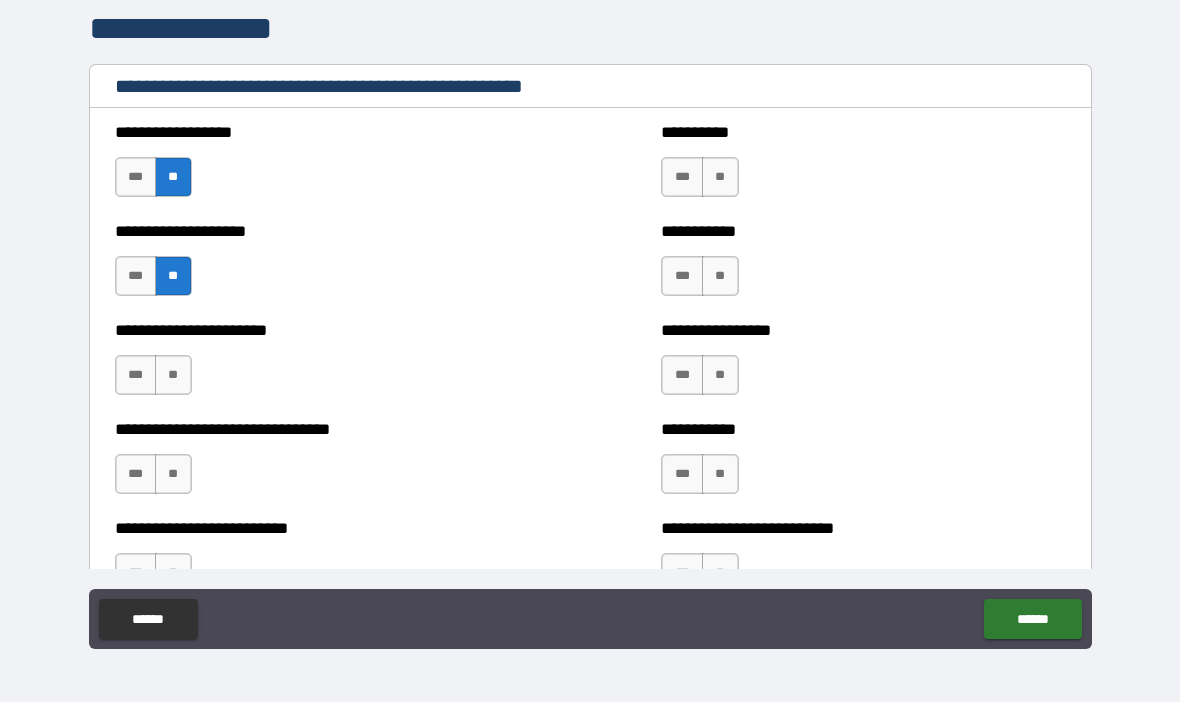 click on "**" at bounding box center (173, 375) 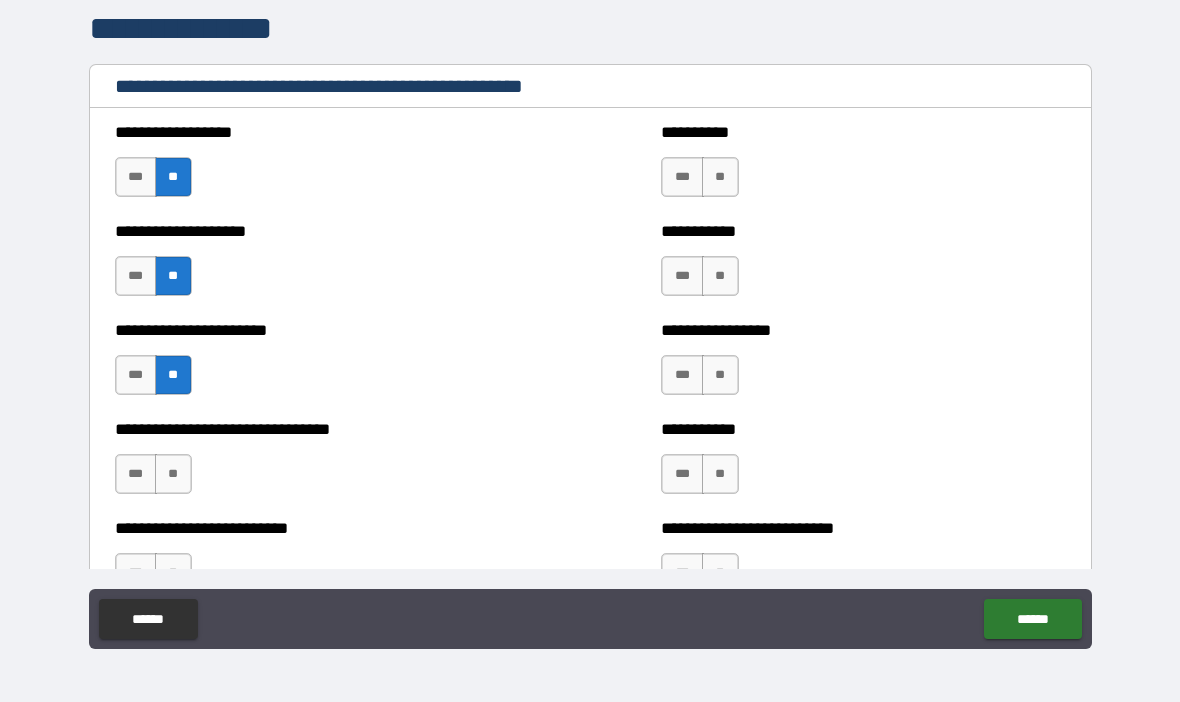 click on "**" at bounding box center [173, 474] 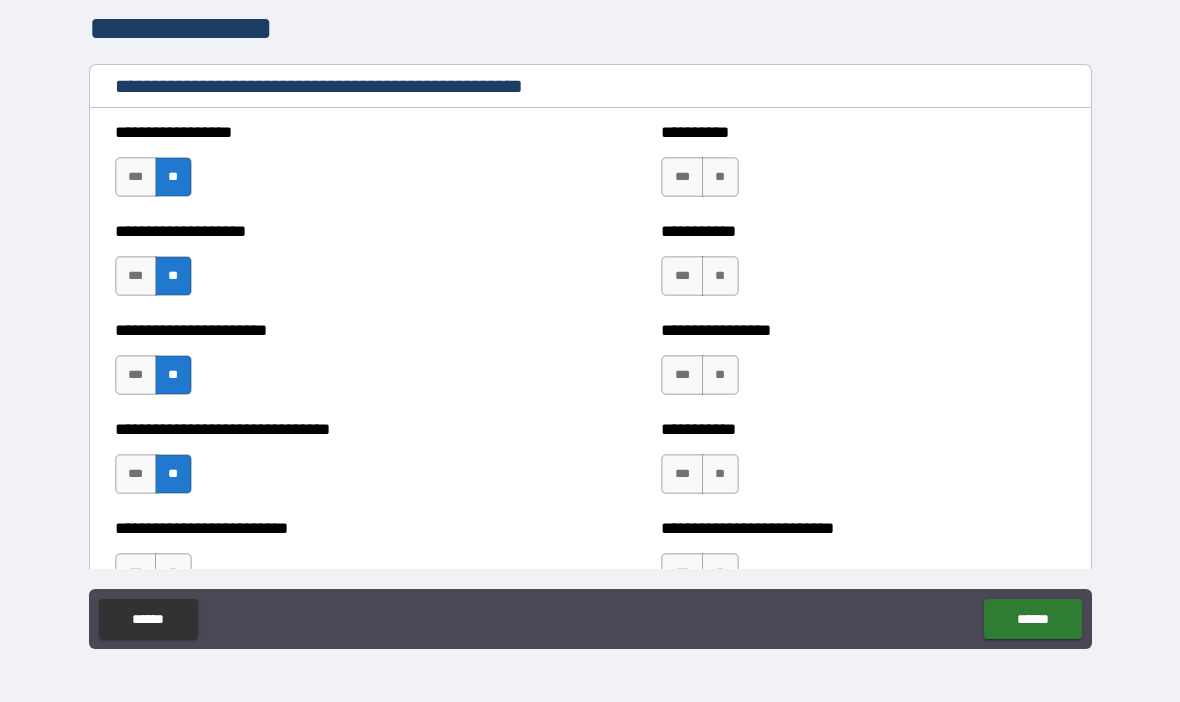 click on "**" at bounding box center [173, 573] 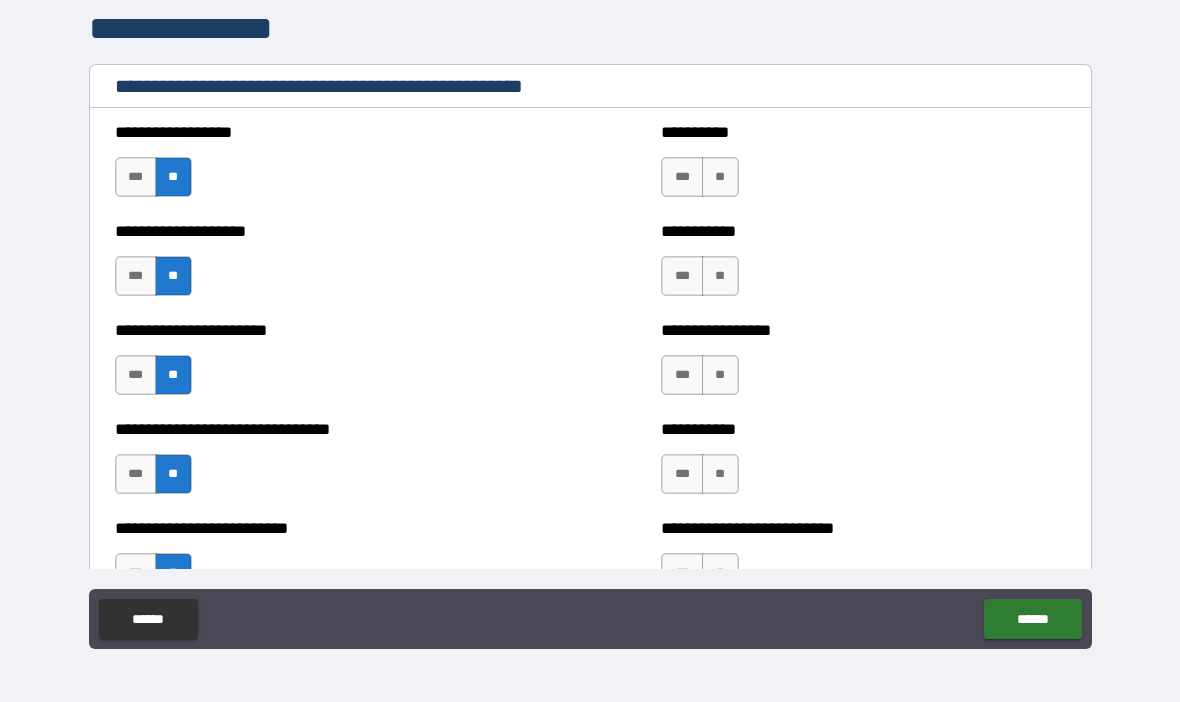 click on "**" at bounding box center [720, 177] 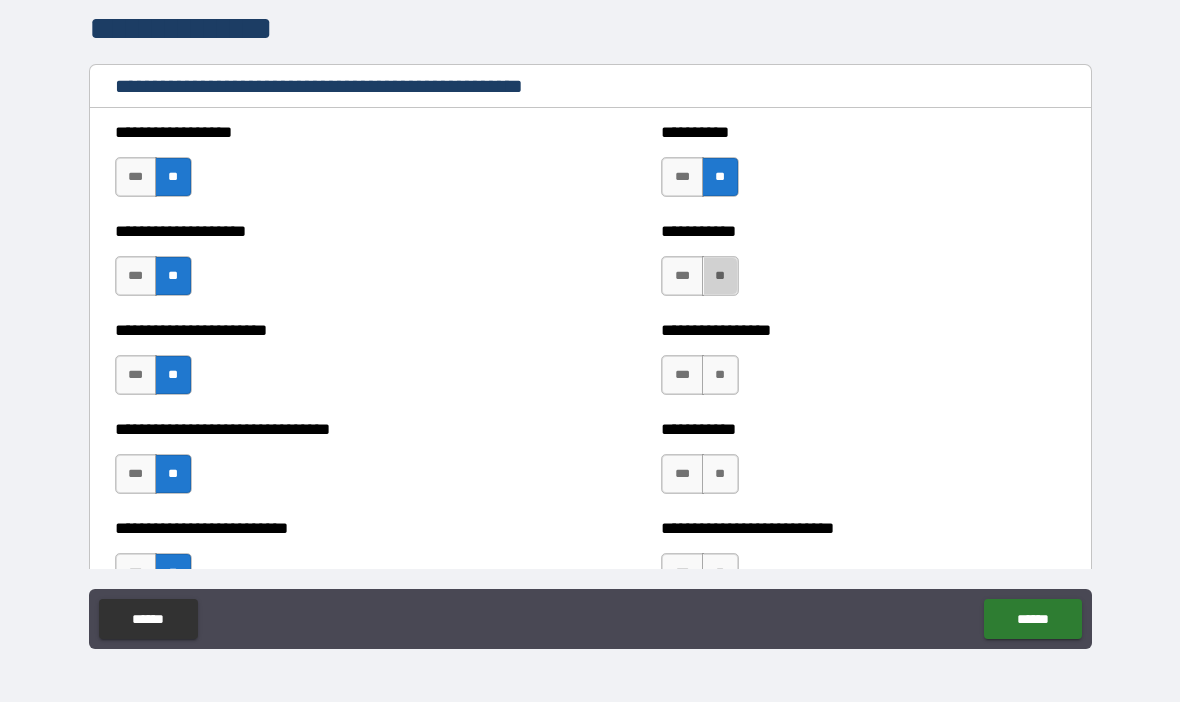 click on "**" at bounding box center [720, 276] 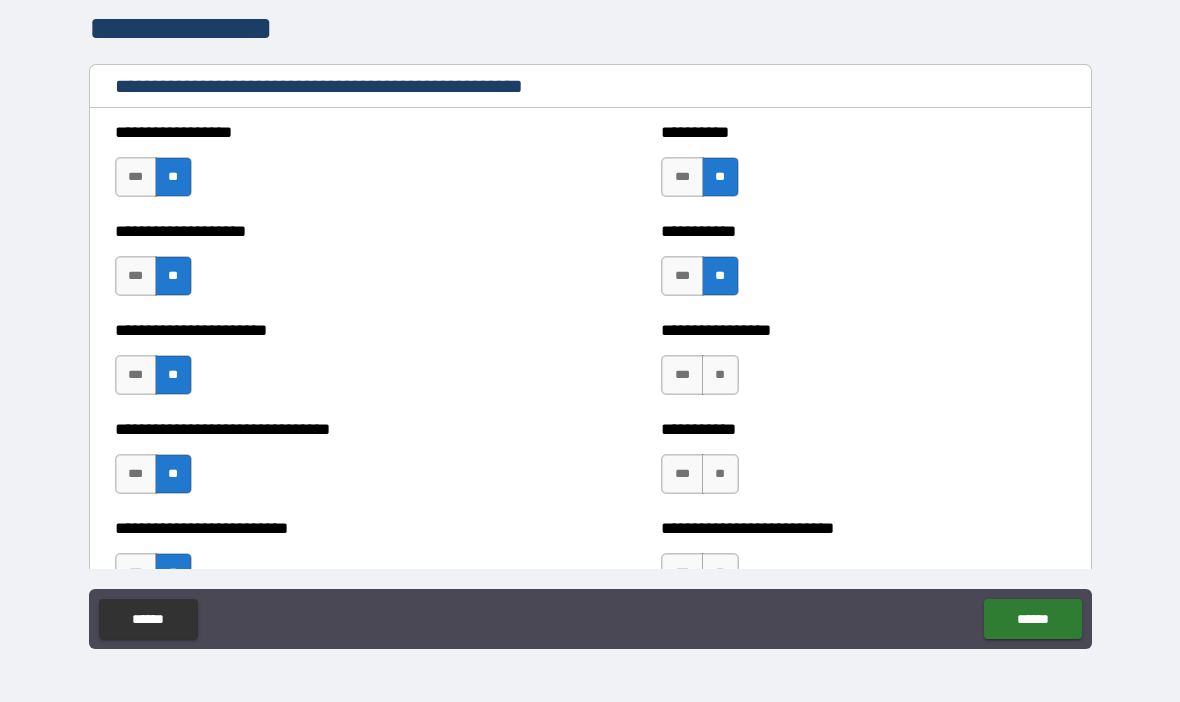 click on "**" at bounding box center (720, 375) 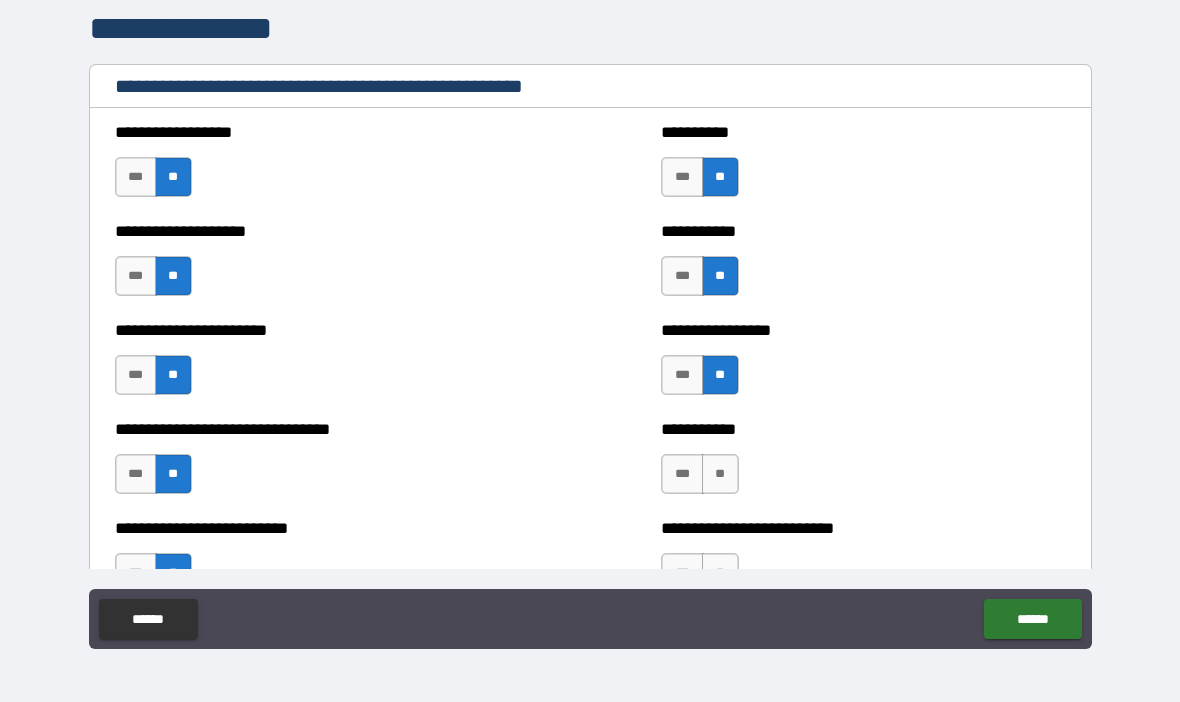click on "**" at bounding box center (720, 474) 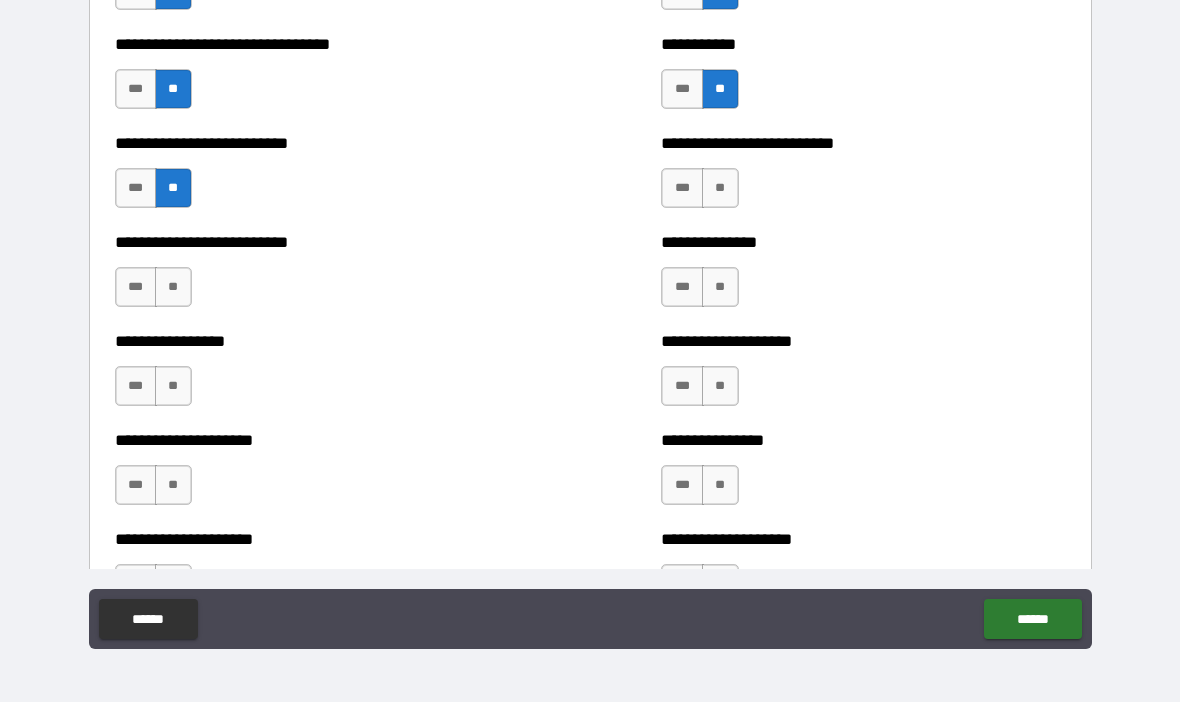 scroll, scrollTop: 4290, scrollLeft: 0, axis: vertical 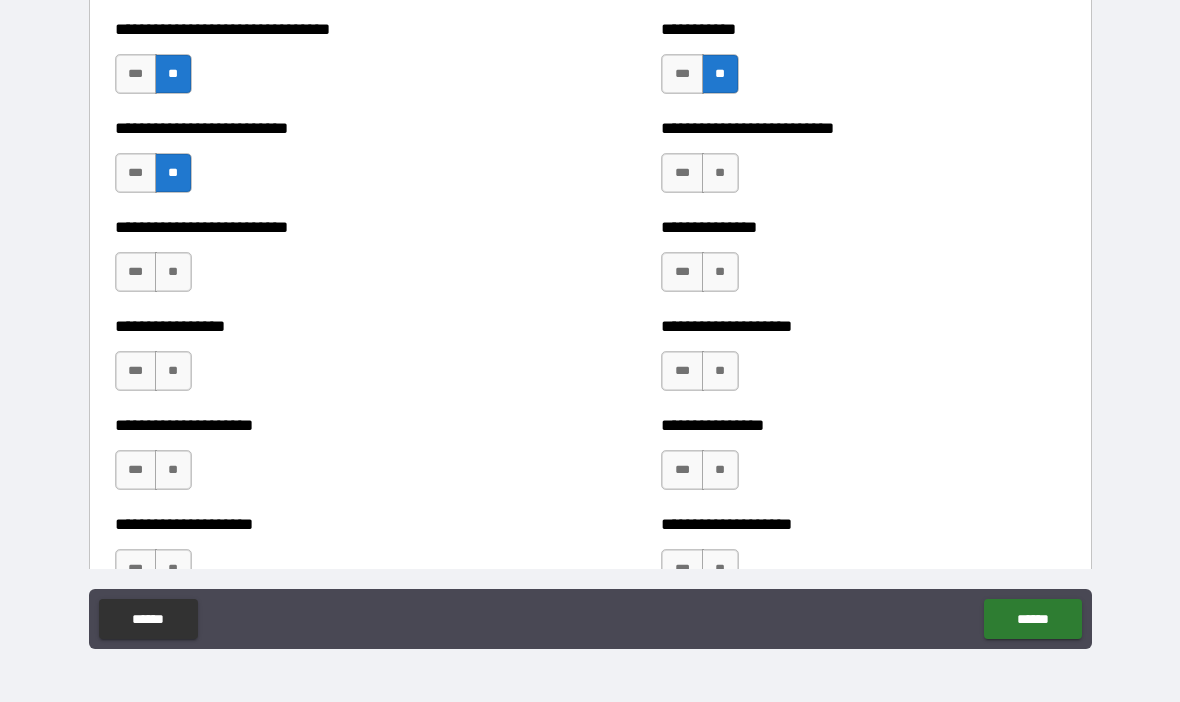 click on "**" at bounding box center [720, 173] 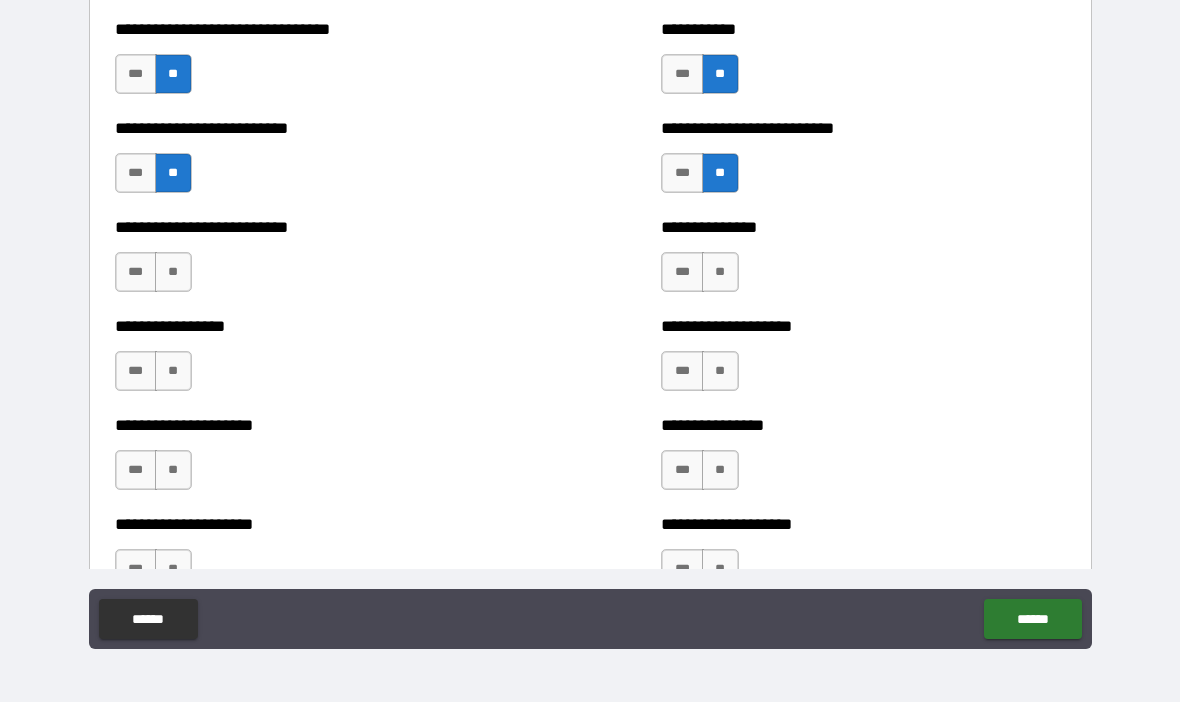 click on "**" at bounding box center (720, 272) 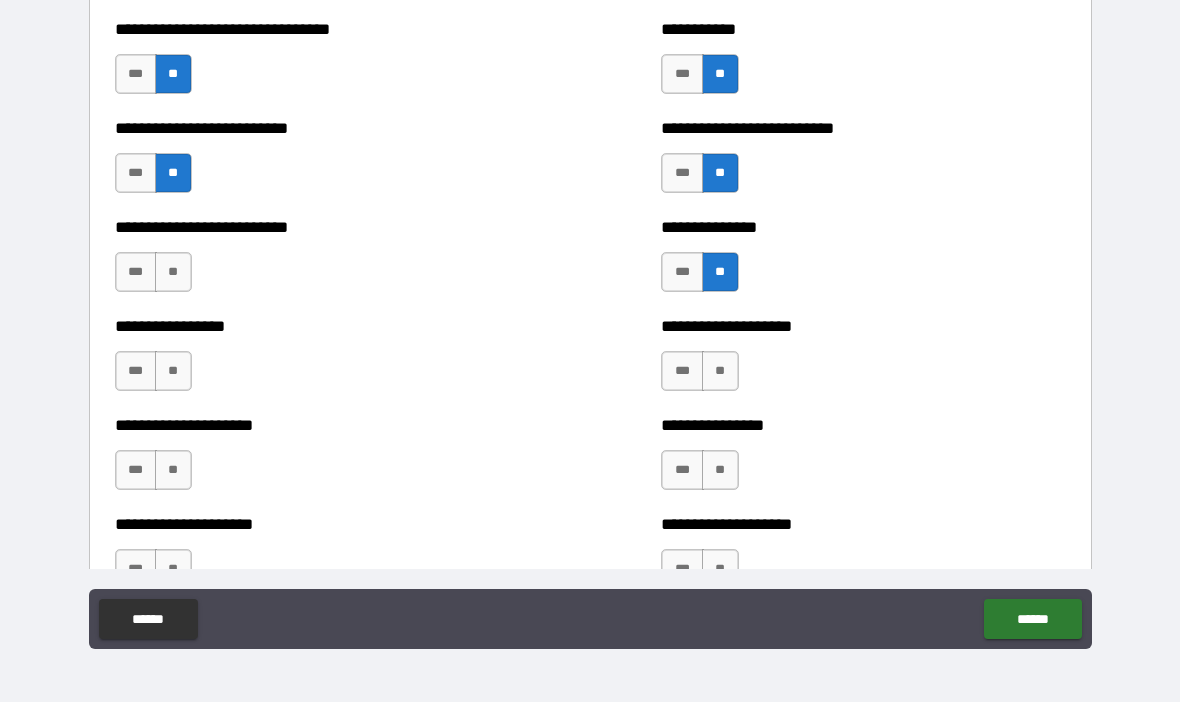 click on "**" at bounding box center [720, 371] 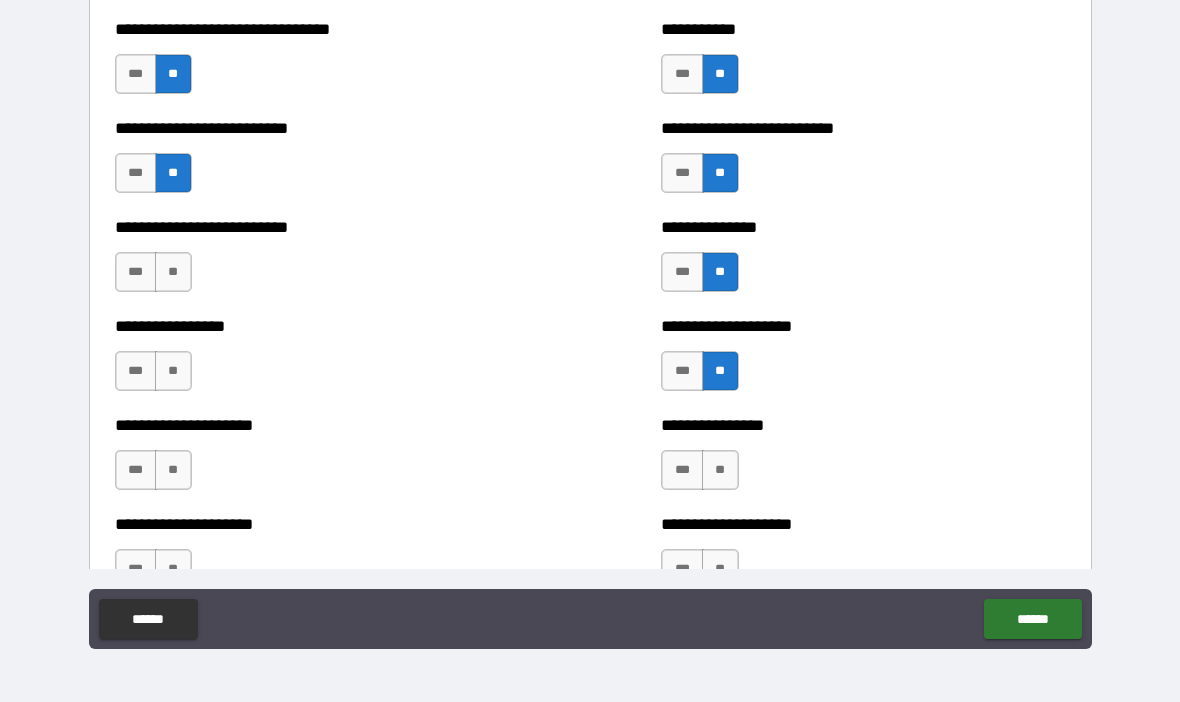 click on "**" at bounding box center (720, 470) 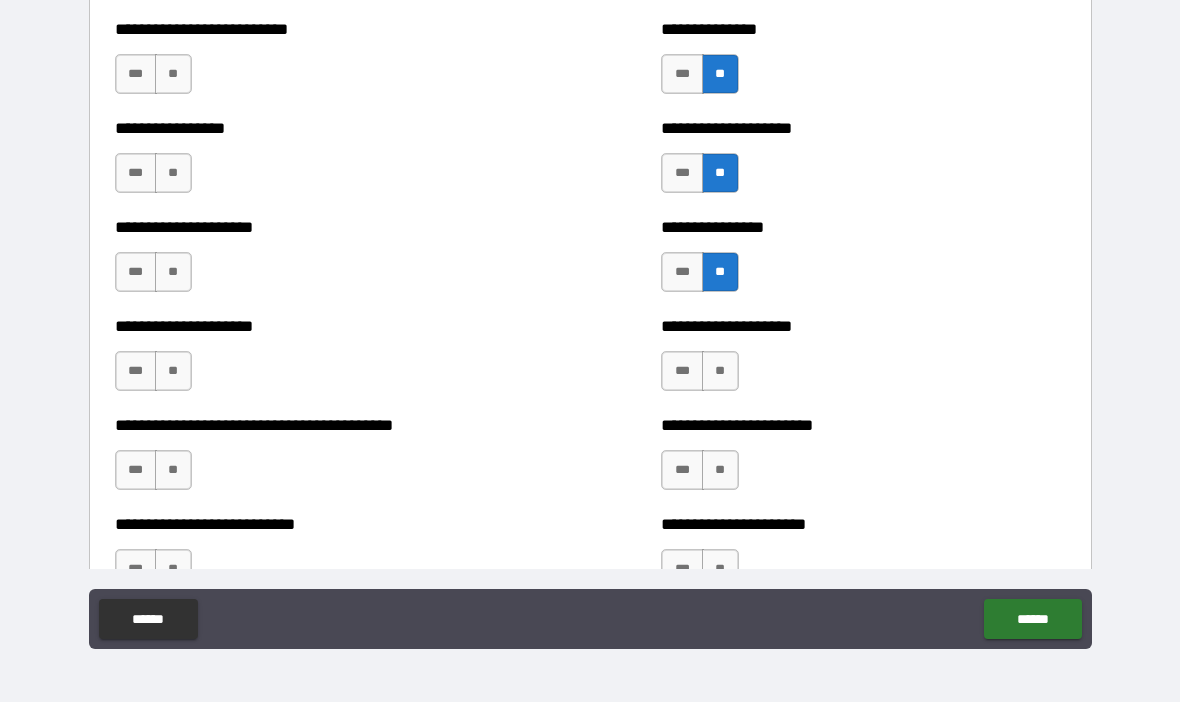 scroll, scrollTop: 4500, scrollLeft: 0, axis: vertical 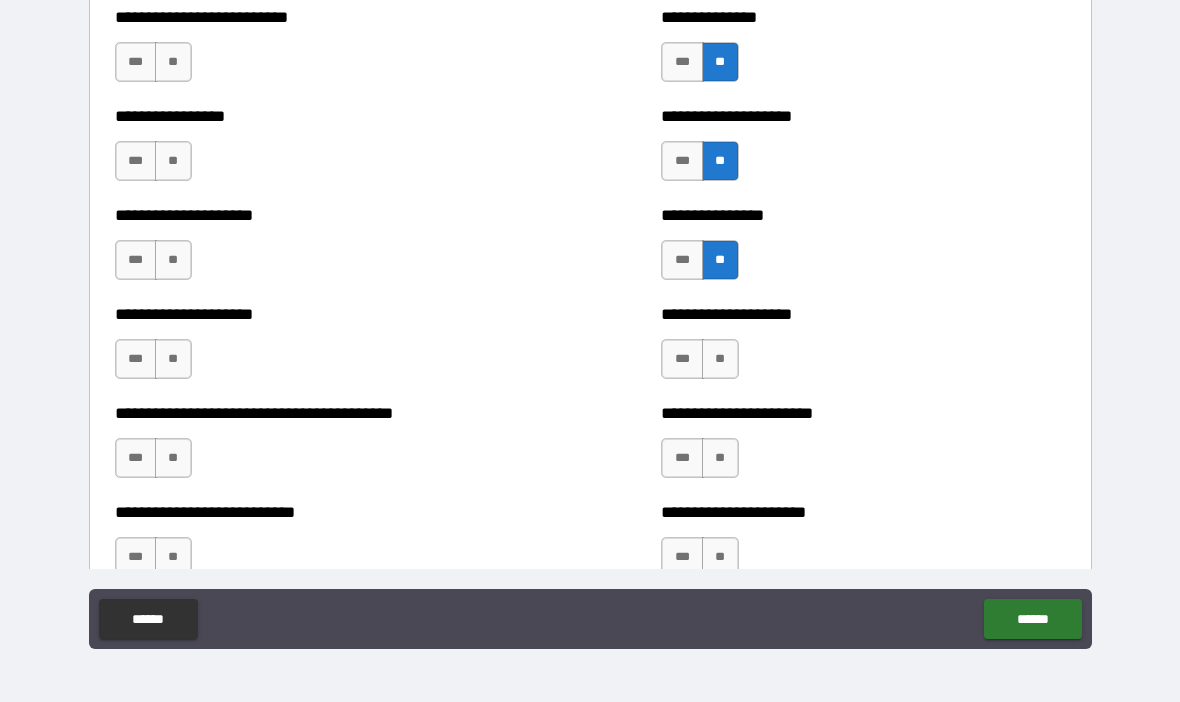 click on "**" at bounding box center [720, 359] 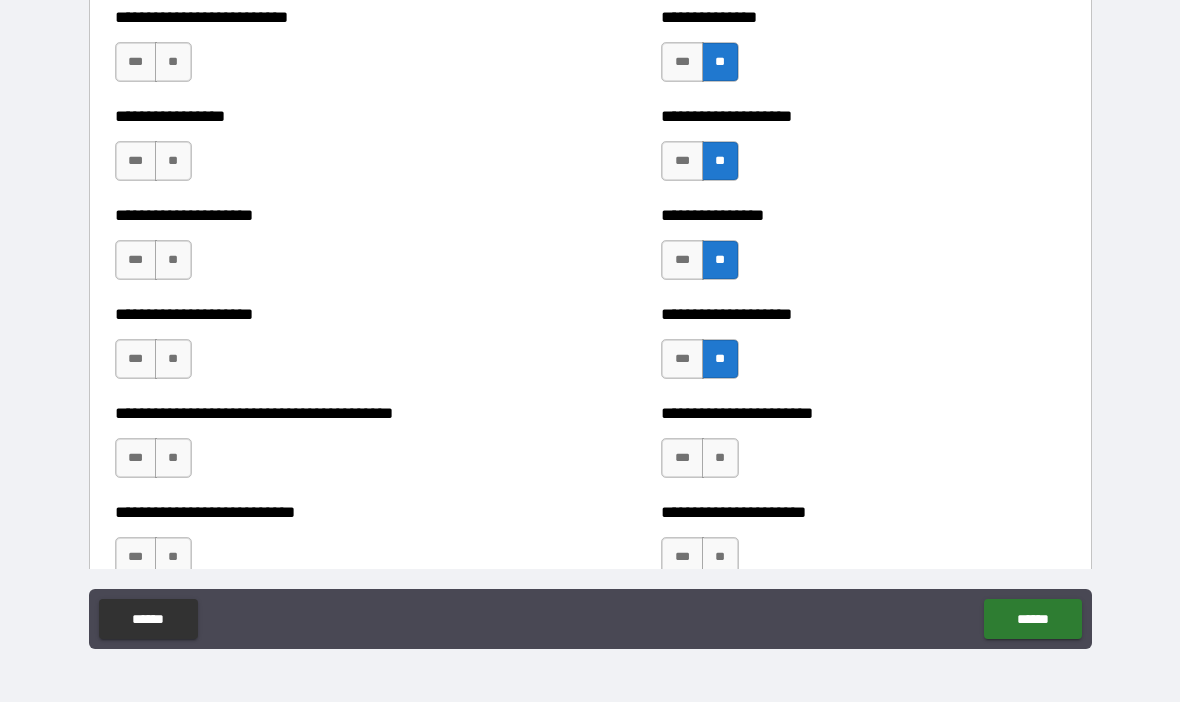 click on "**" at bounding box center (720, 458) 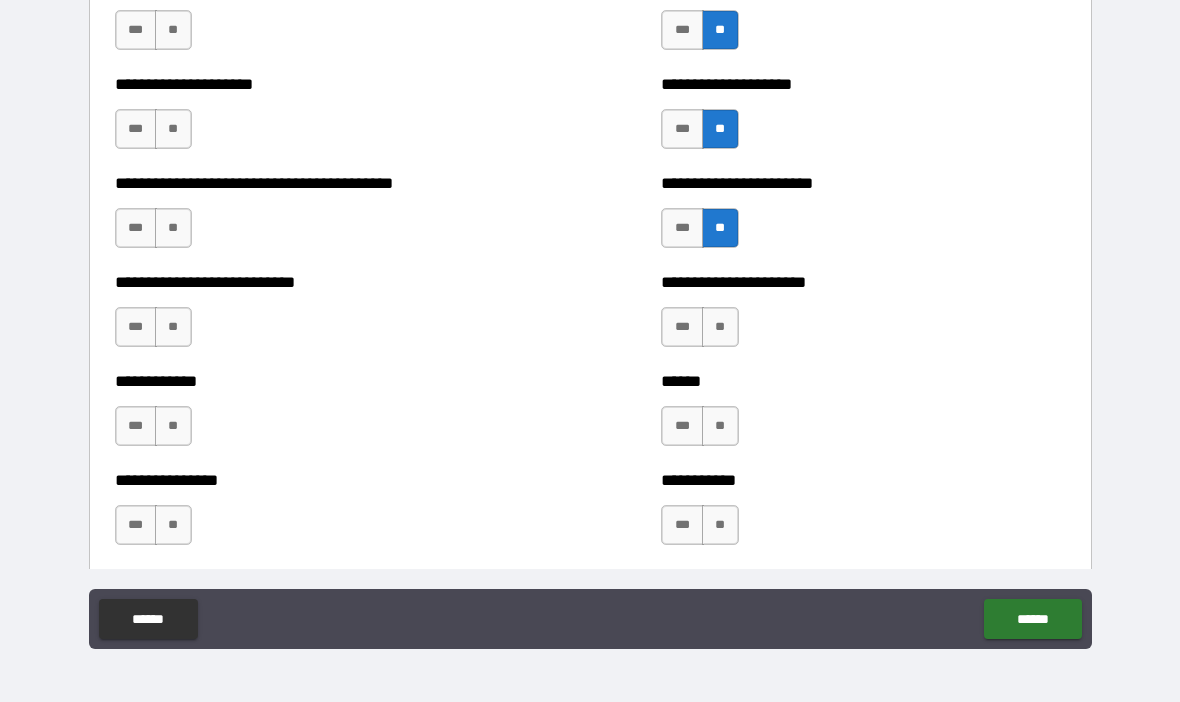 scroll, scrollTop: 4746, scrollLeft: 0, axis: vertical 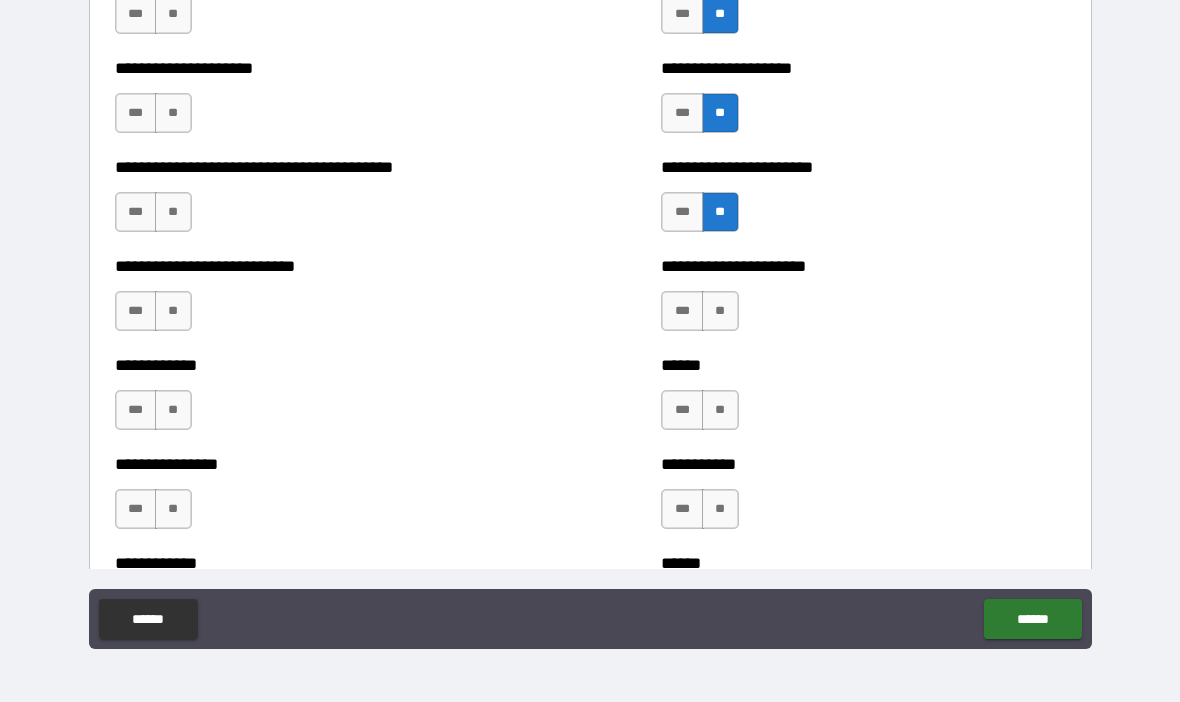 click on "**" at bounding box center (720, 311) 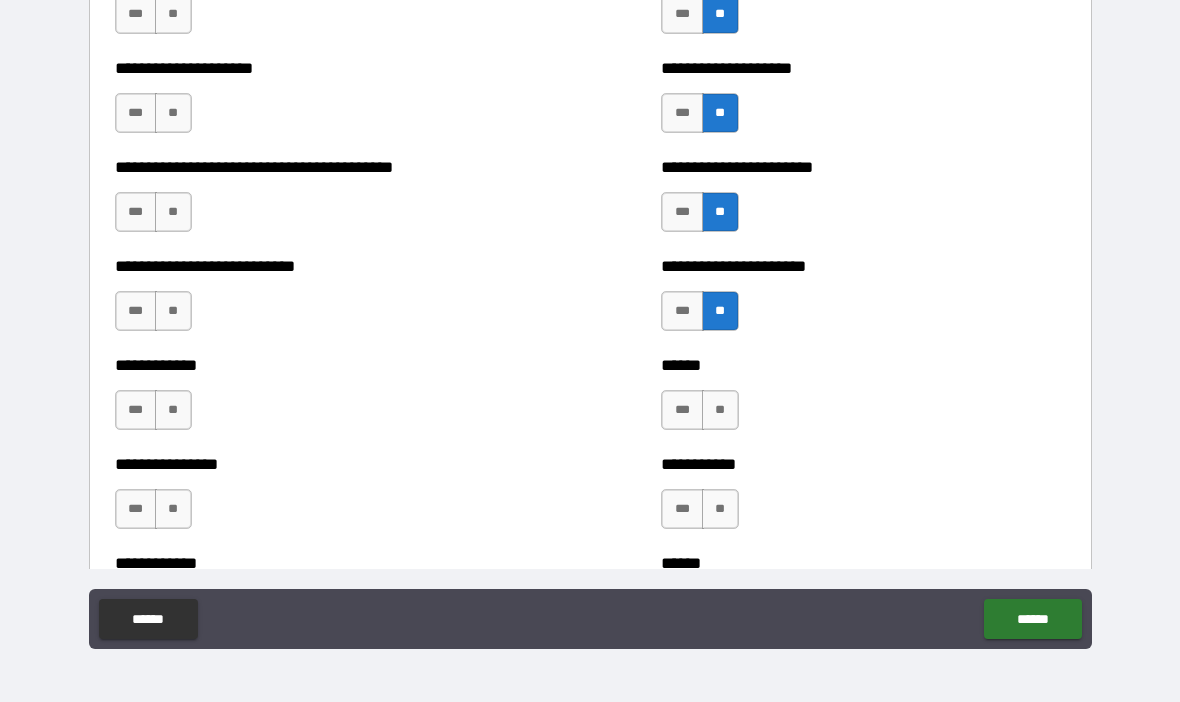 click on "**" at bounding box center (720, 410) 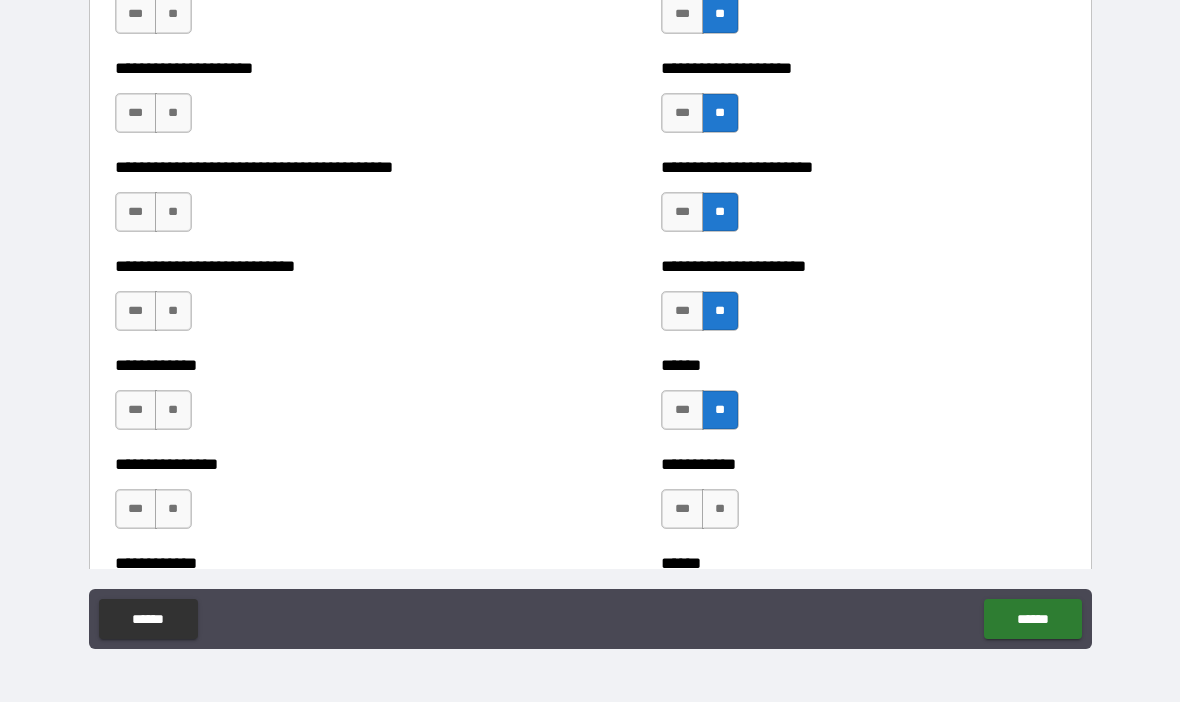 click on "**" at bounding box center (720, 509) 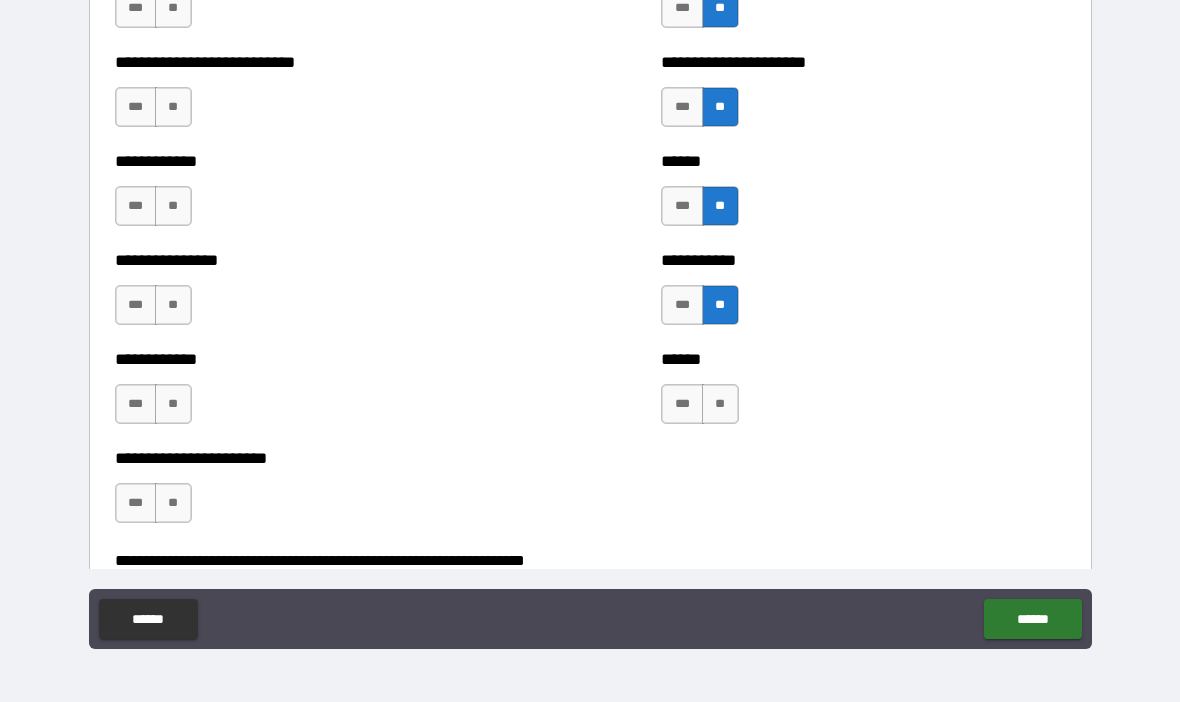 scroll, scrollTop: 4963, scrollLeft: 0, axis: vertical 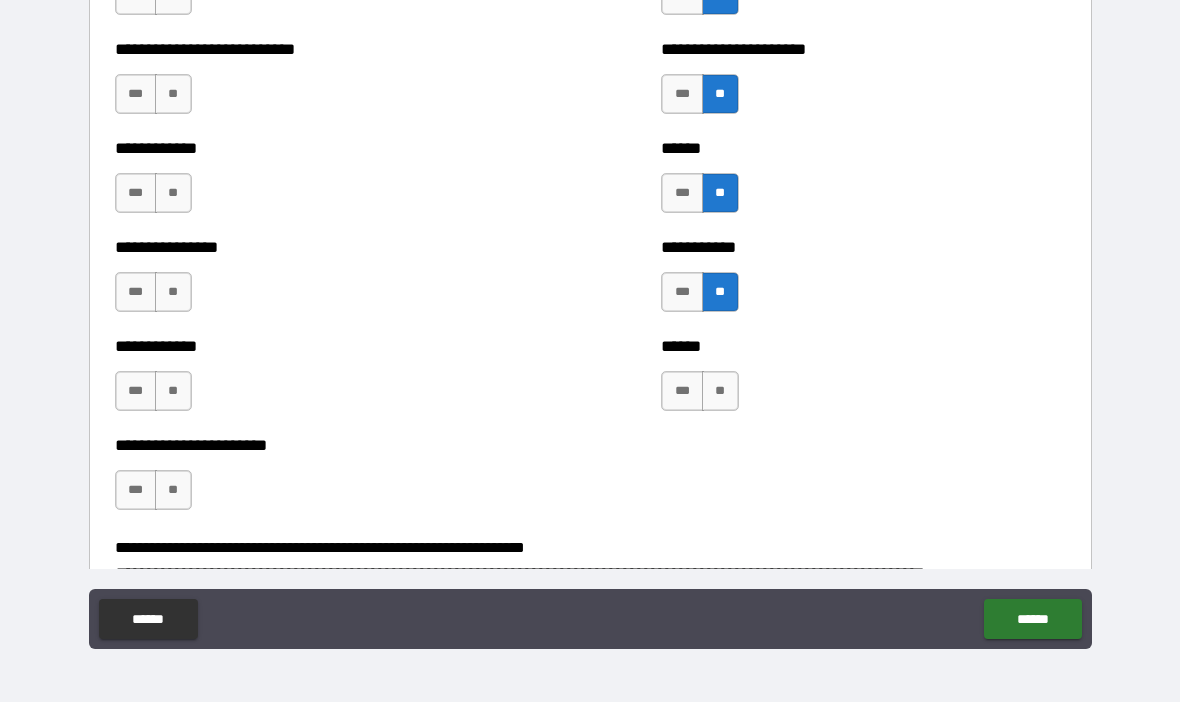 click on "**" at bounding box center (720, 391) 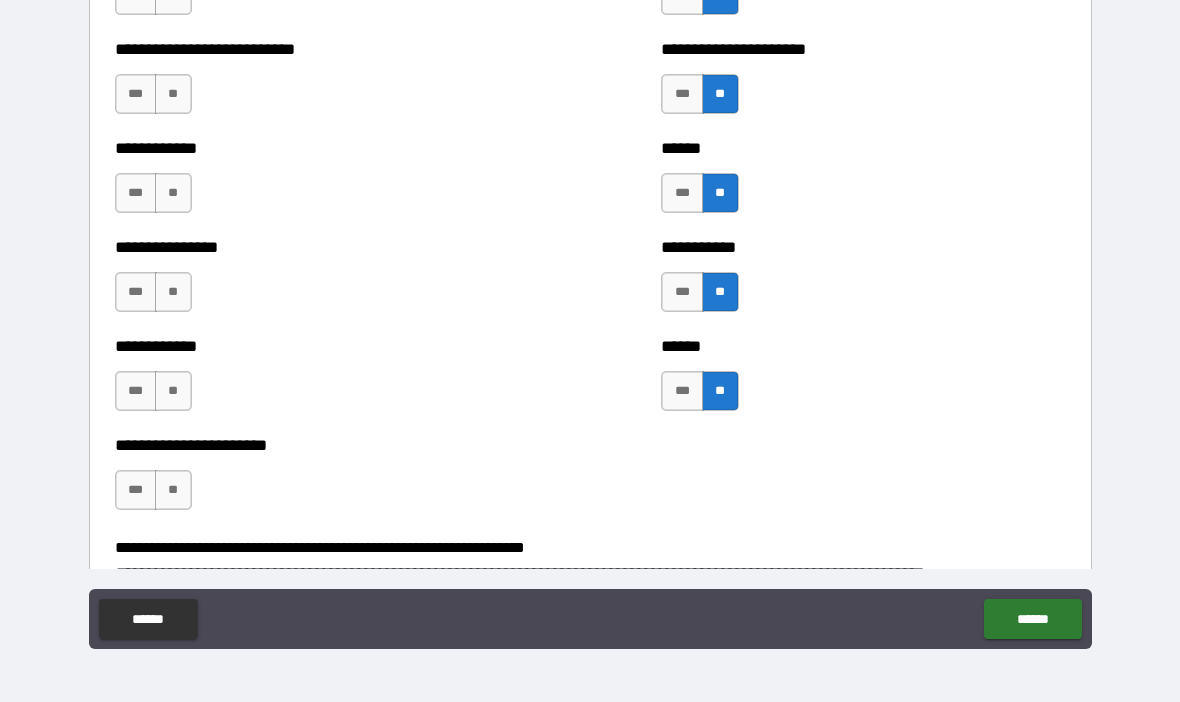 click on "**" at bounding box center [173, 490] 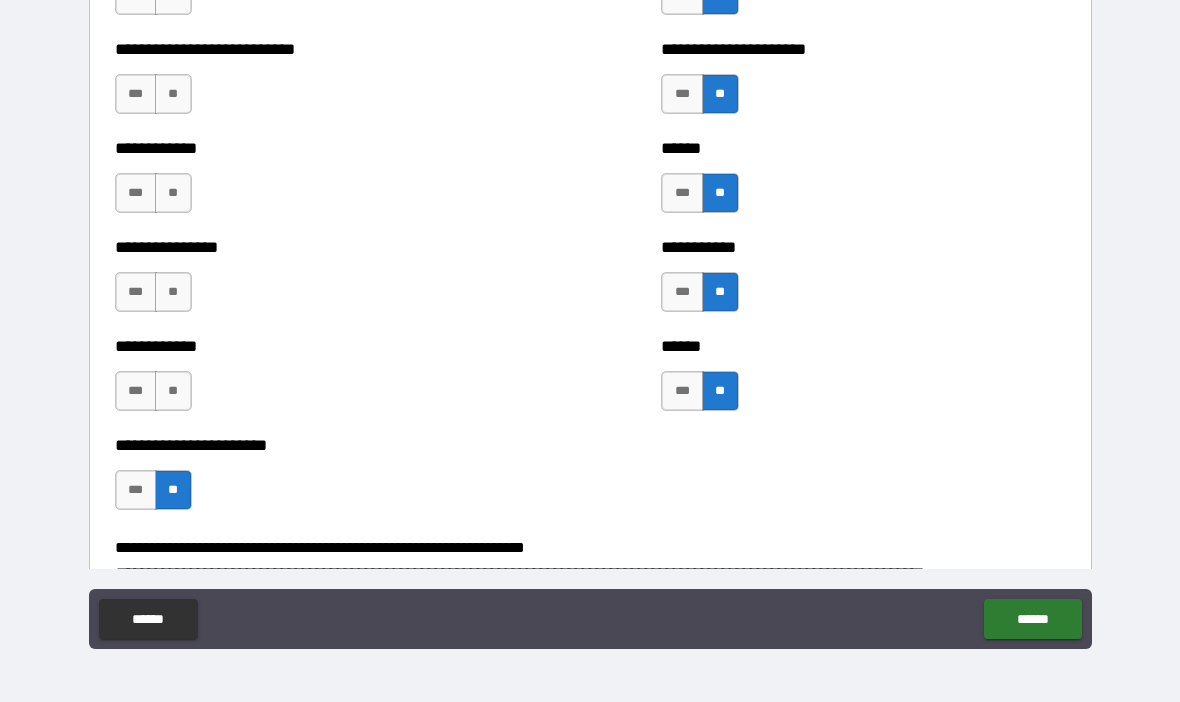 click on "**" at bounding box center (173, 391) 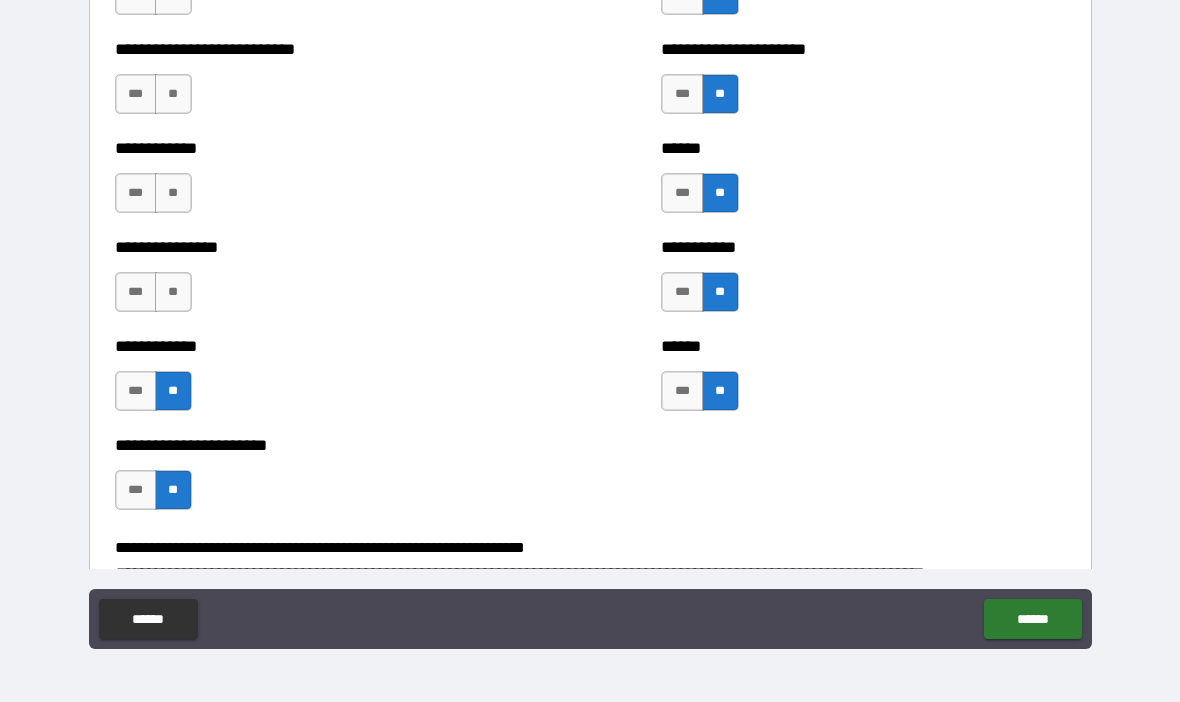 click on "**" at bounding box center (173, 292) 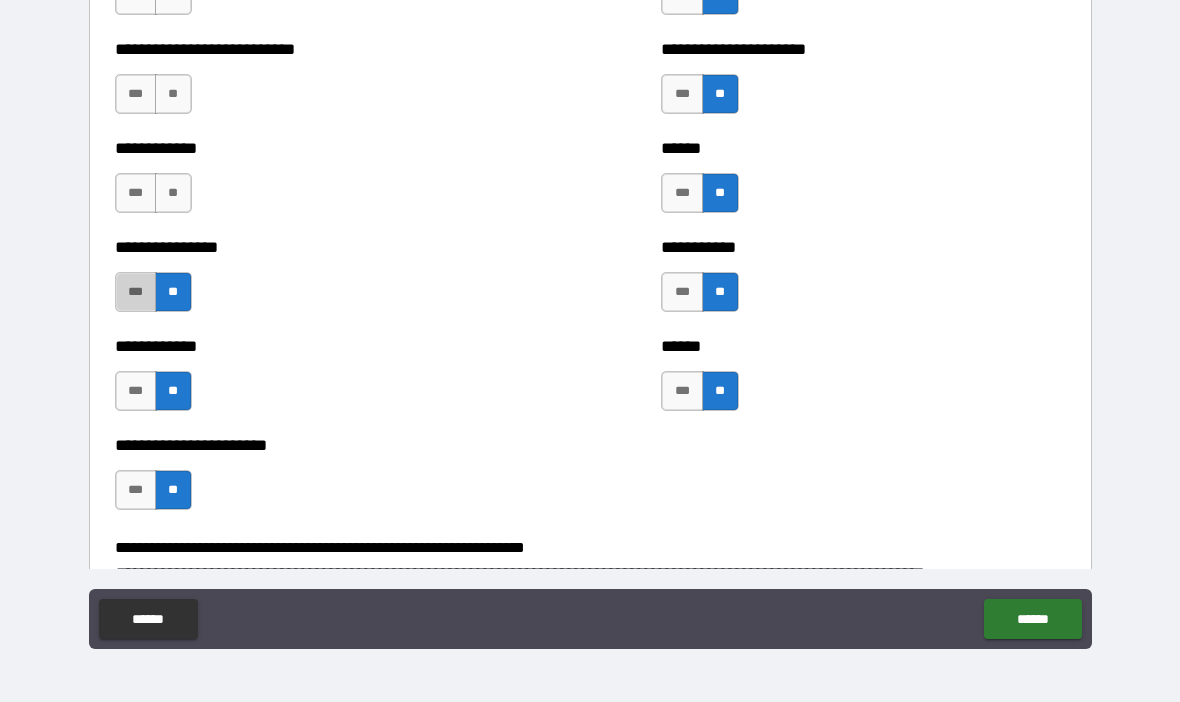 click on "***" at bounding box center (136, 292) 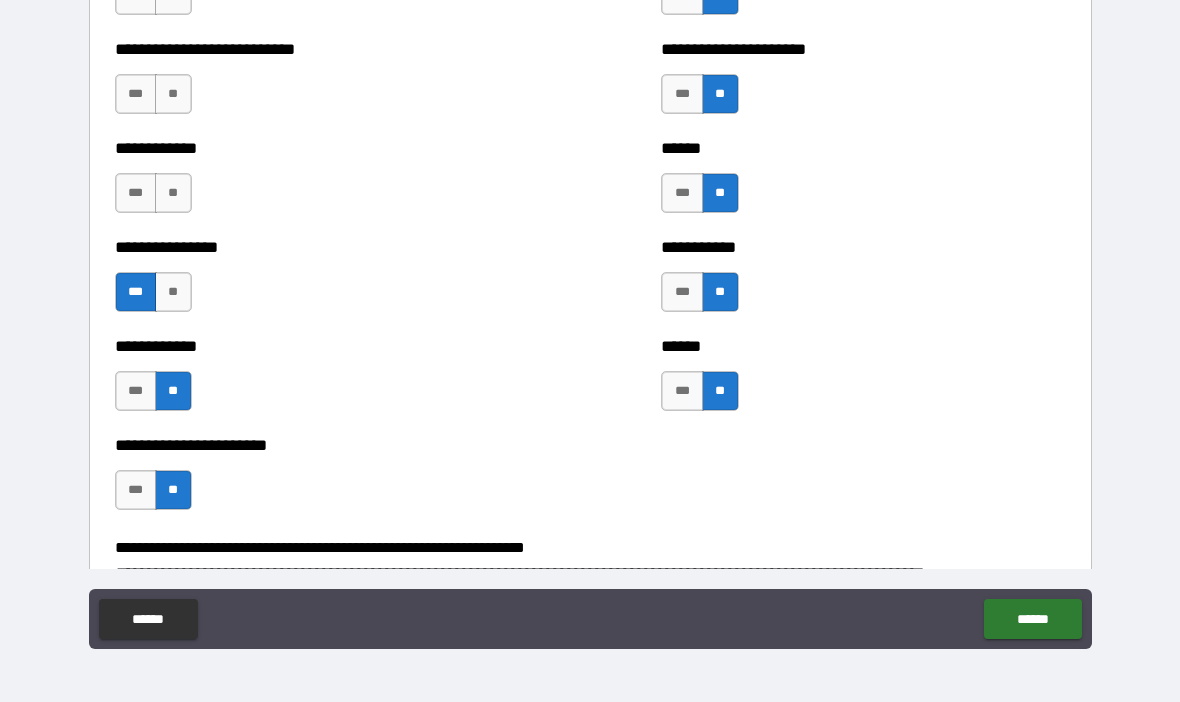 click on "**" at bounding box center [173, 193] 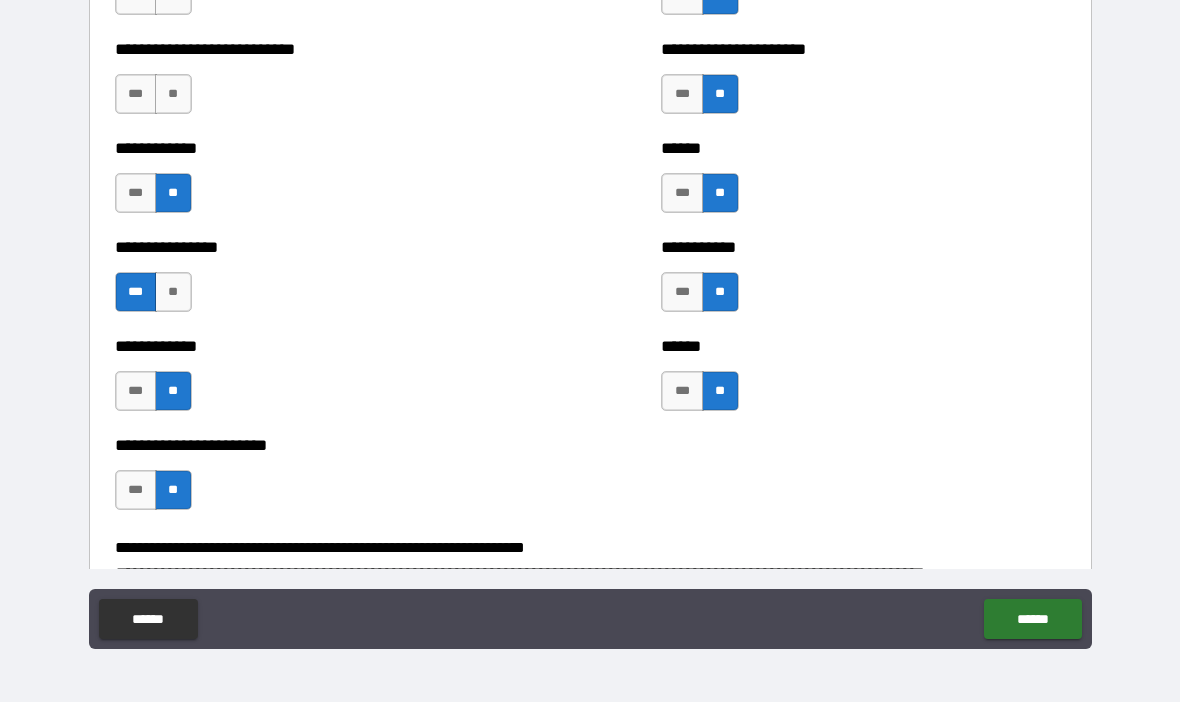 click on "**" at bounding box center (173, 94) 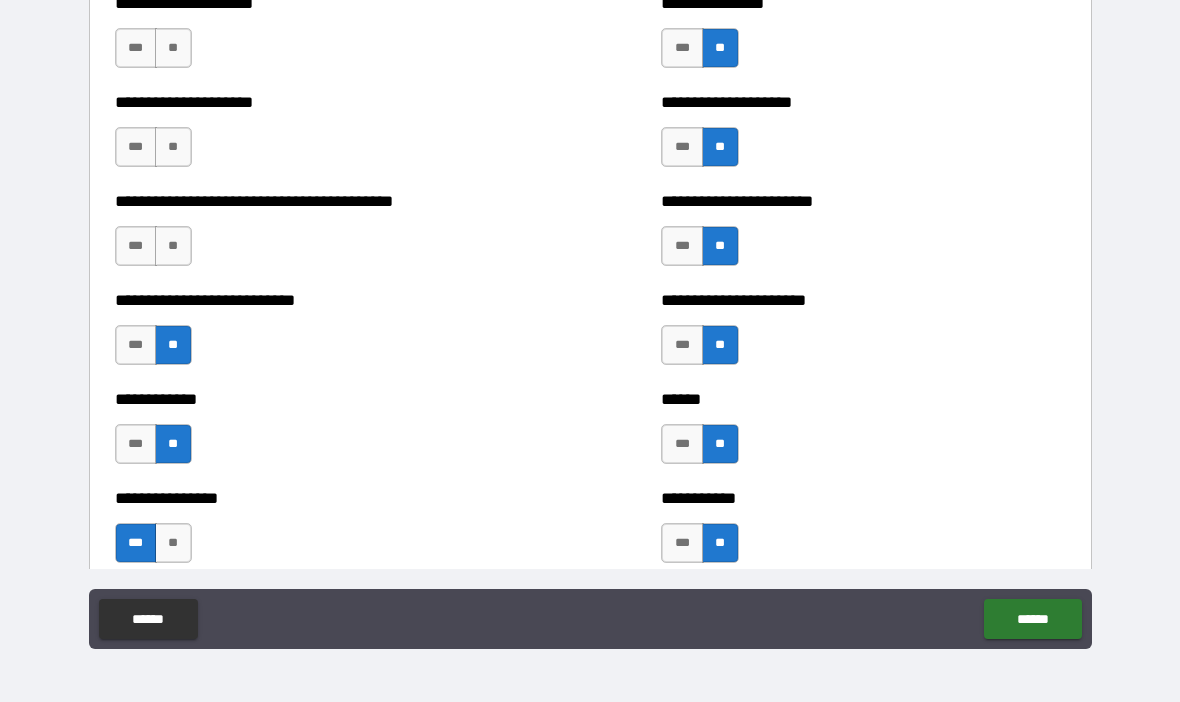 scroll, scrollTop: 4704, scrollLeft: 0, axis: vertical 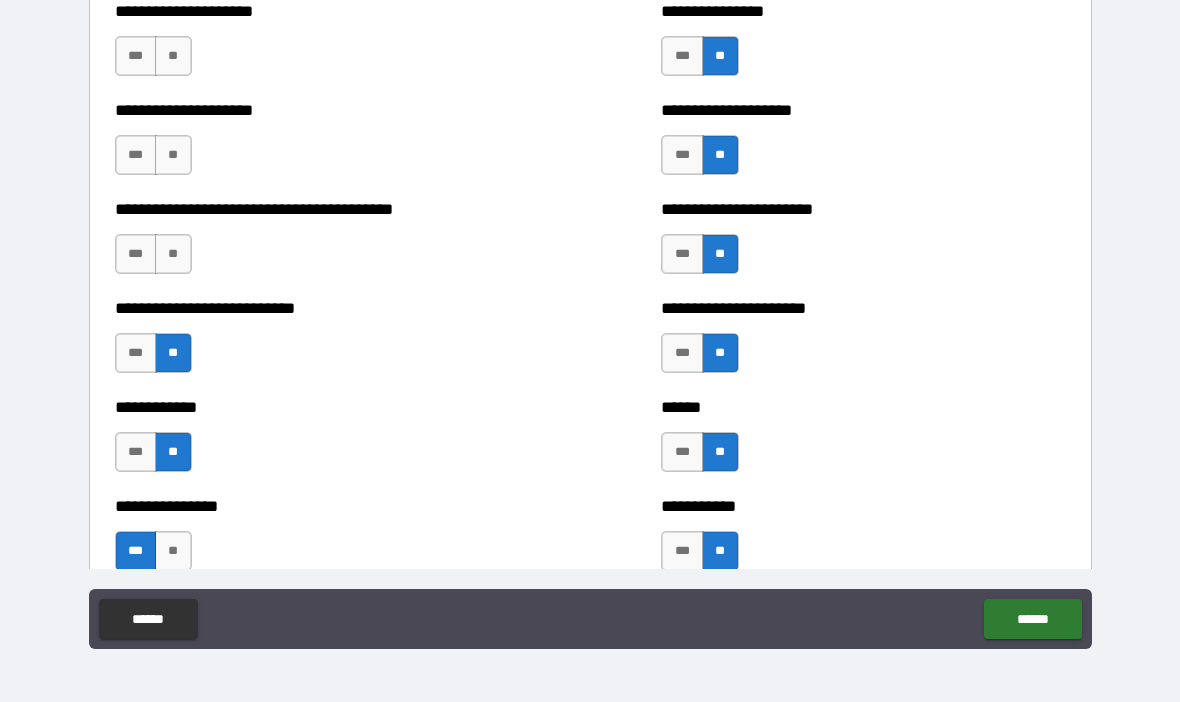 click on "**" at bounding box center [173, 254] 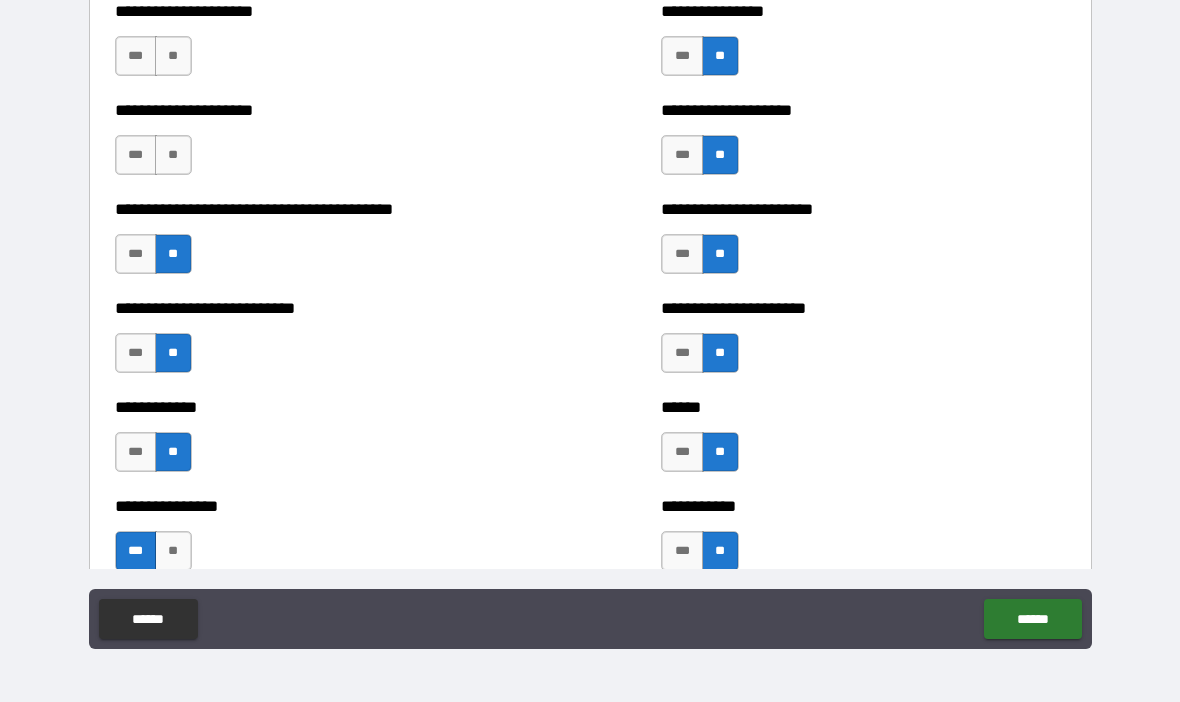click on "**" at bounding box center [173, 155] 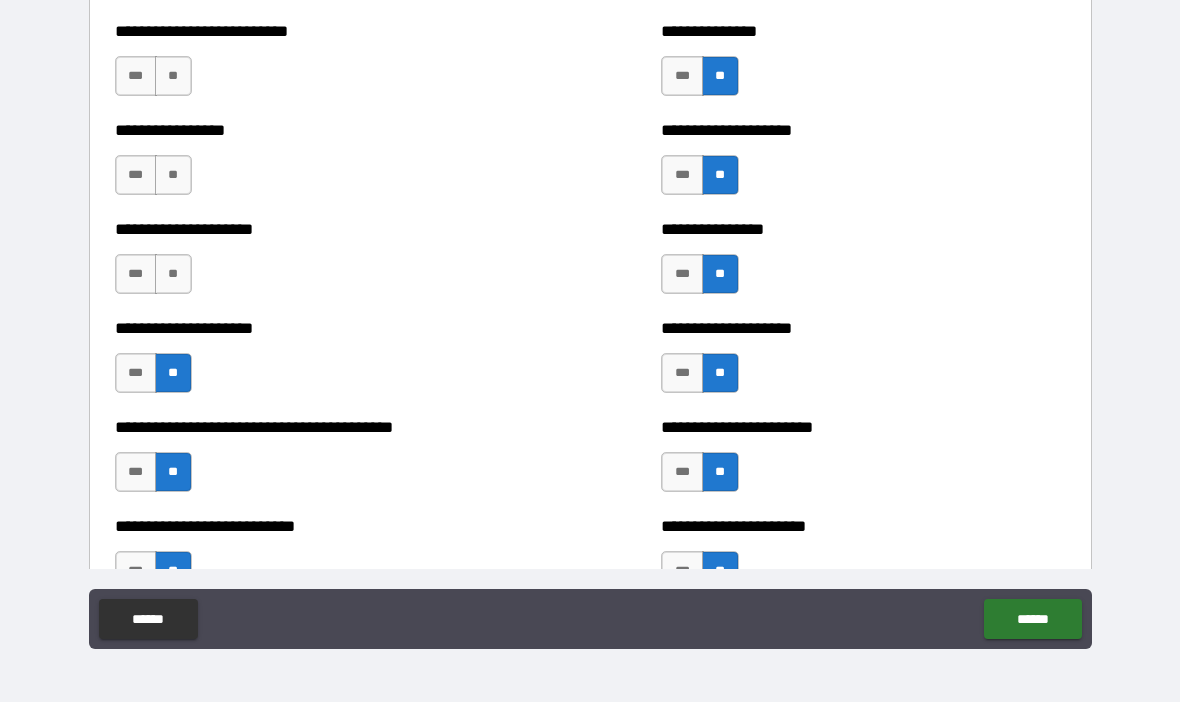 scroll, scrollTop: 4473, scrollLeft: 0, axis: vertical 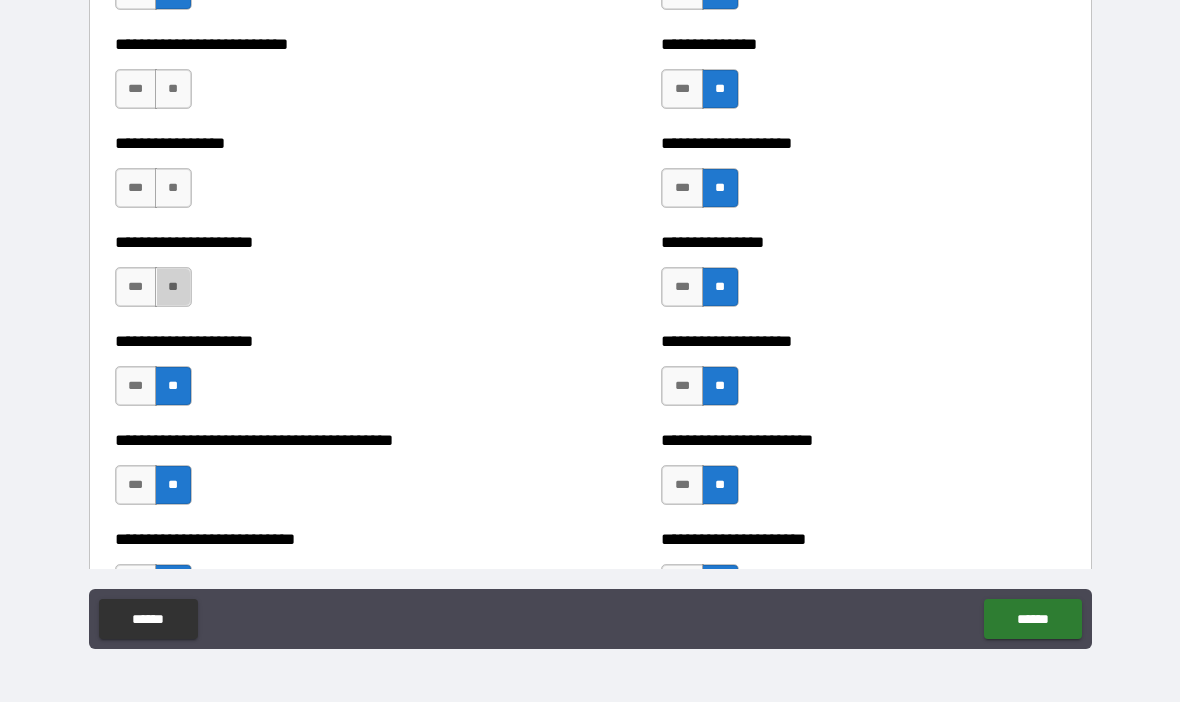 click on "**" at bounding box center (173, 287) 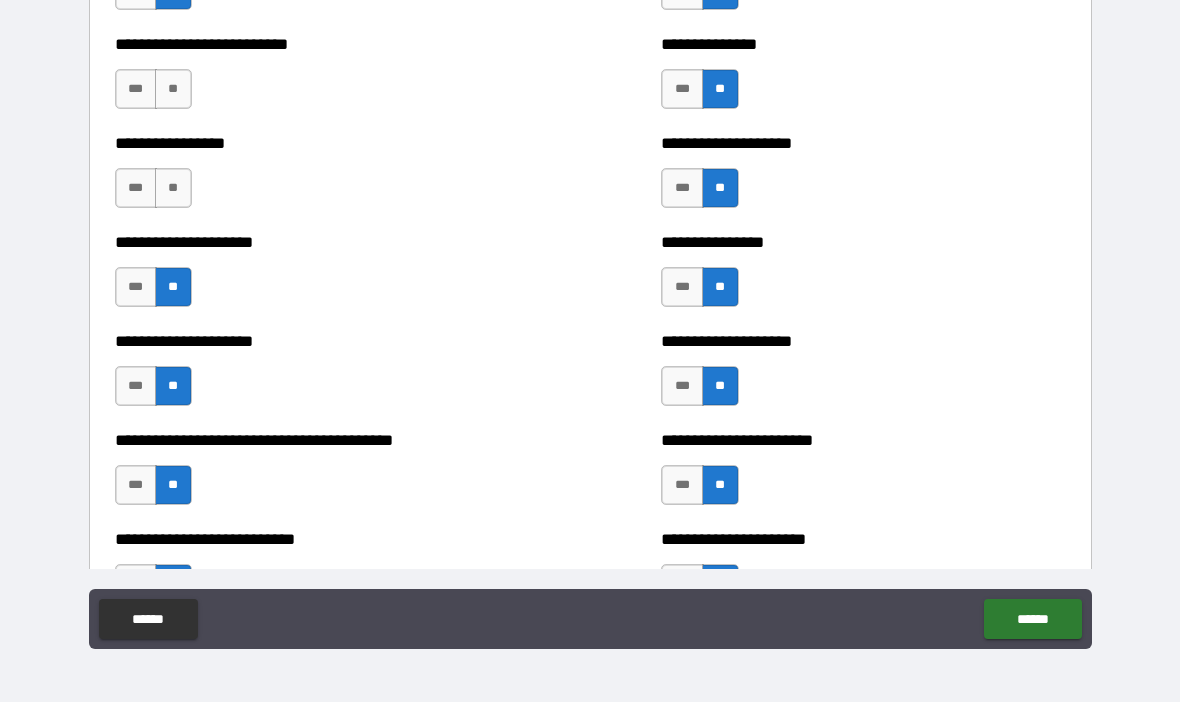 click on "**" at bounding box center (173, 188) 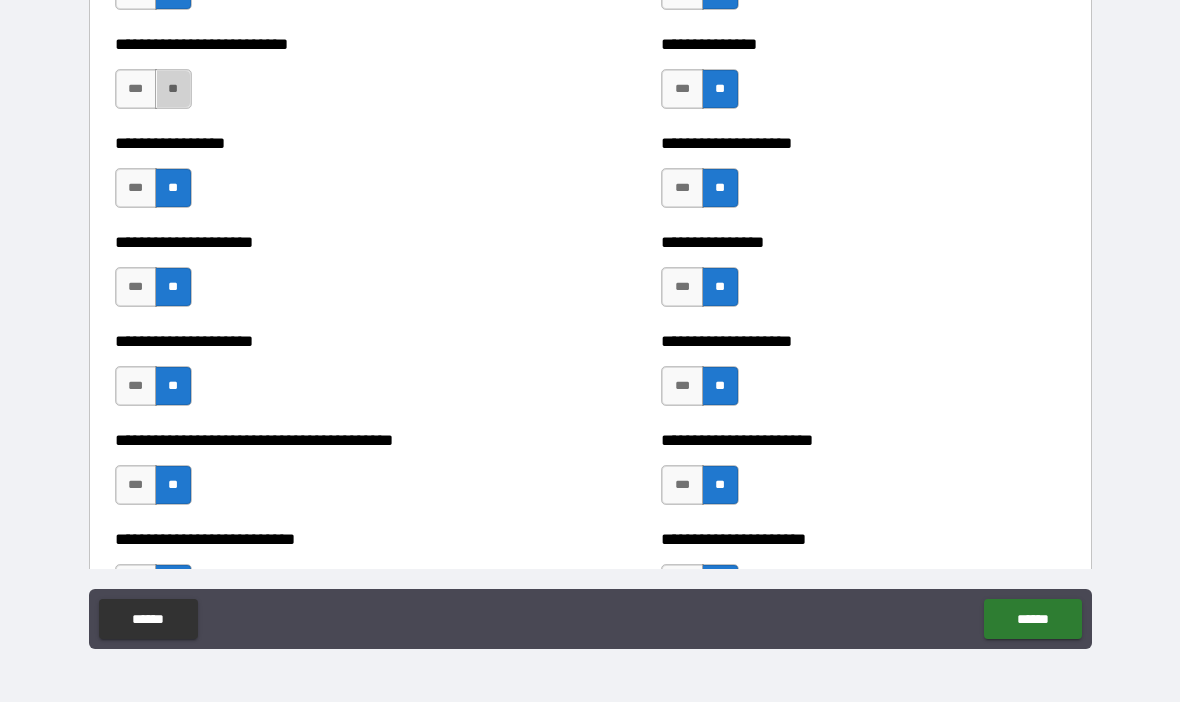 click on "**" at bounding box center [173, 89] 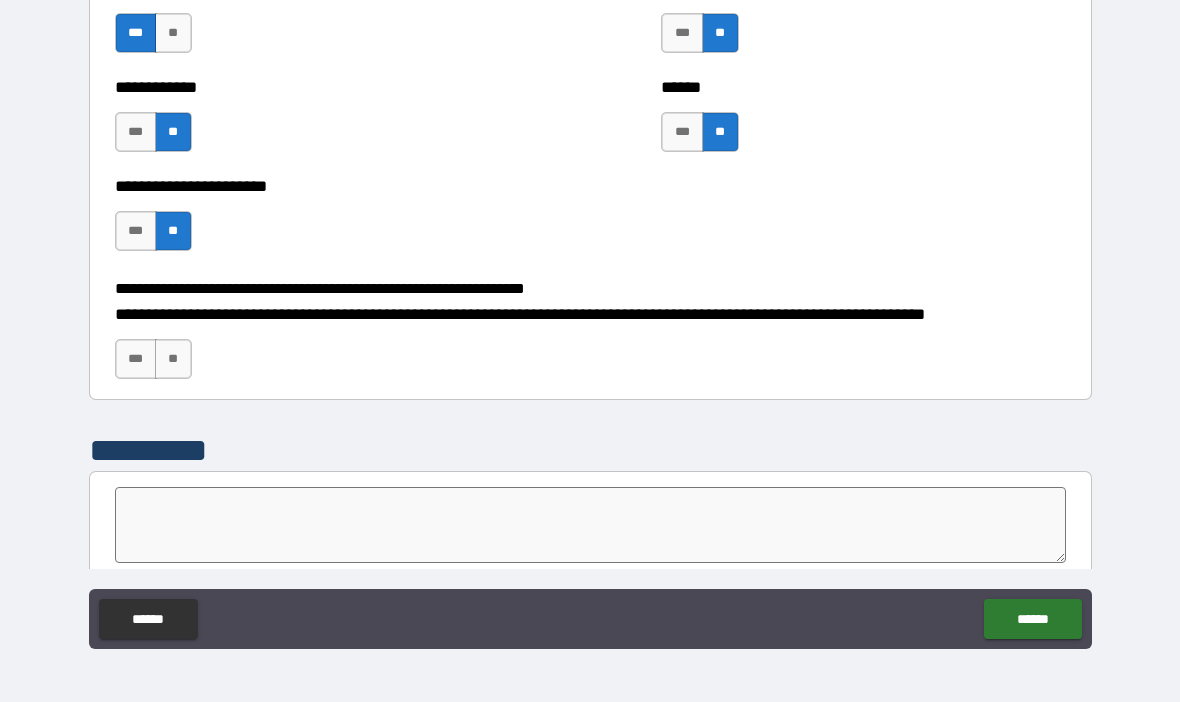 scroll, scrollTop: 5223, scrollLeft: 0, axis: vertical 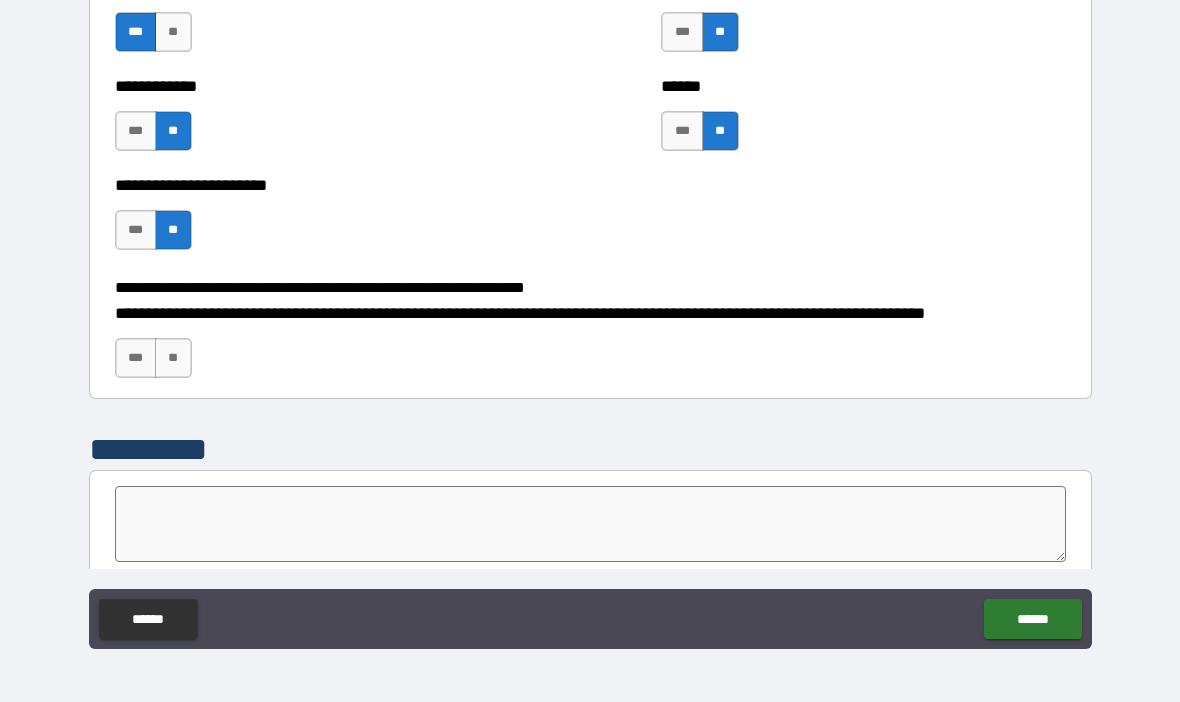 click on "***" at bounding box center (136, 358) 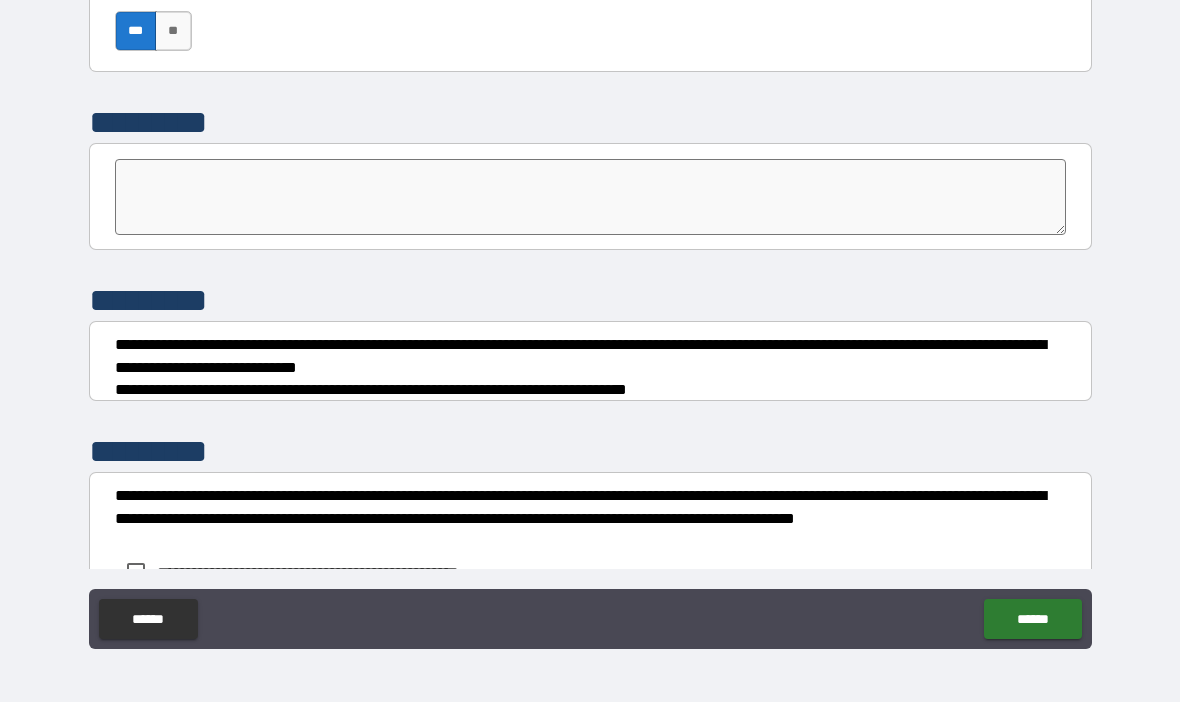 scroll, scrollTop: 5553, scrollLeft: 0, axis: vertical 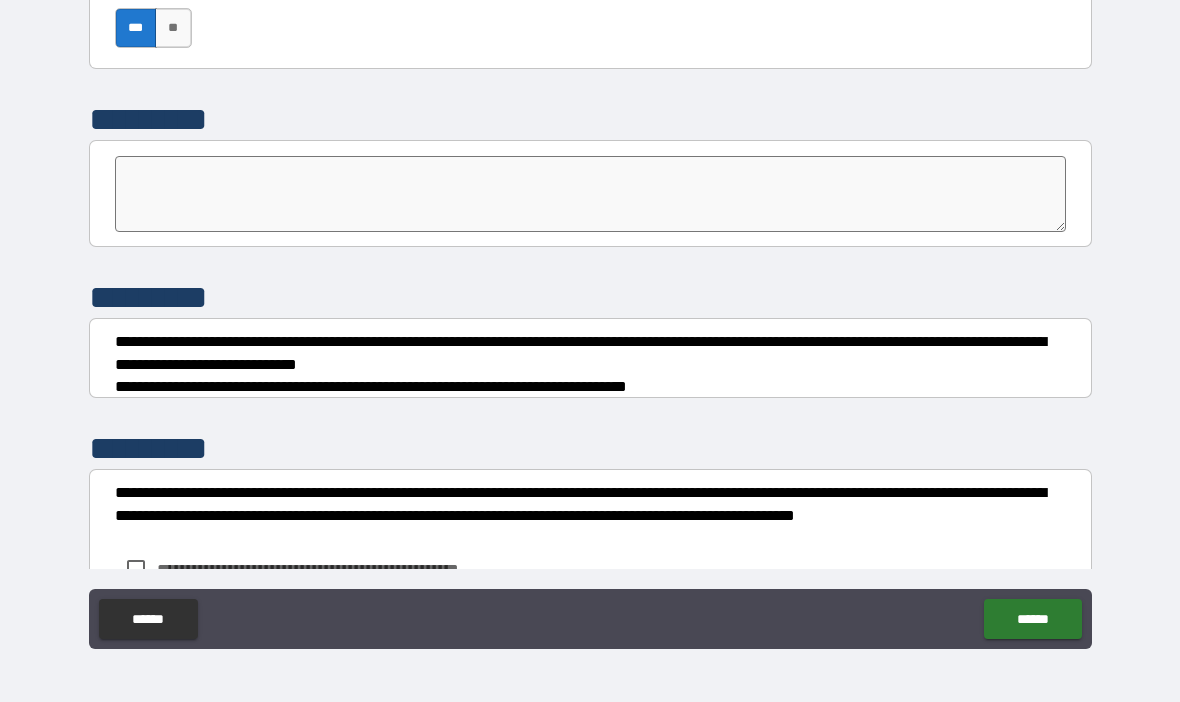 click at bounding box center [591, 194] 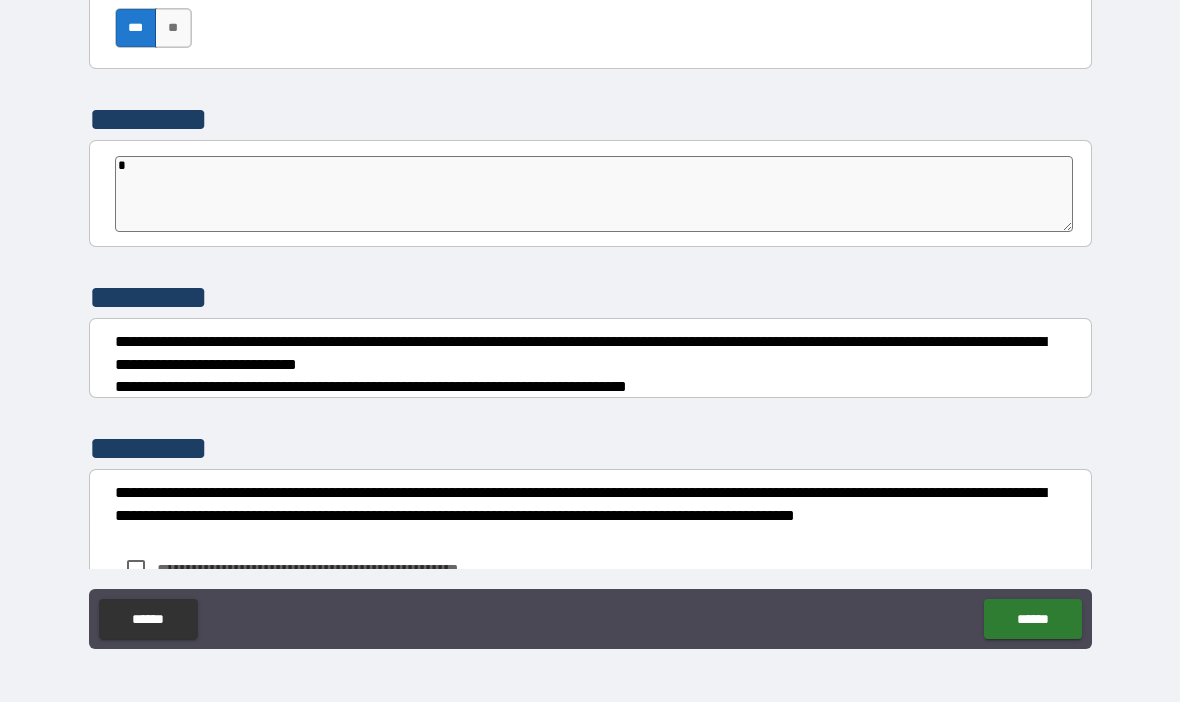 type on "*" 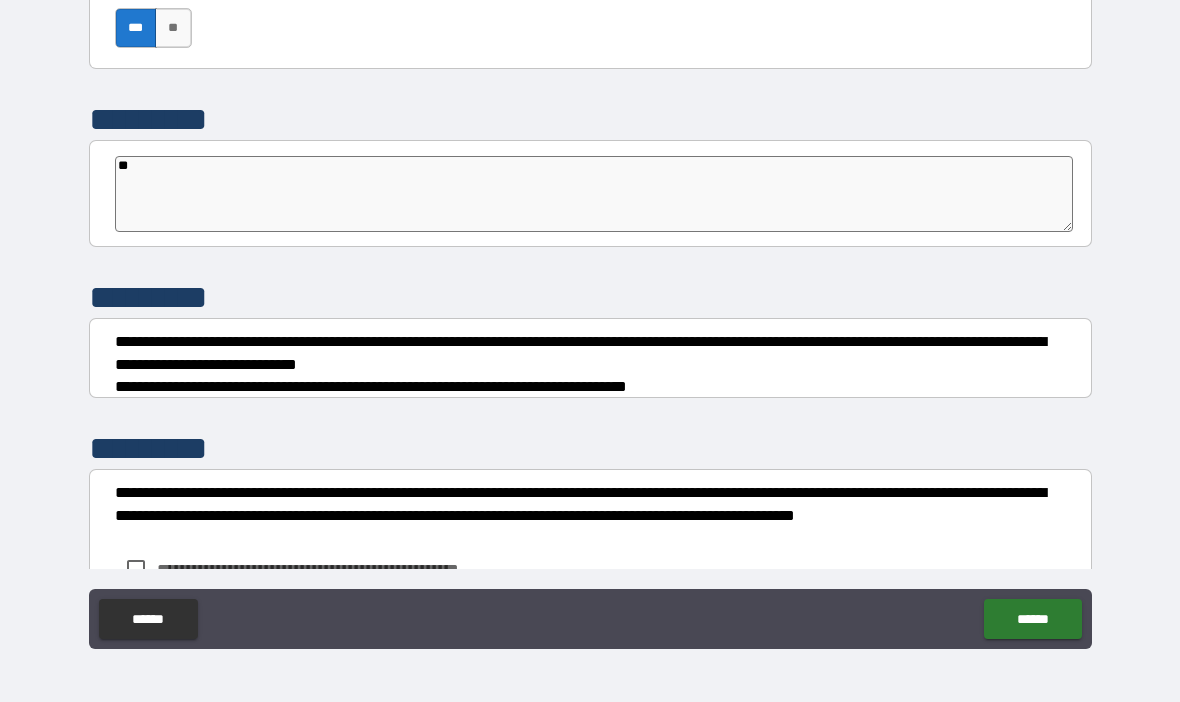 type on "*" 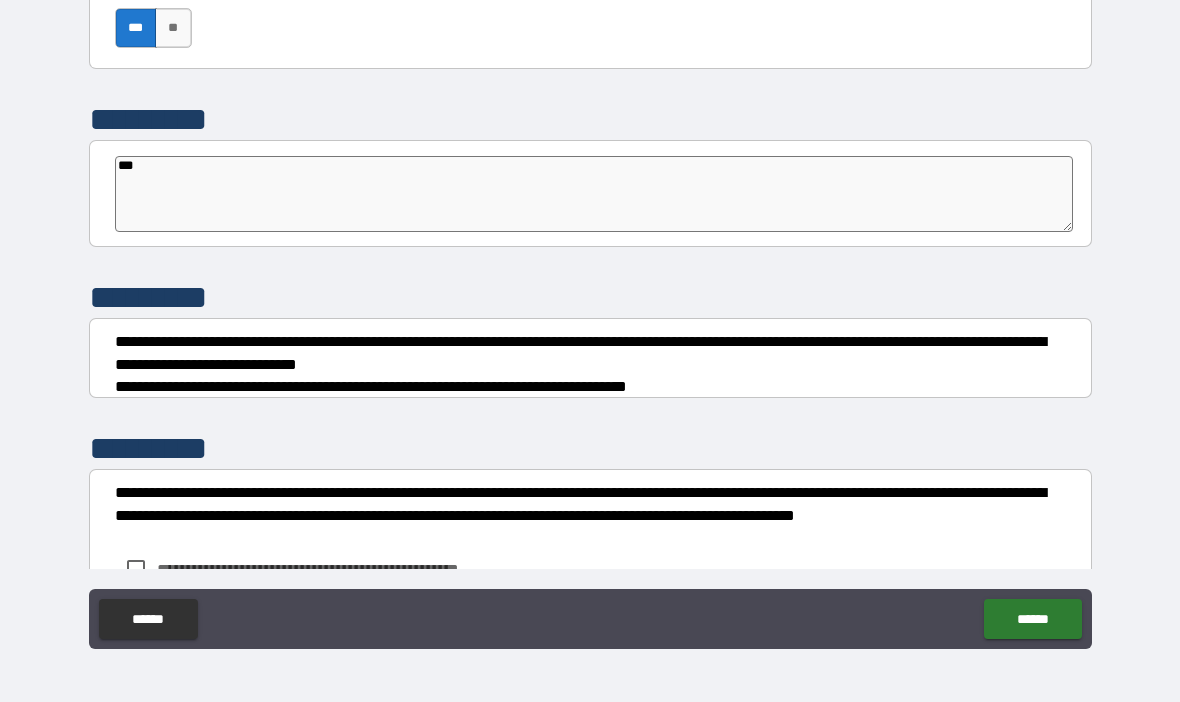type on "*" 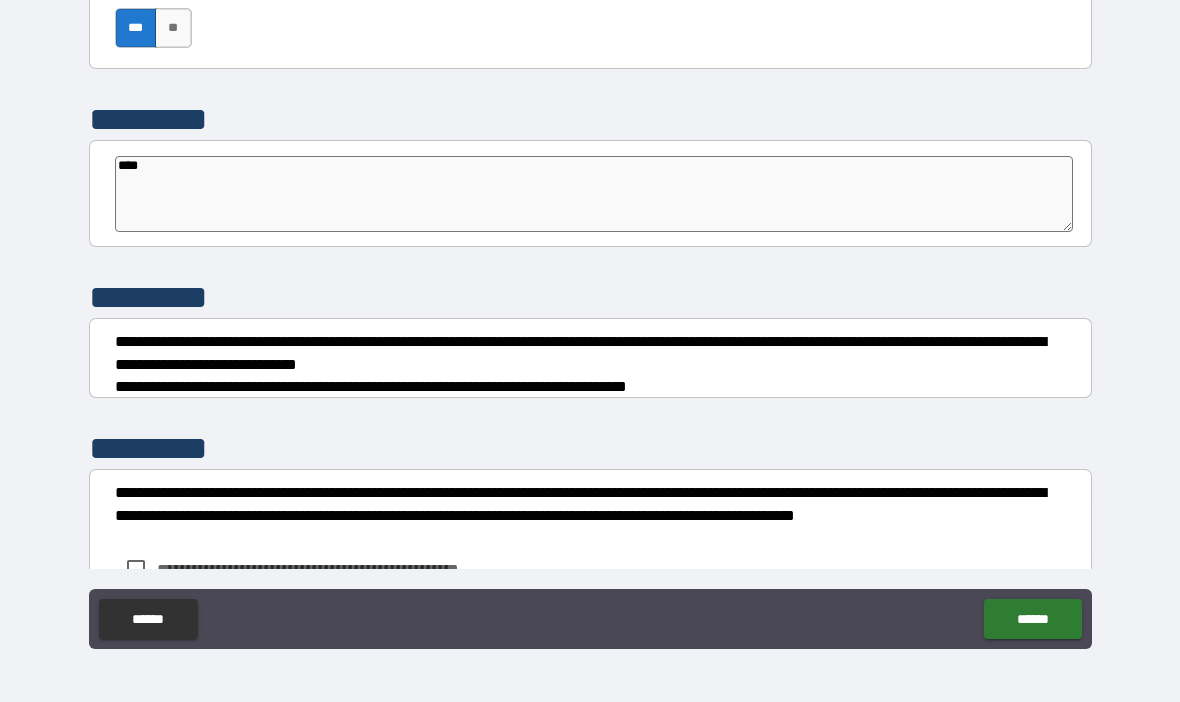 type on "*" 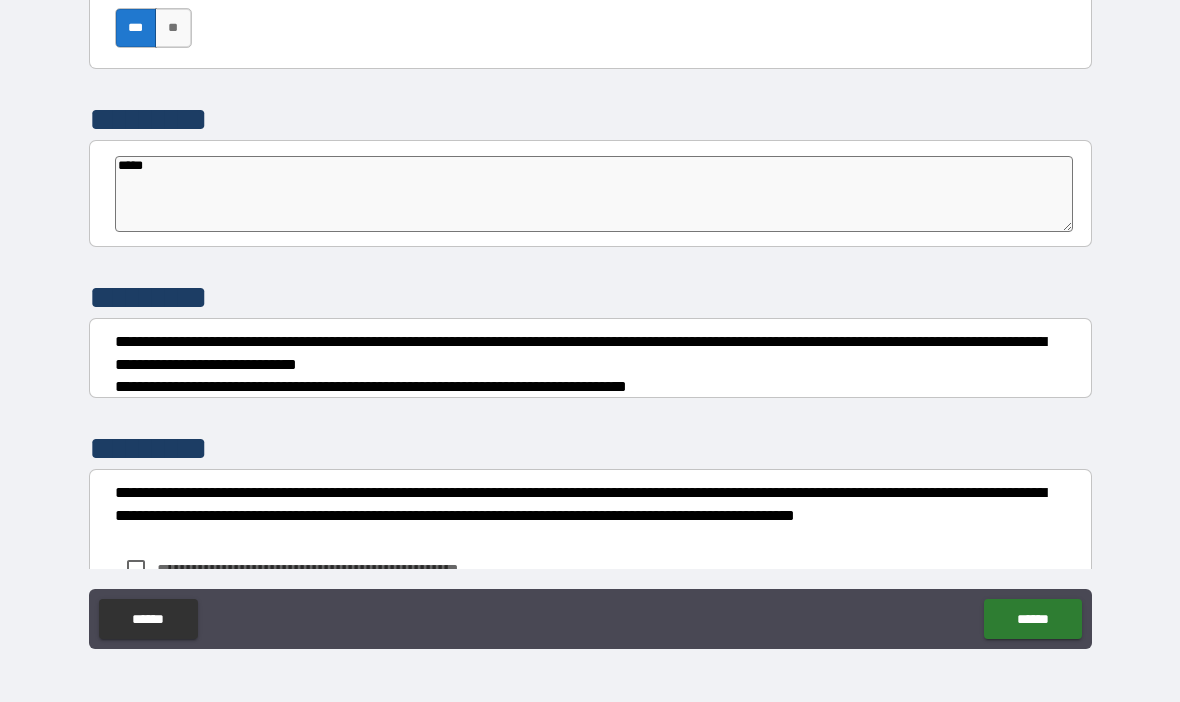 type on "*" 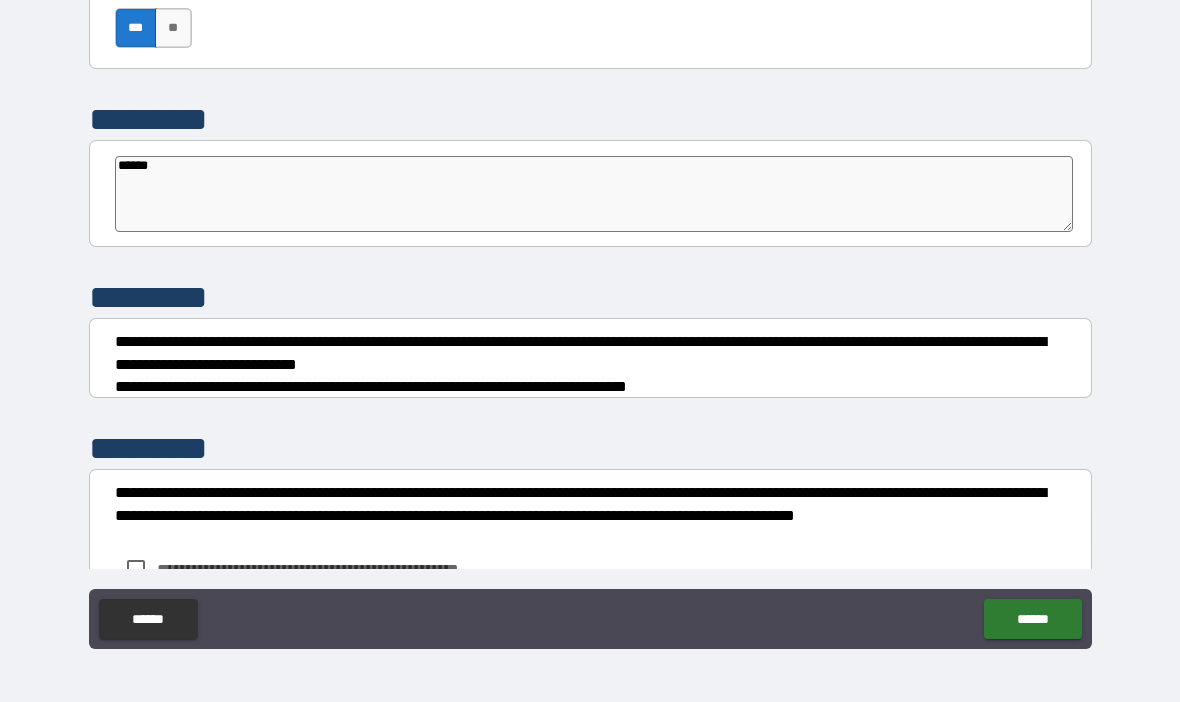 type on "*" 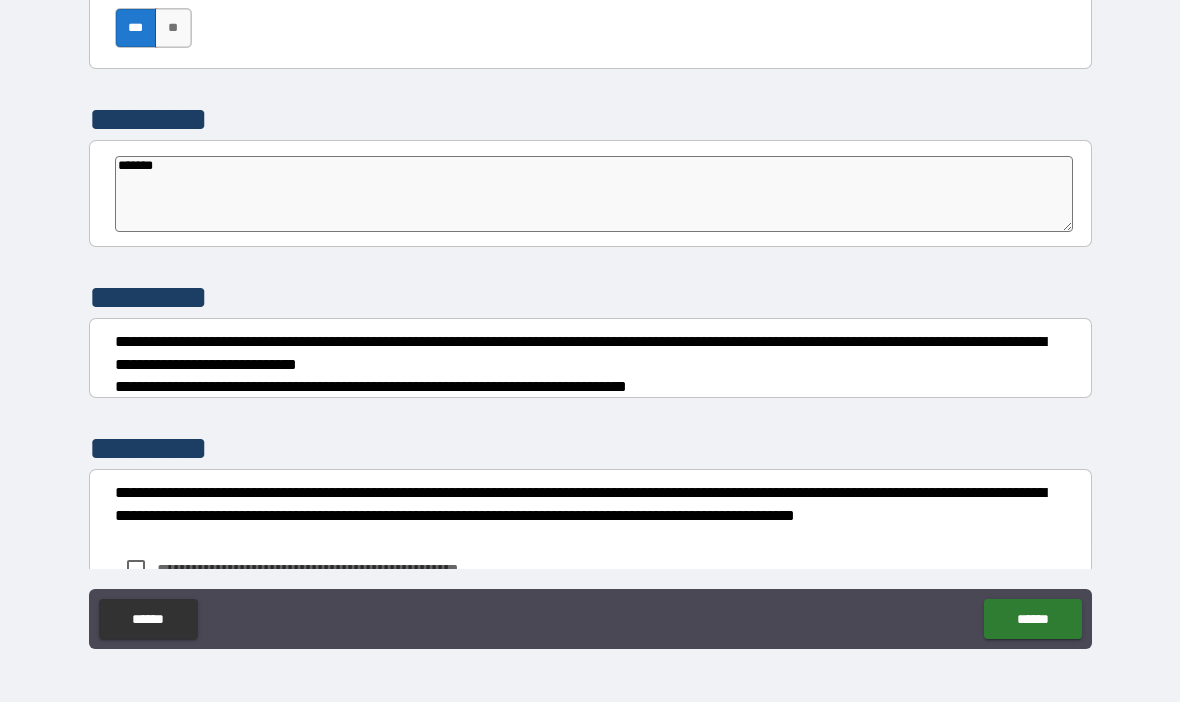 type on "*******" 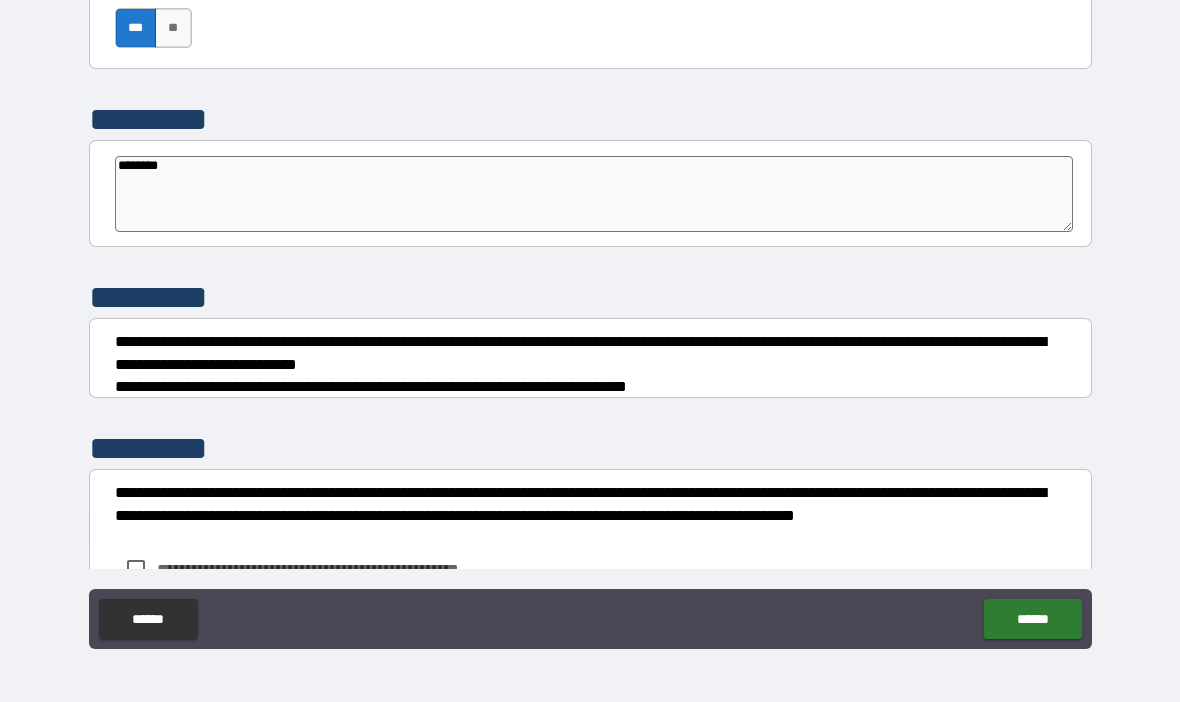 type on "*" 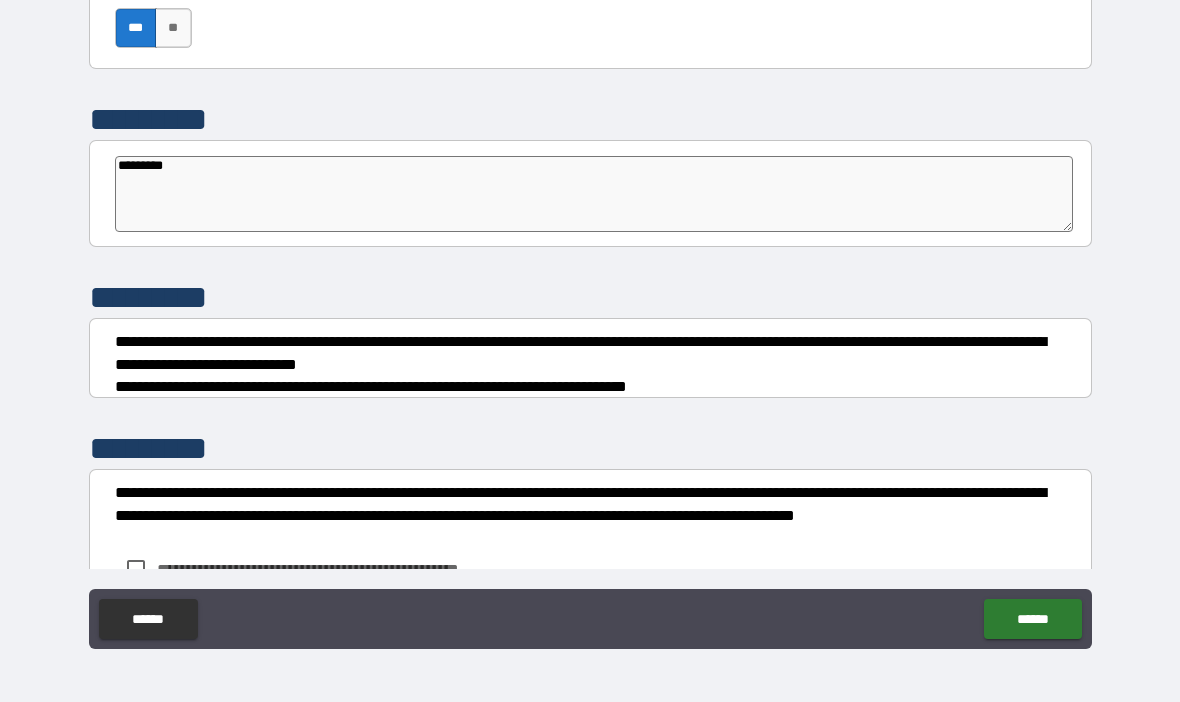 type on "*" 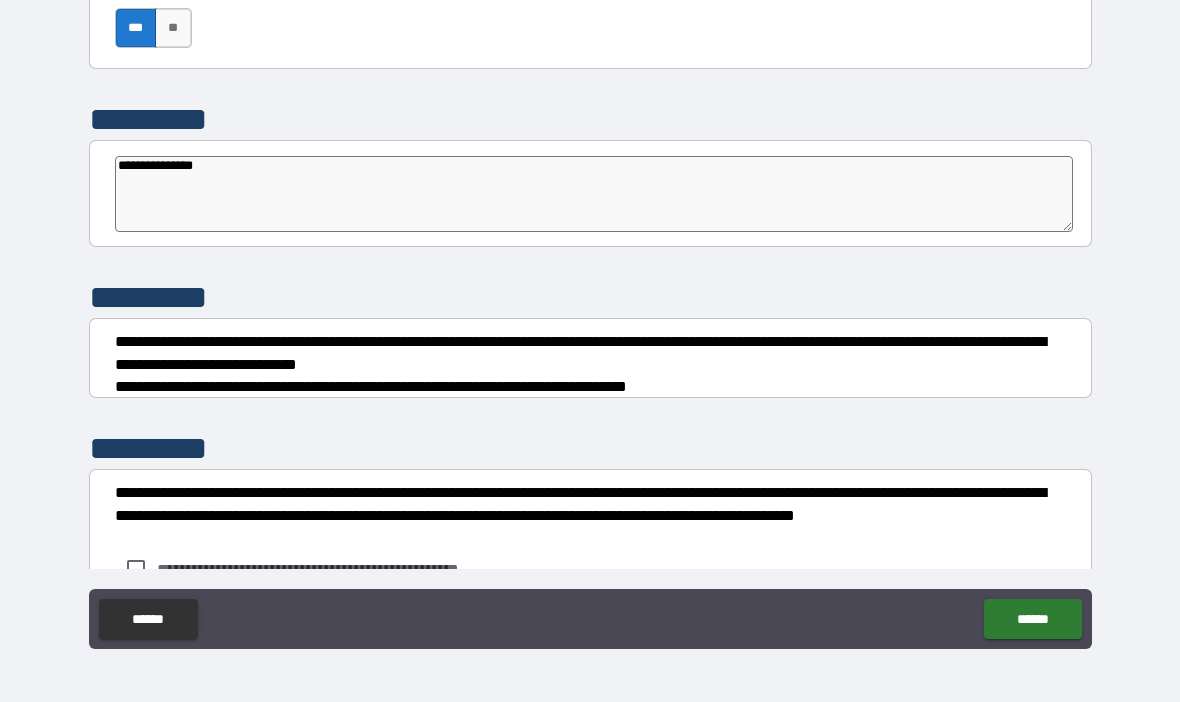 type on "**********" 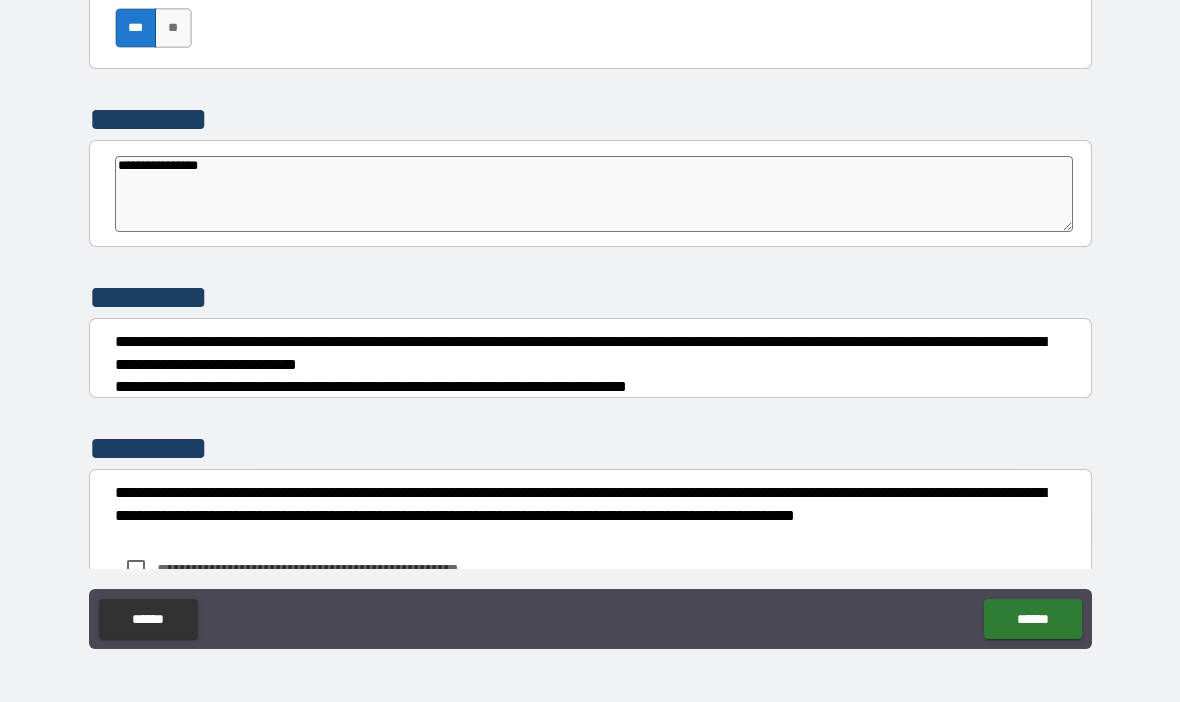 type on "*" 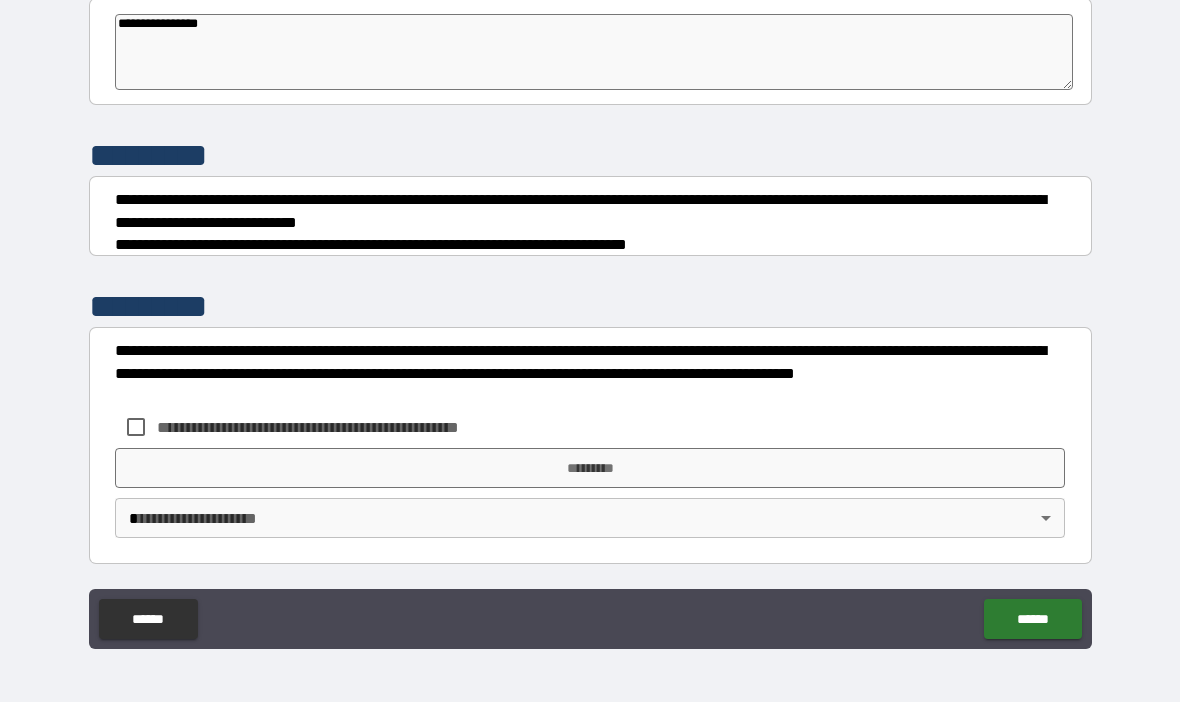 scroll, scrollTop: 5695, scrollLeft: 0, axis: vertical 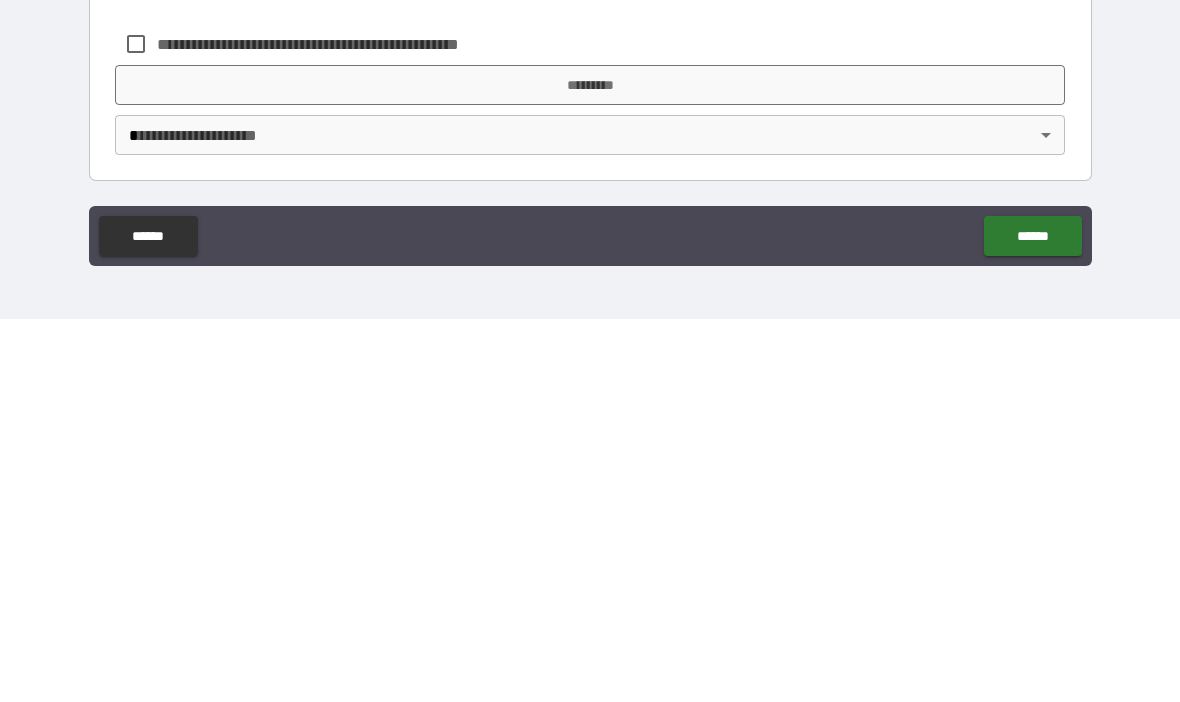 type on "**********" 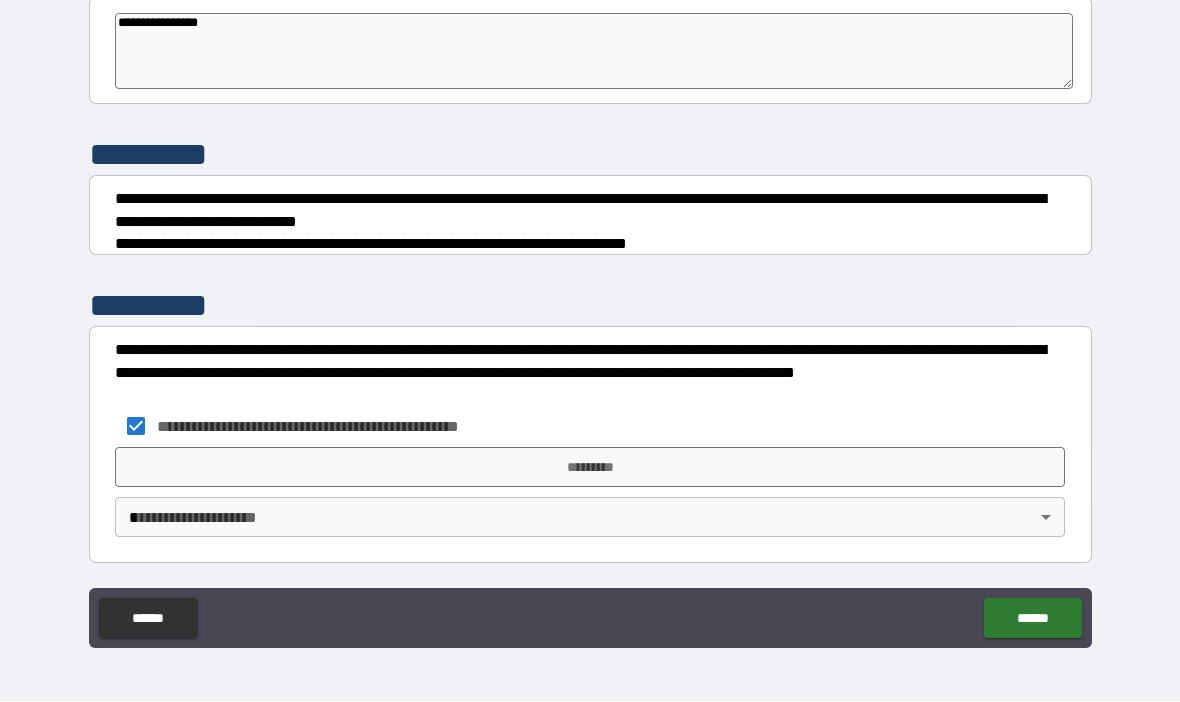click on "*********" at bounding box center [590, 468] 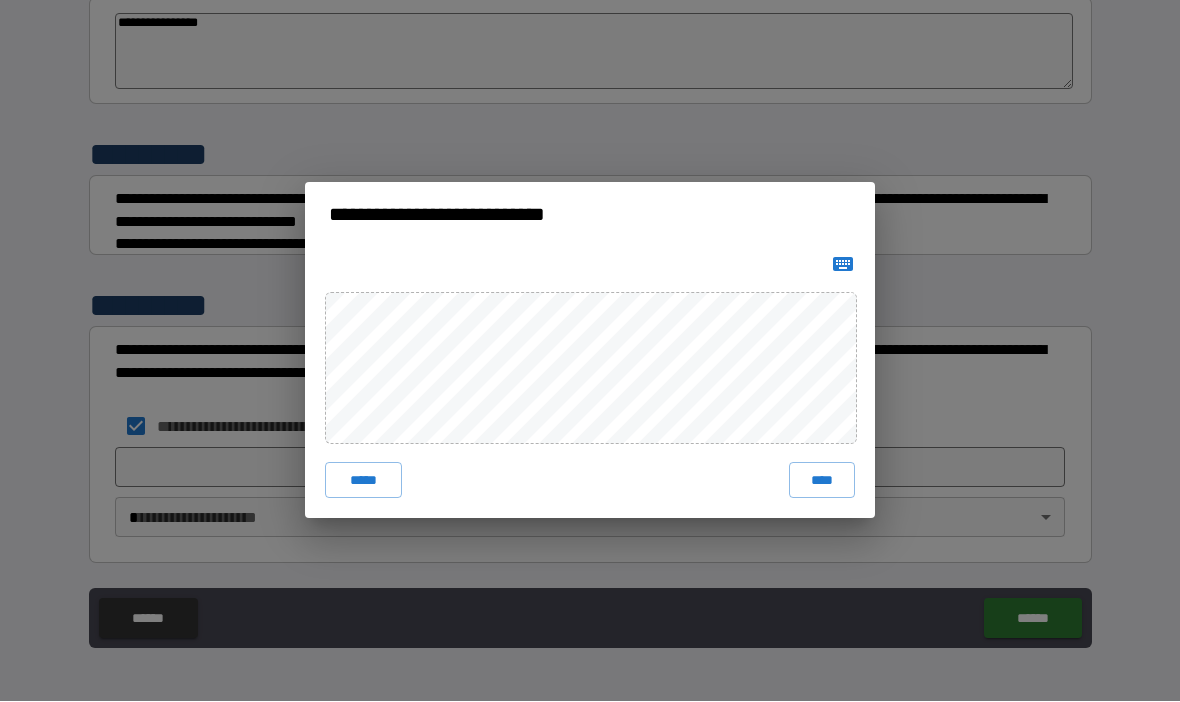 click on "****" at bounding box center (822, 481) 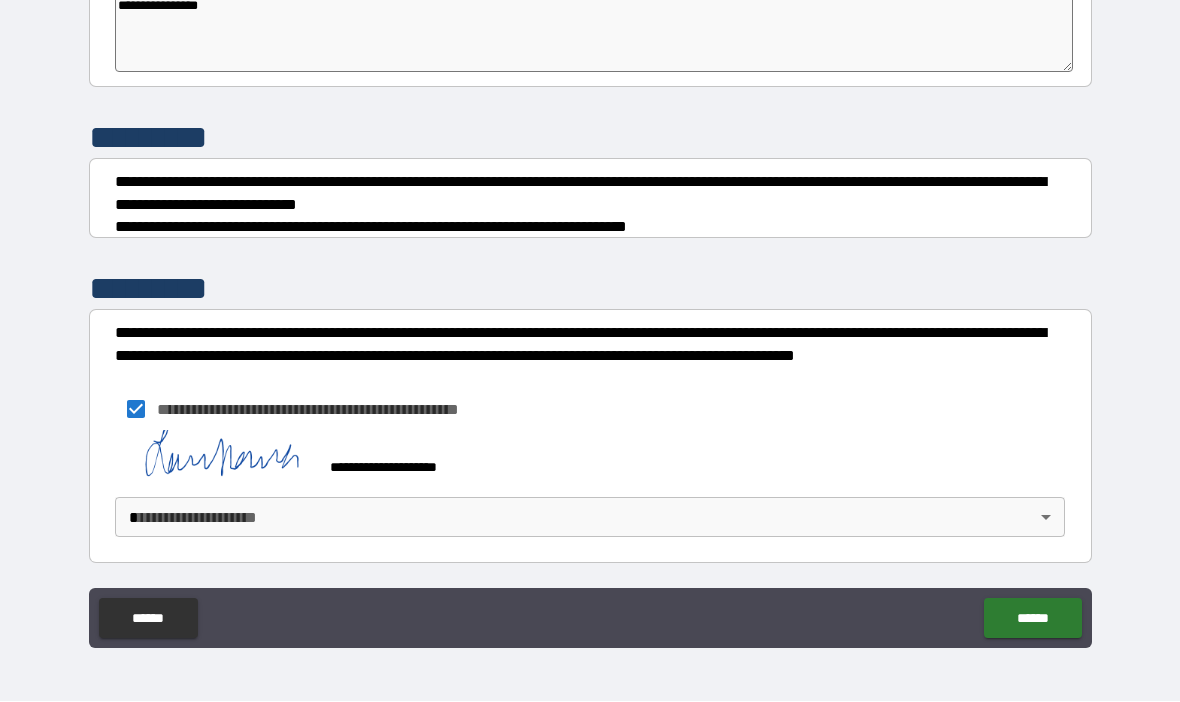 scroll, scrollTop: 5712, scrollLeft: 0, axis: vertical 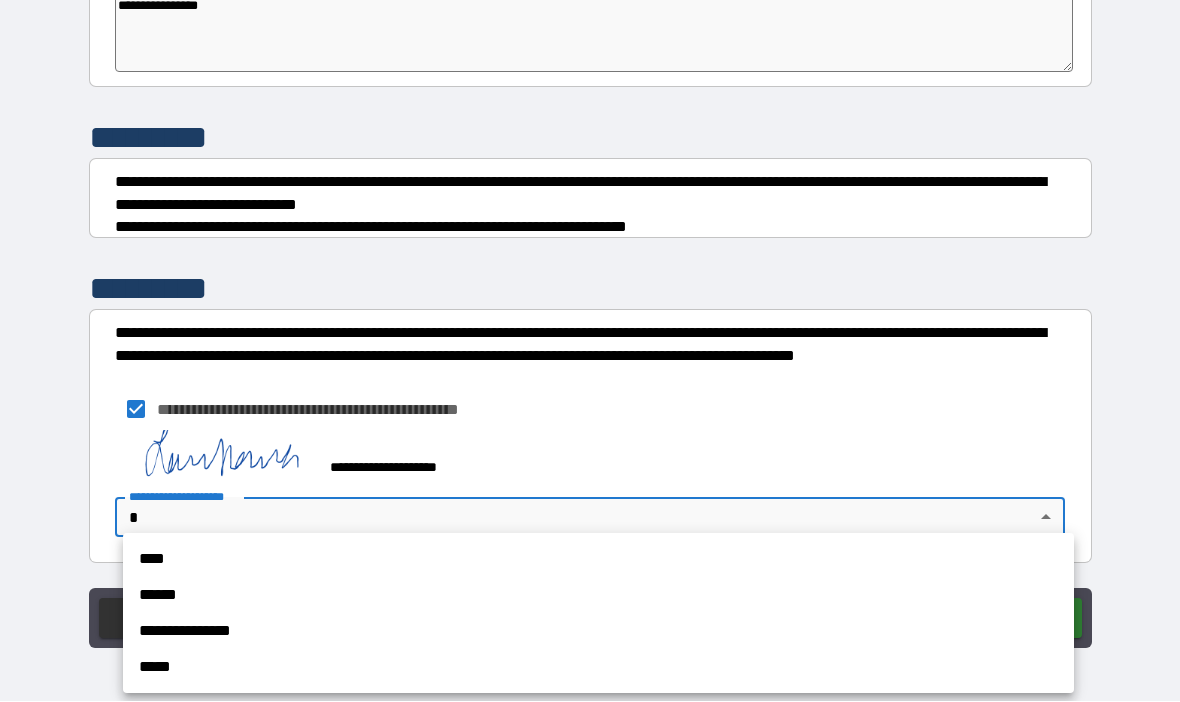 click on "****" at bounding box center (598, 560) 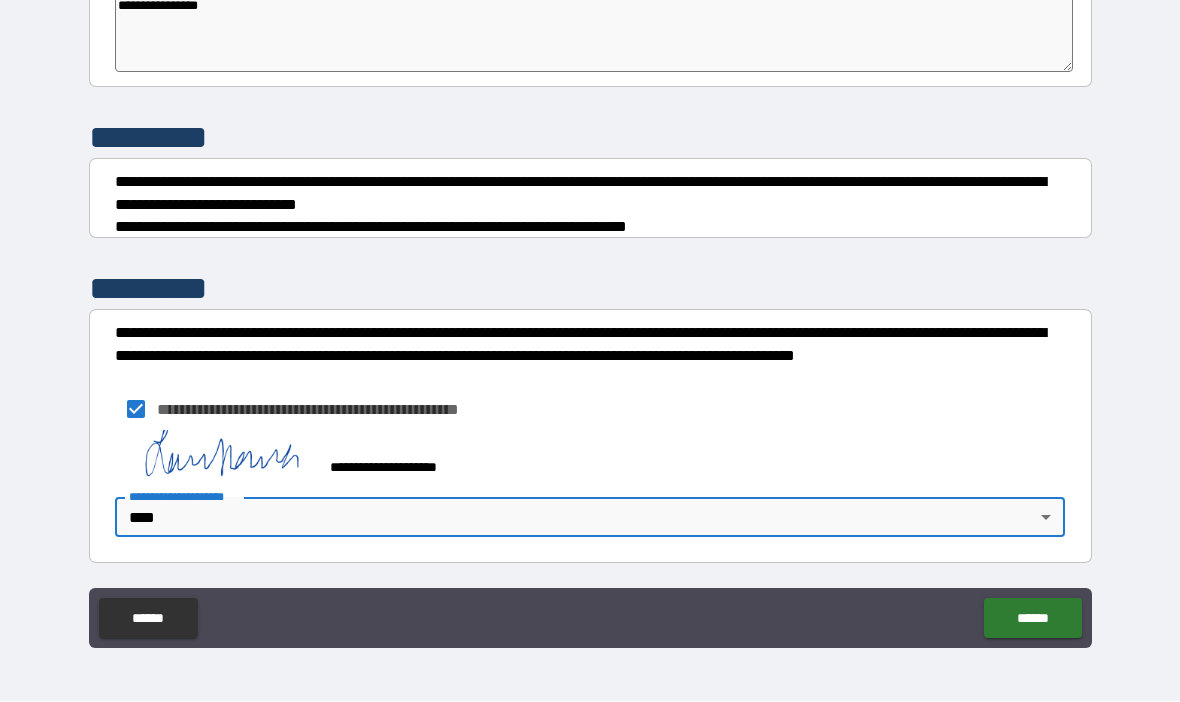 type on "*" 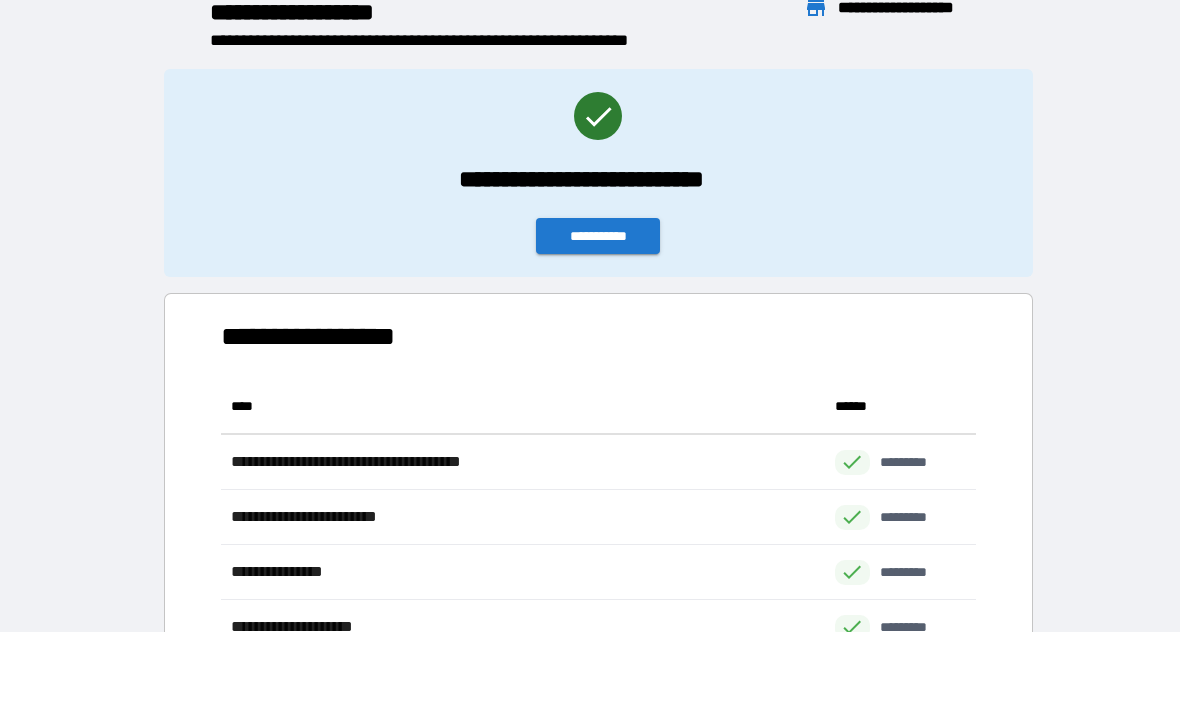 scroll, scrollTop: 1, scrollLeft: 1, axis: both 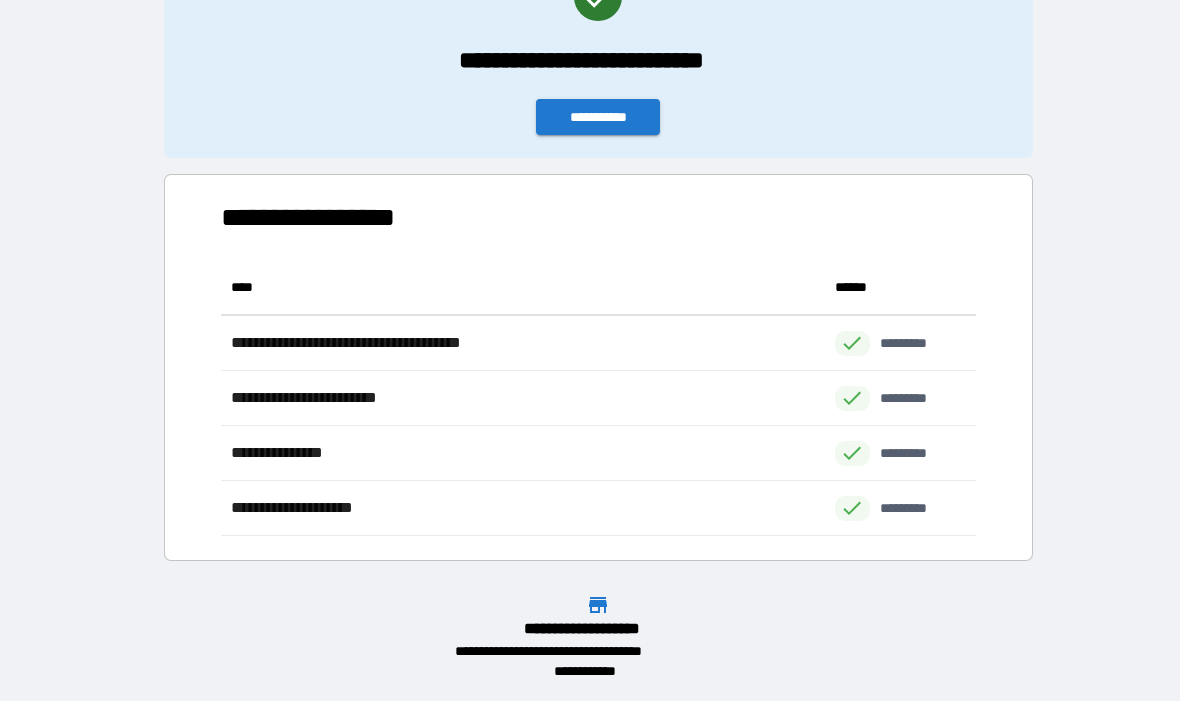 click on "**********" at bounding box center (598, 55) 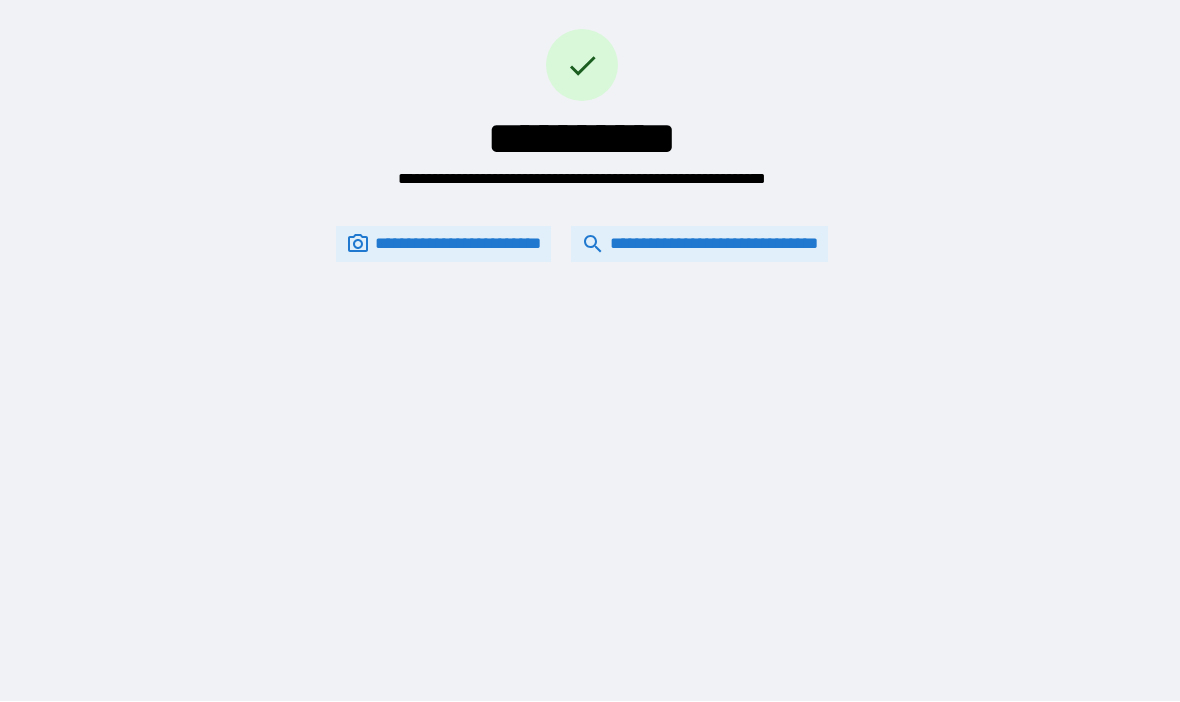 scroll, scrollTop: 0, scrollLeft: 0, axis: both 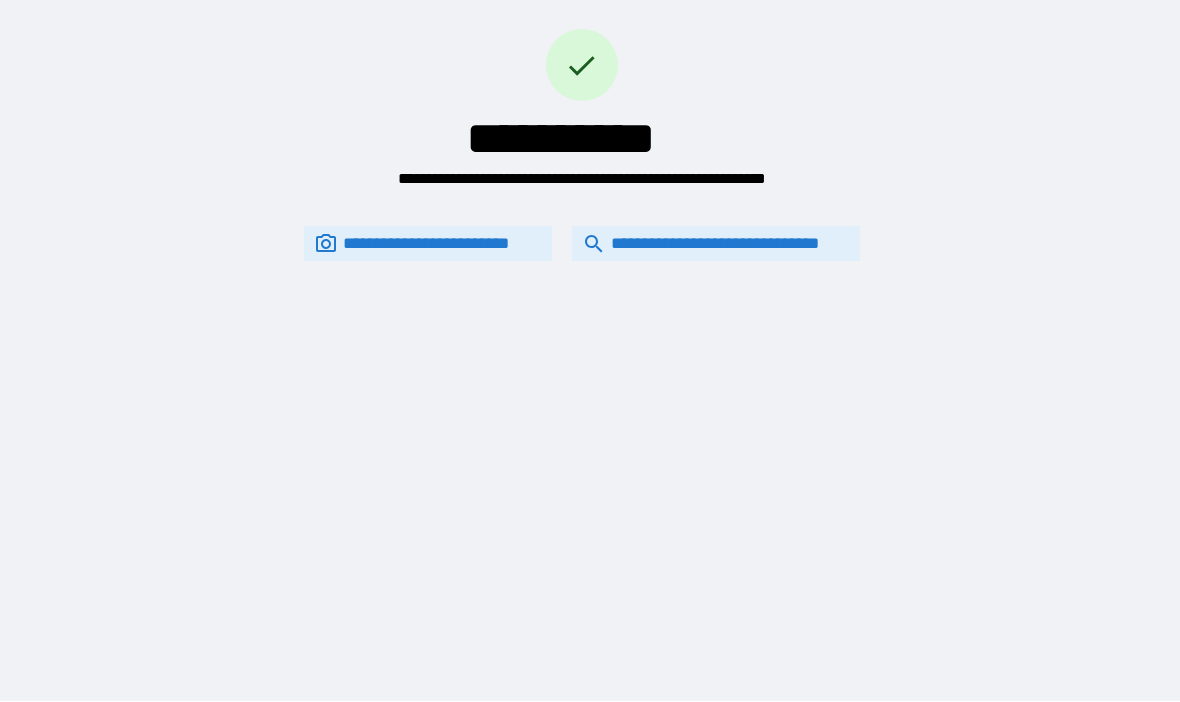 click on "**********" at bounding box center (716, 244) 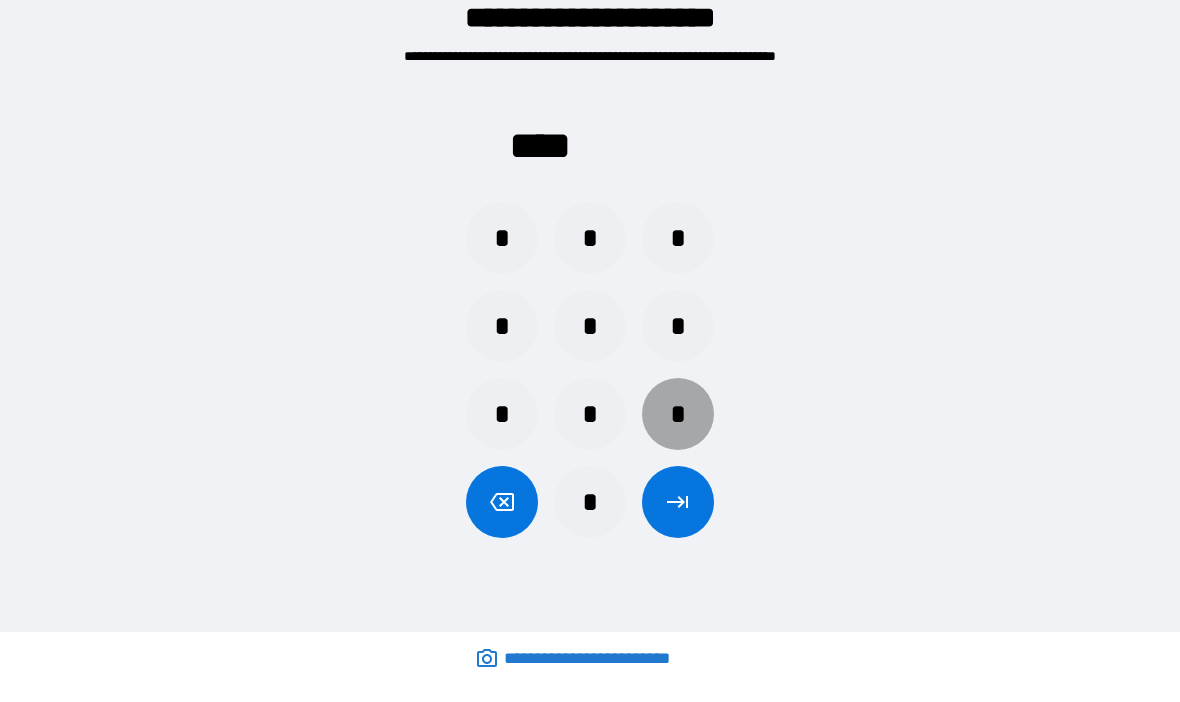 click on "*" at bounding box center (678, 415) 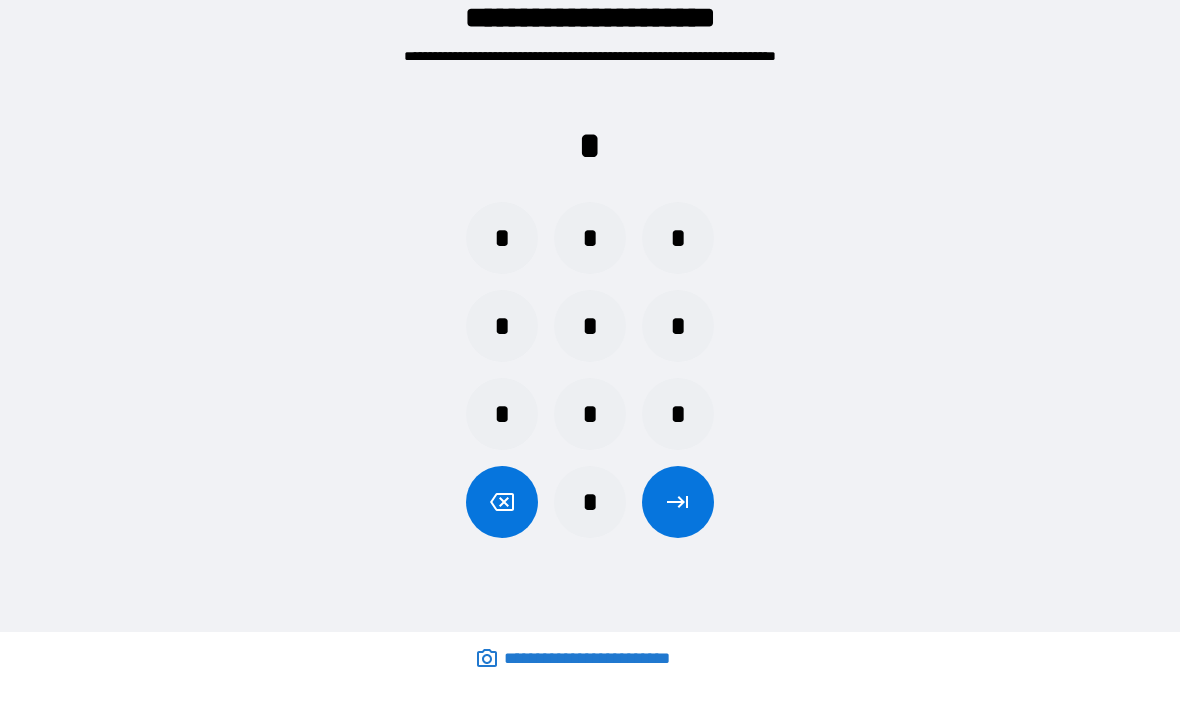 click on "*" at bounding box center (502, 327) 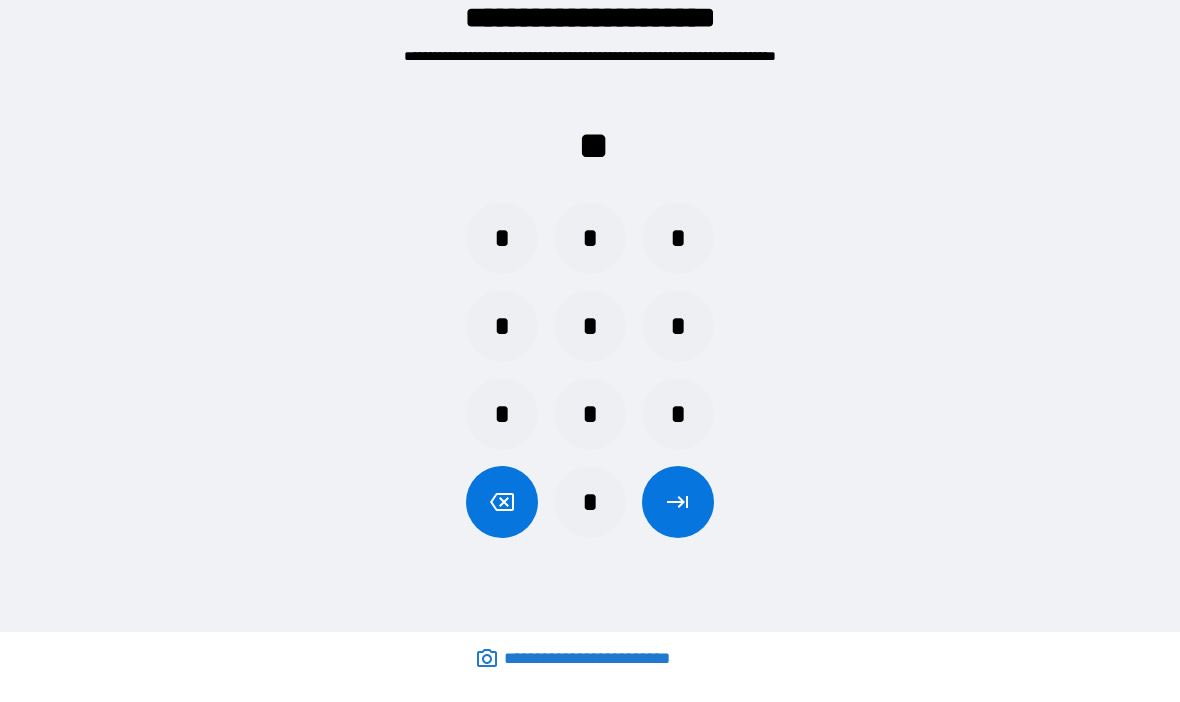 click on "*" at bounding box center [502, 415] 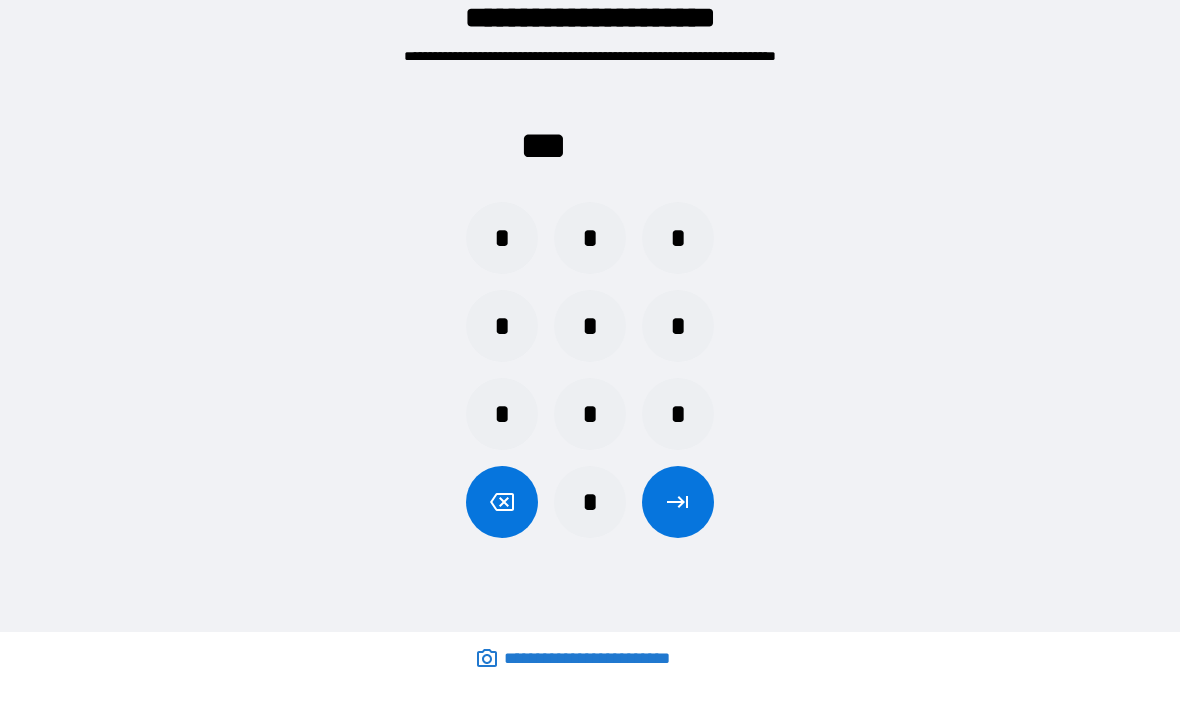 click on "*" at bounding box center [502, 239] 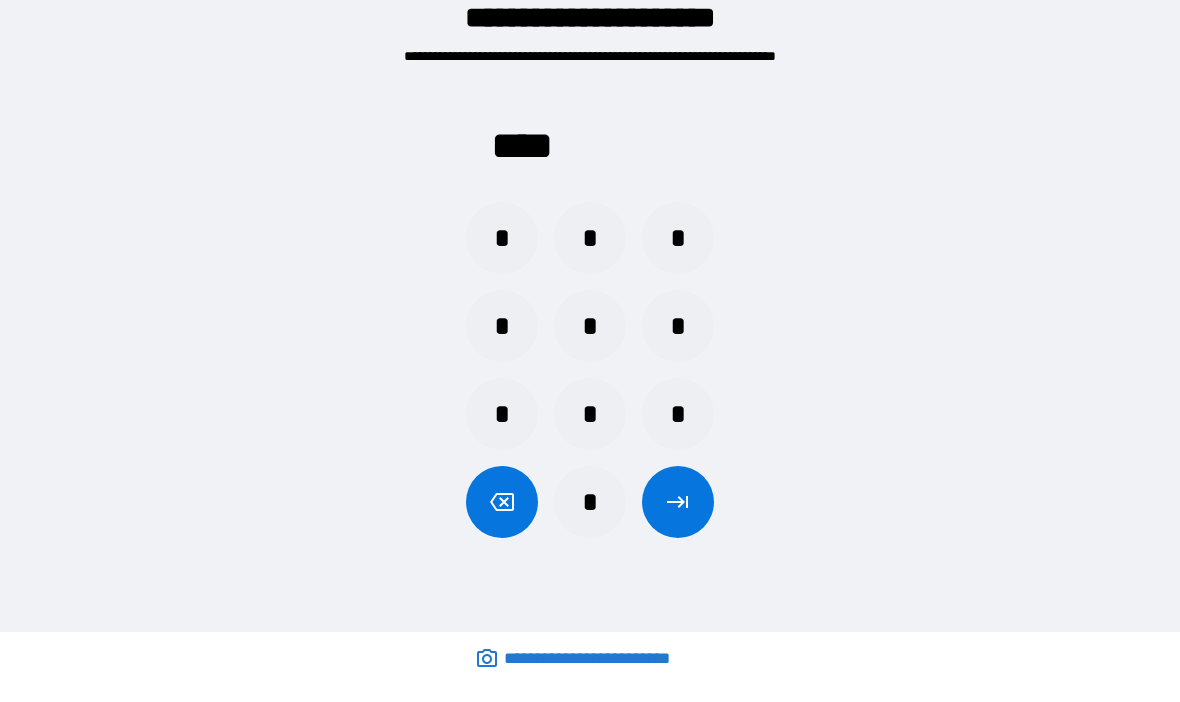 click at bounding box center [678, 503] 